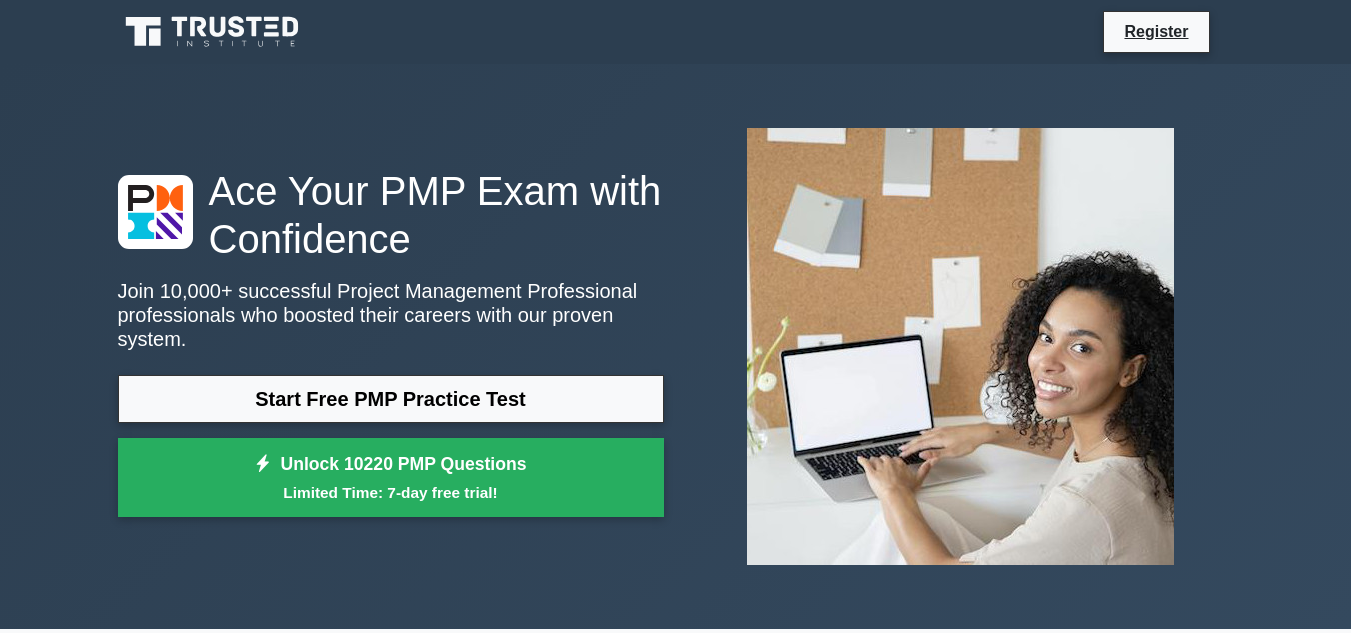 scroll, scrollTop: 0, scrollLeft: 0, axis: both 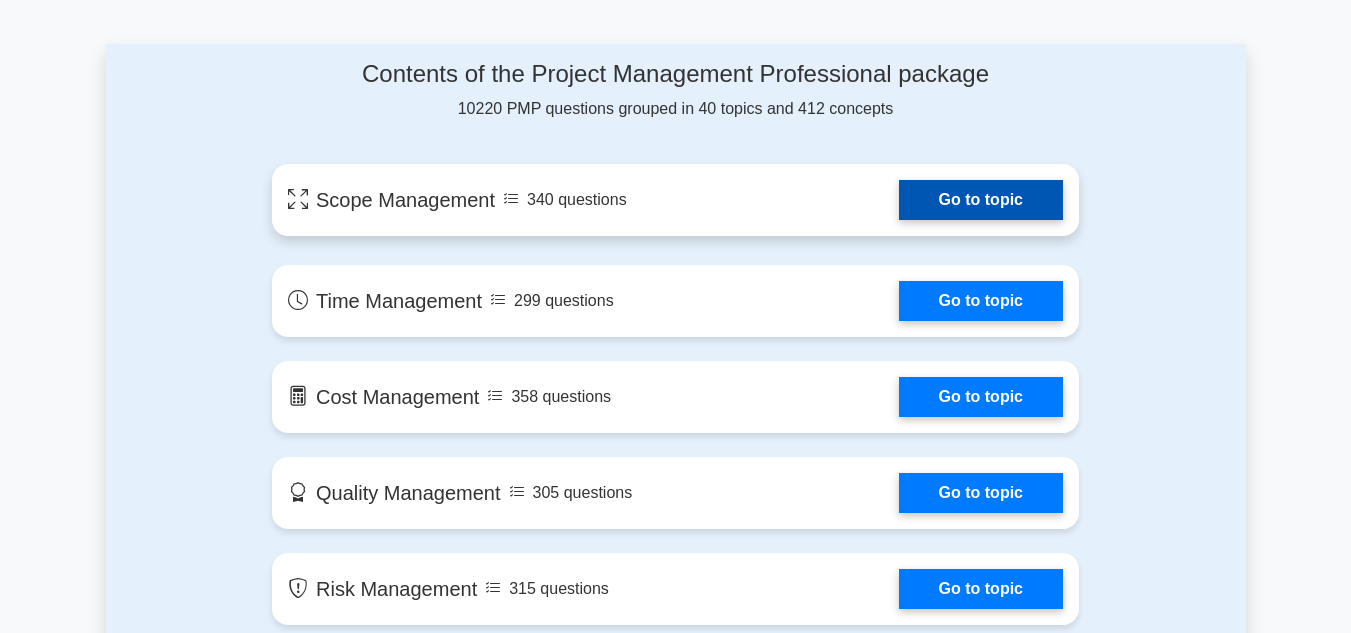 click on "Go to topic" at bounding box center [981, 200] 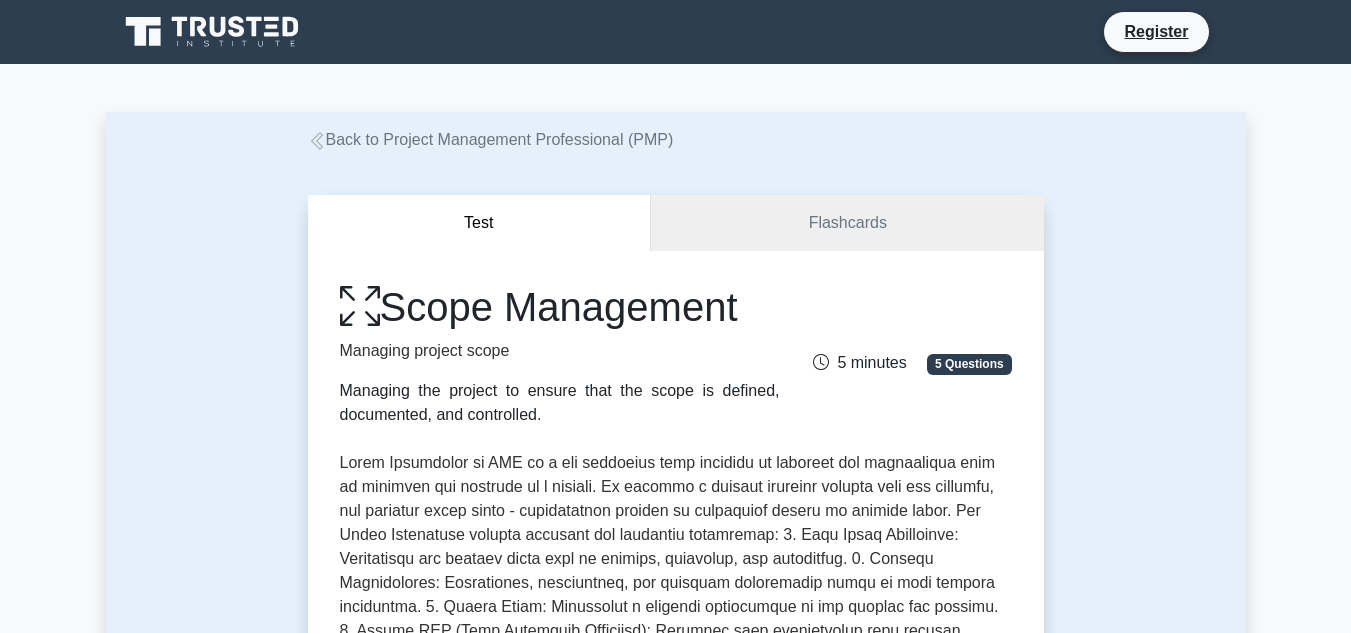 scroll, scrollTop: 0, scrollLeft: 0, axis: both 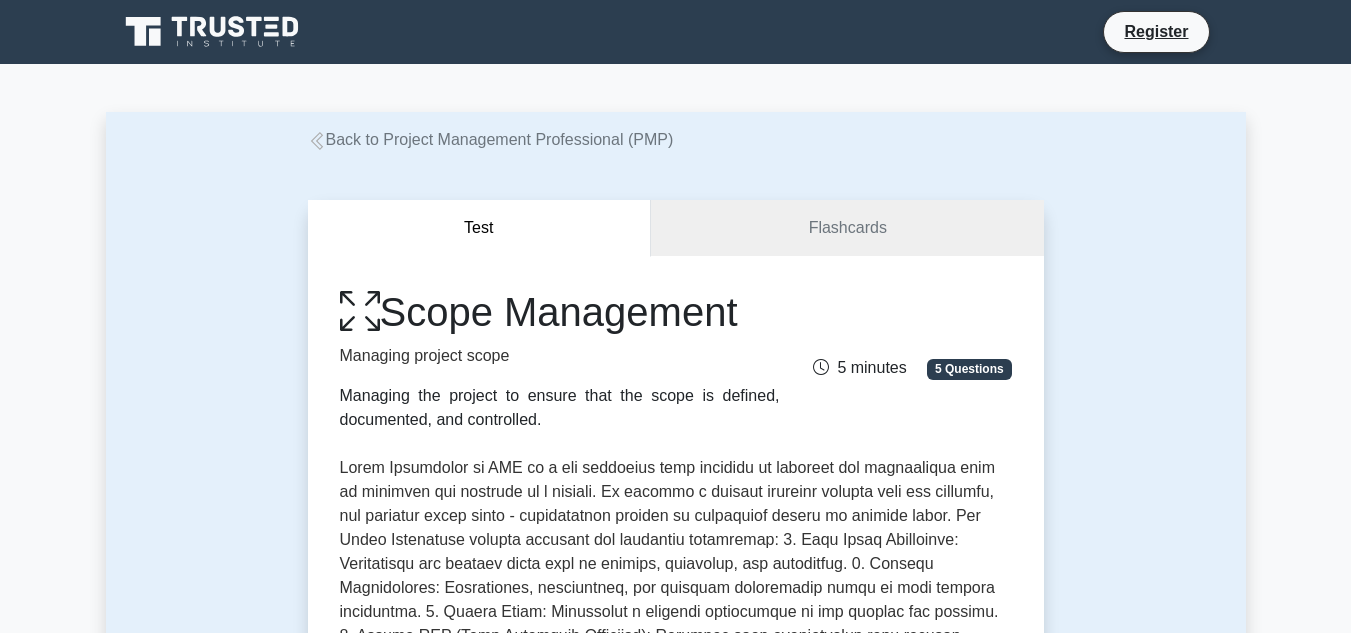 click on "Test
Flashcards
Scope Management
Managing project scope
Managing the project to ensure that the scope is defined, documented, and controlled.
5 minutes
5 Questions
Concepts covered:" at bounding box center (676, 723) 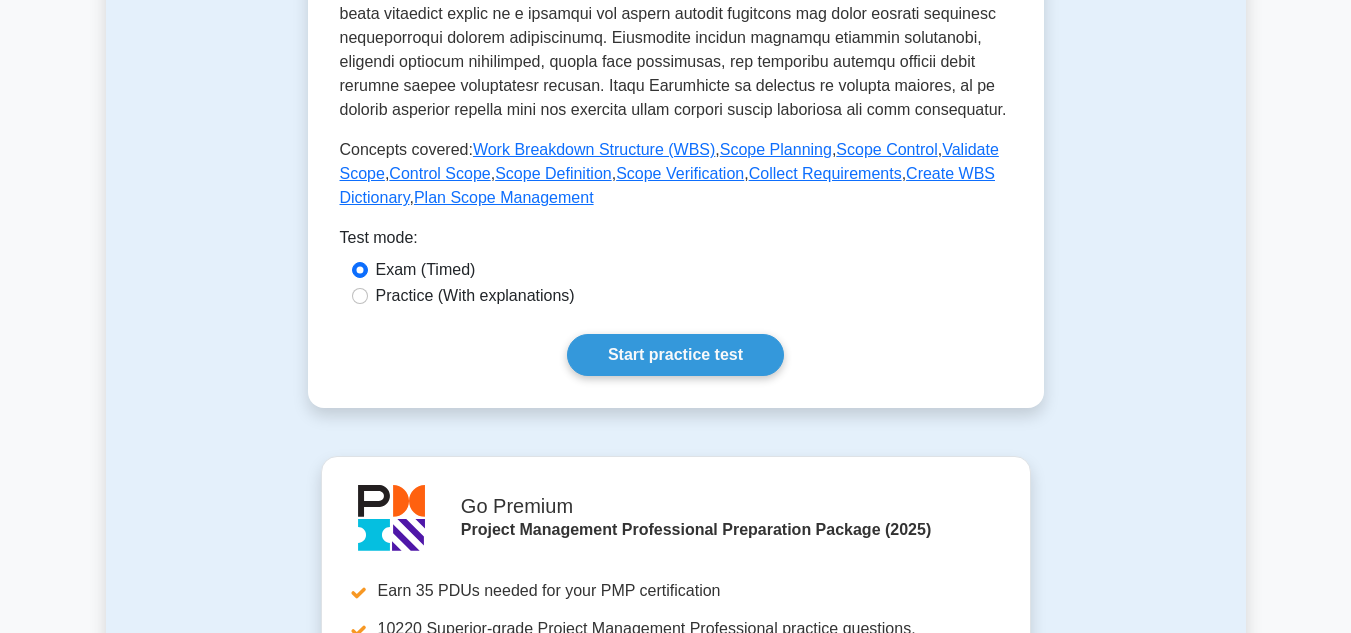 scroll, scrollTop: 840, scrollLeft: 0, axis: vertical 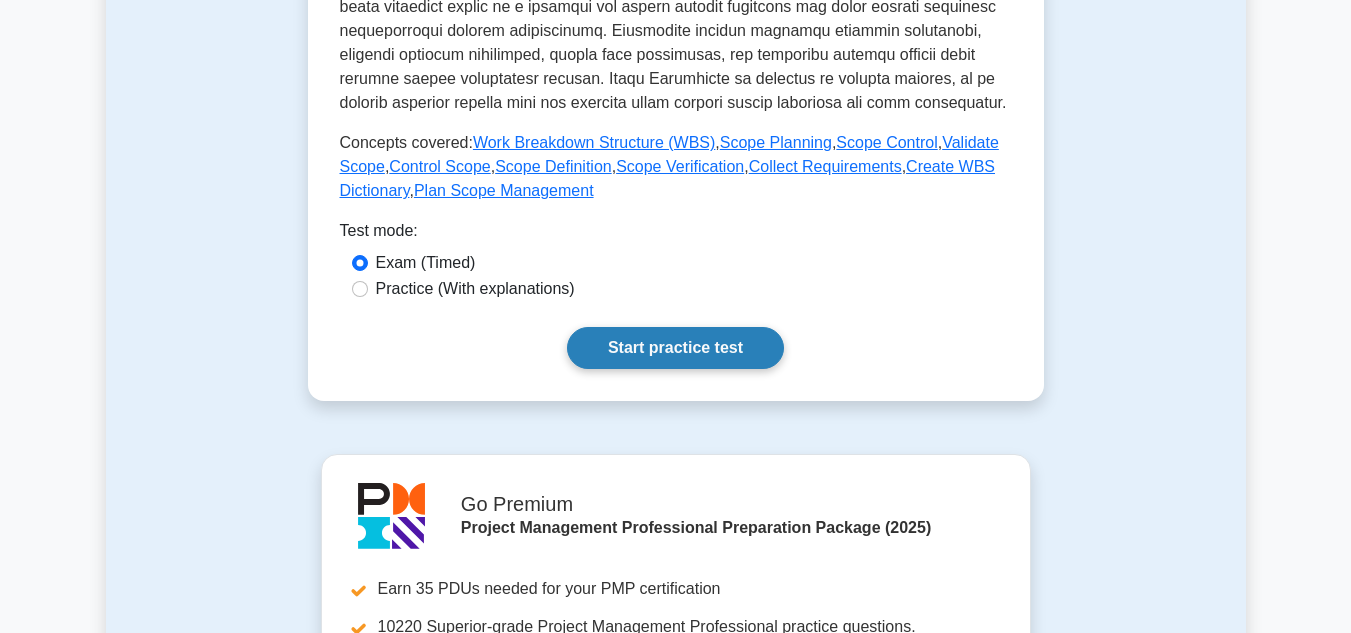 click on "Start practice test" at bounding box center (675, 348) 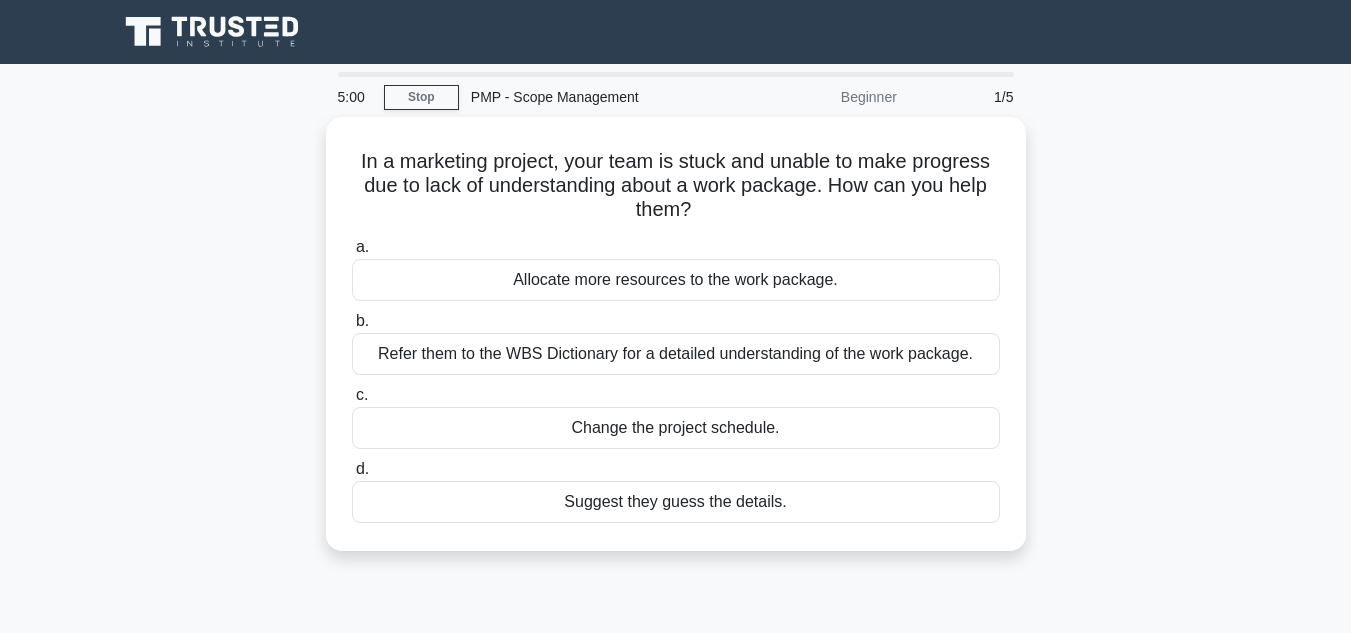 scroll, scrollTop: 0, scrollLeft: 0, axis: both 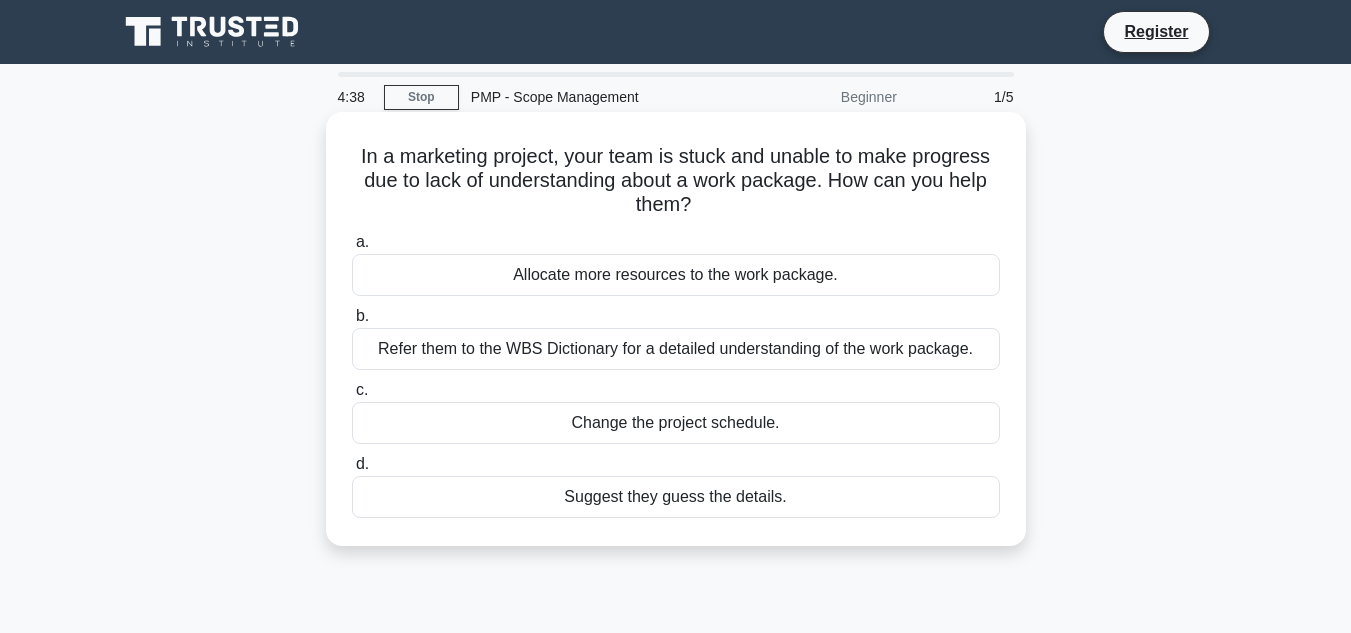 click on "Refer them to the WBS Dictionary for a detailed understanding of the work package." at bounding box center [676, 349] 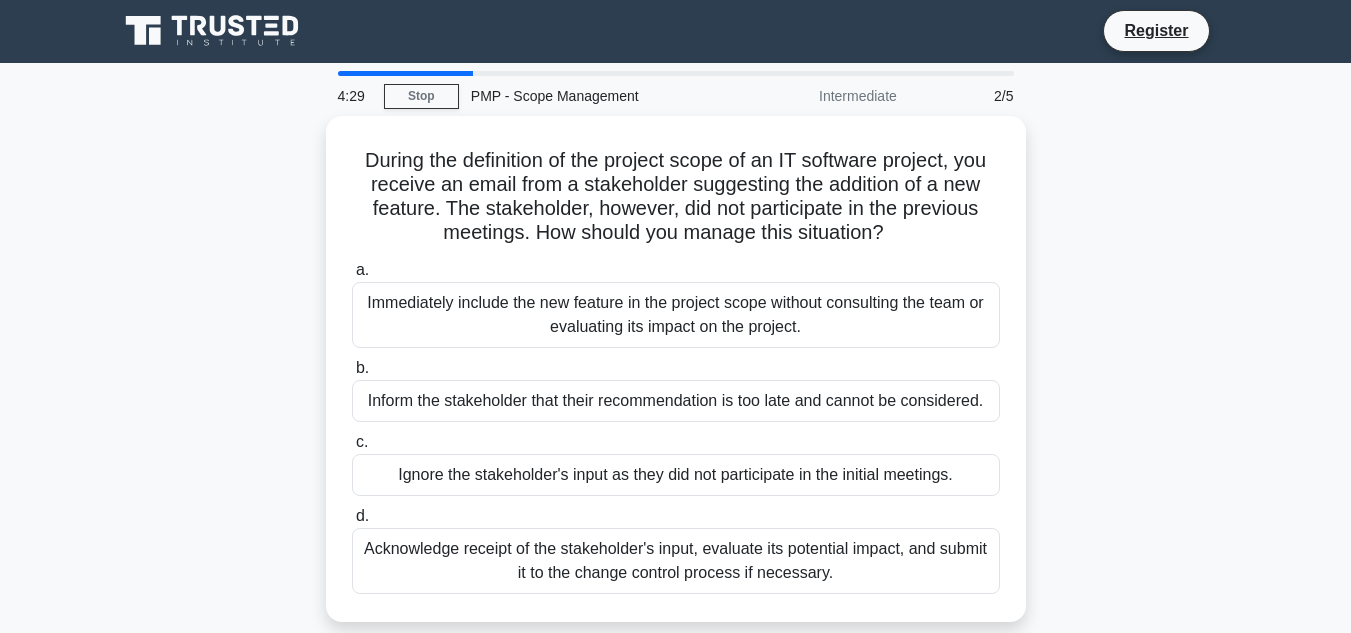 scroll, scrollTop: 0, scrollLeft: 0, axis: both 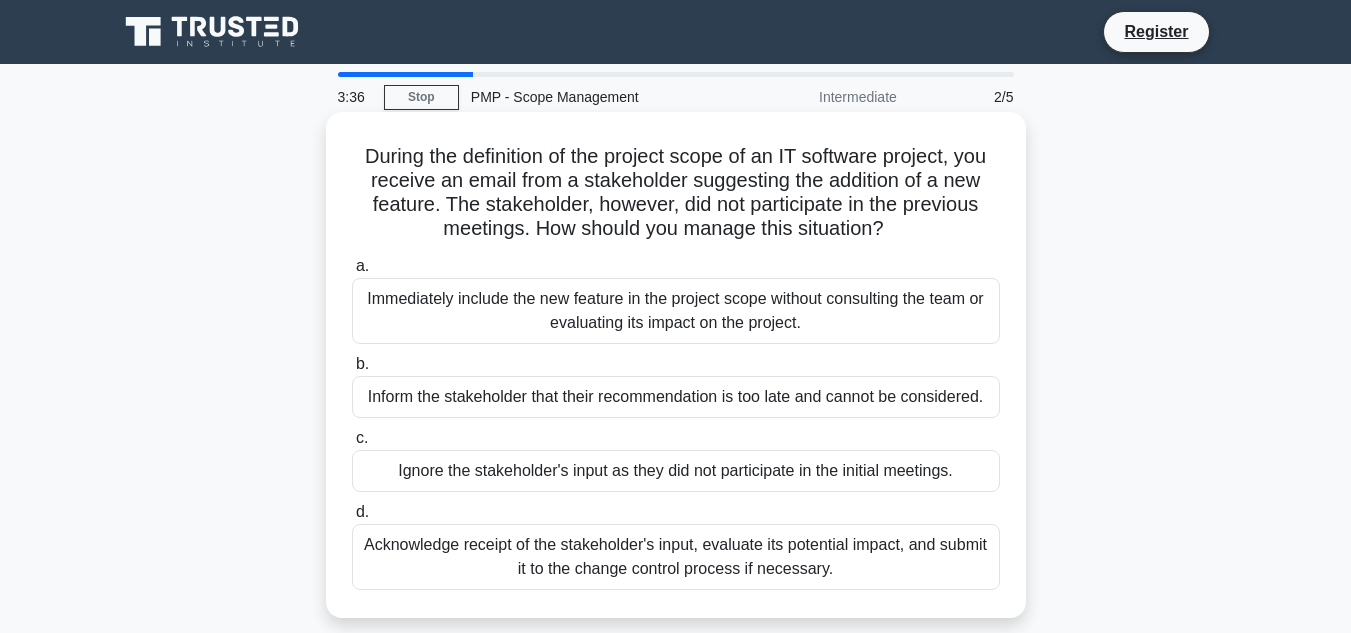 click on "Acknowledge receipt of the stakeholder's input, evaluate its potential impact, and submit it to the change control process if necessary." at bounding box center (676, 557) 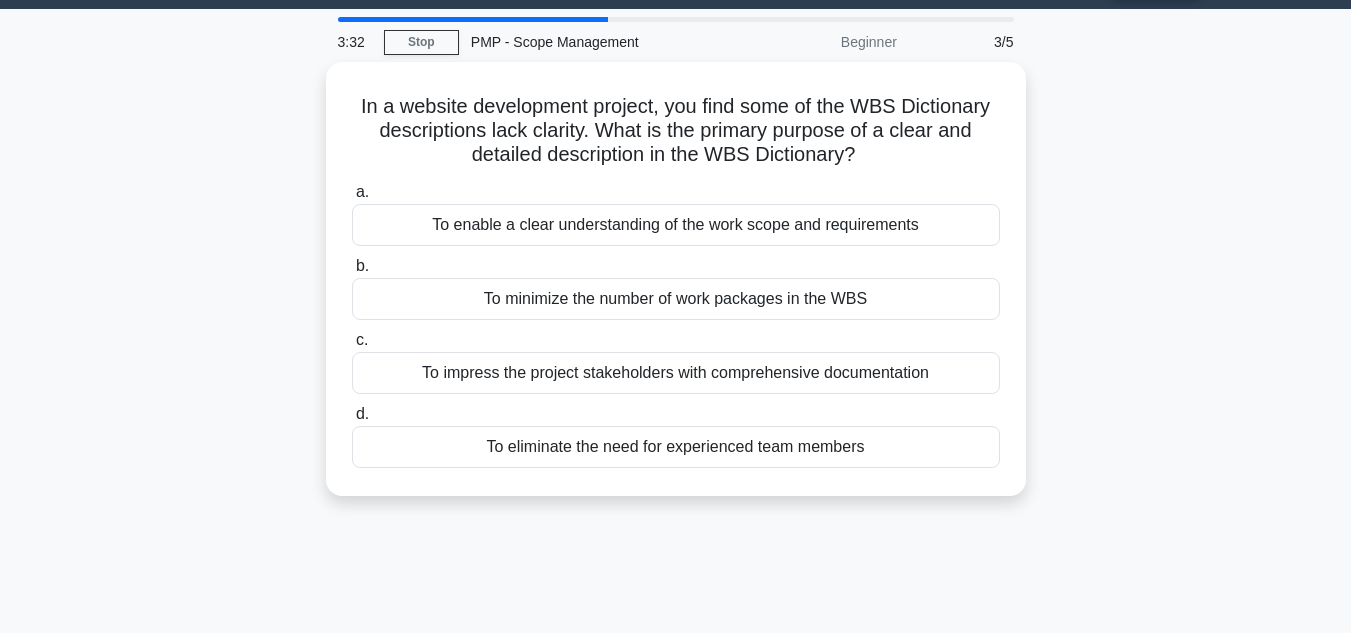 scroll, scrollTop: 15, scrollLeft: 0, axis: vertical 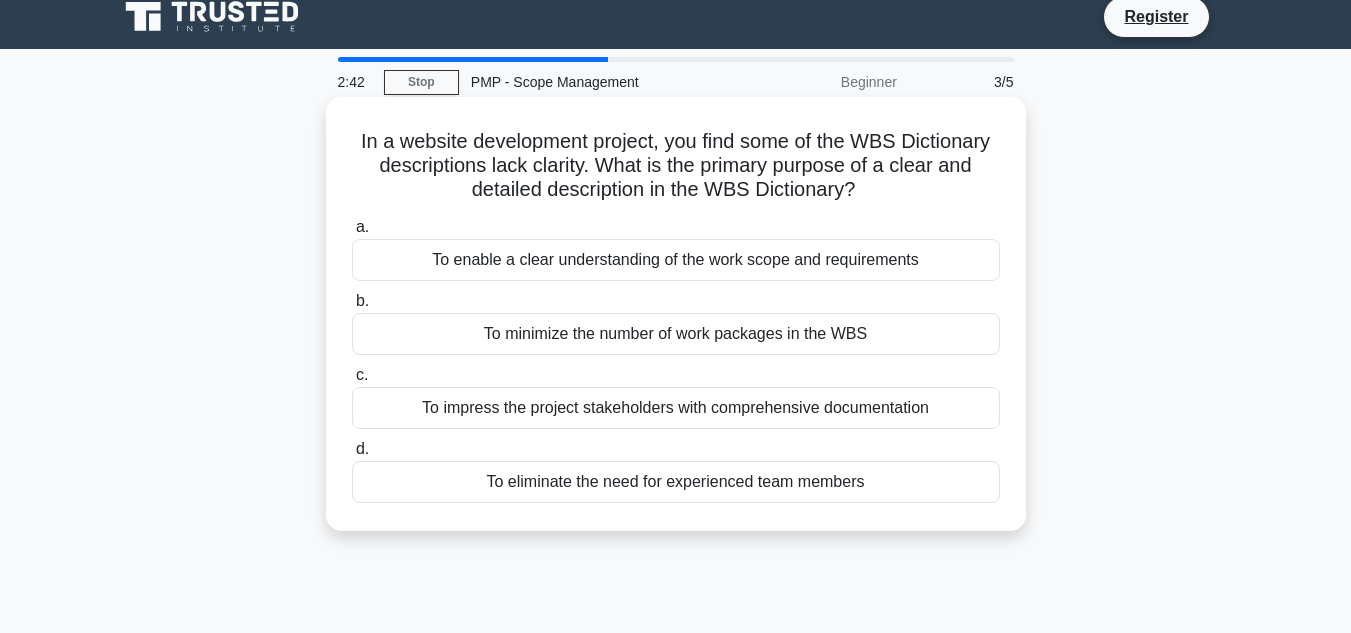 click on "To enable a clear understanding of the work scope and requirements" at bounding box center [676, 260] 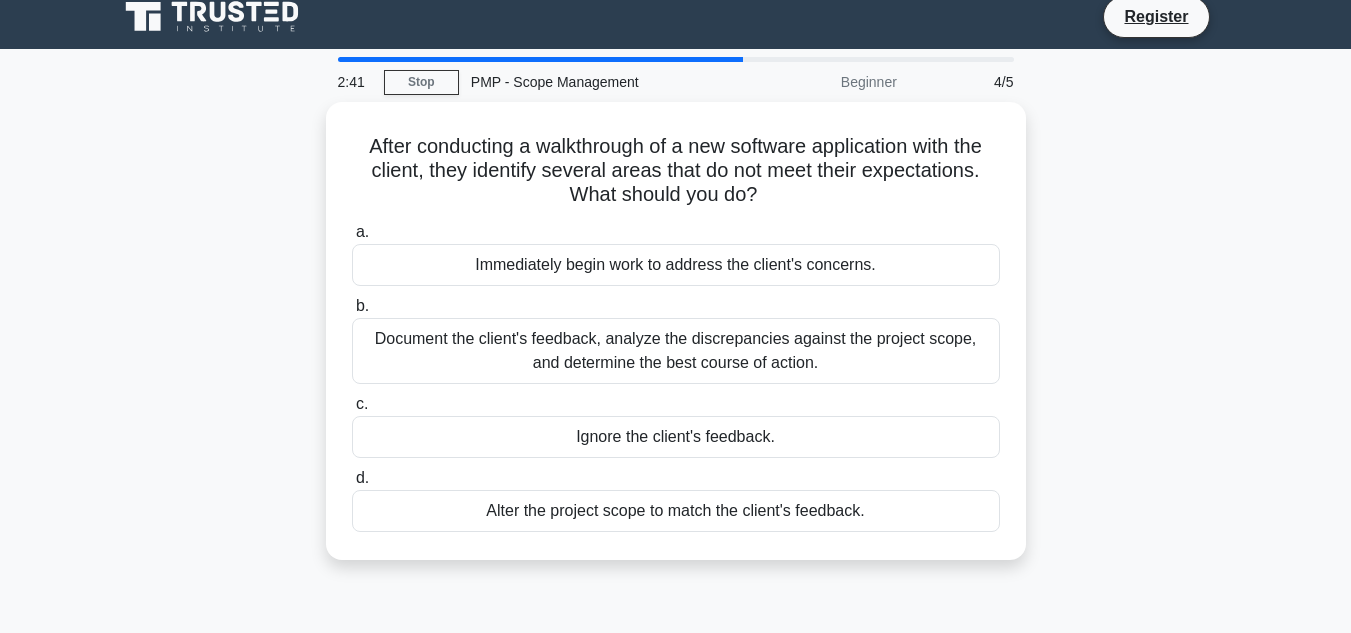scroll, scrollTop: 0, scrollLeft: 0, axis: both 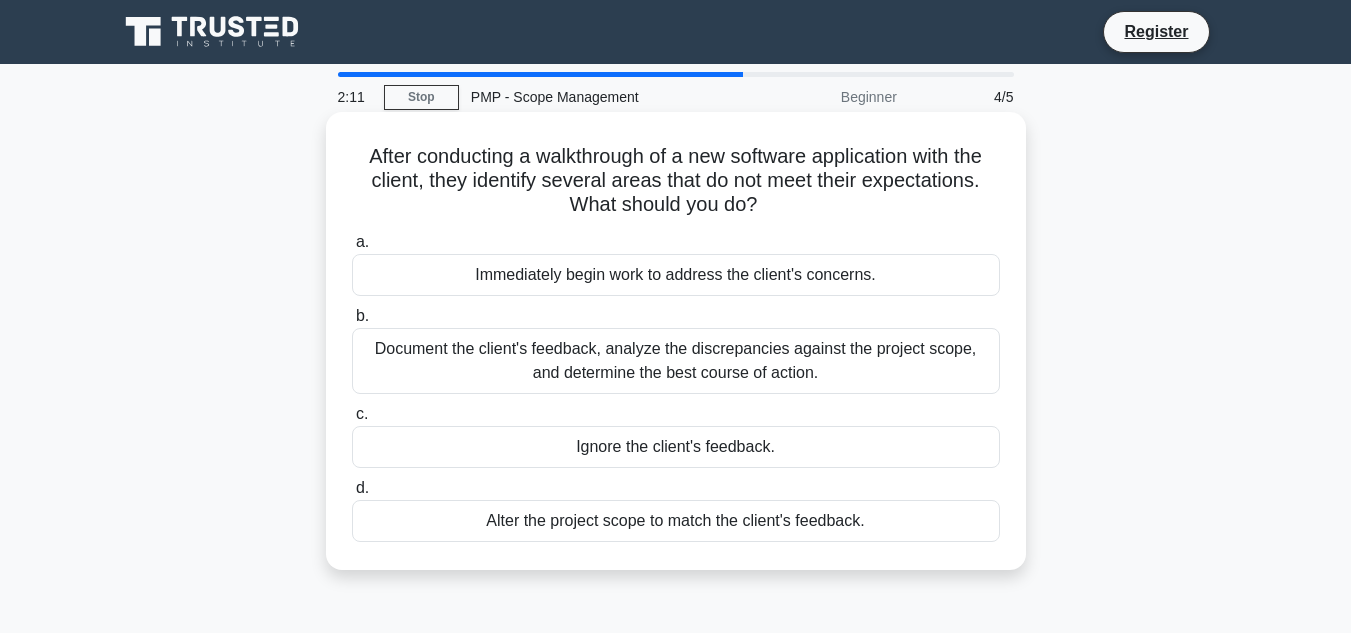 click on "Document the client's feedback, analyze the discrepancies against the project scope, and determine the best course of action." at bounding box center [676, 361] 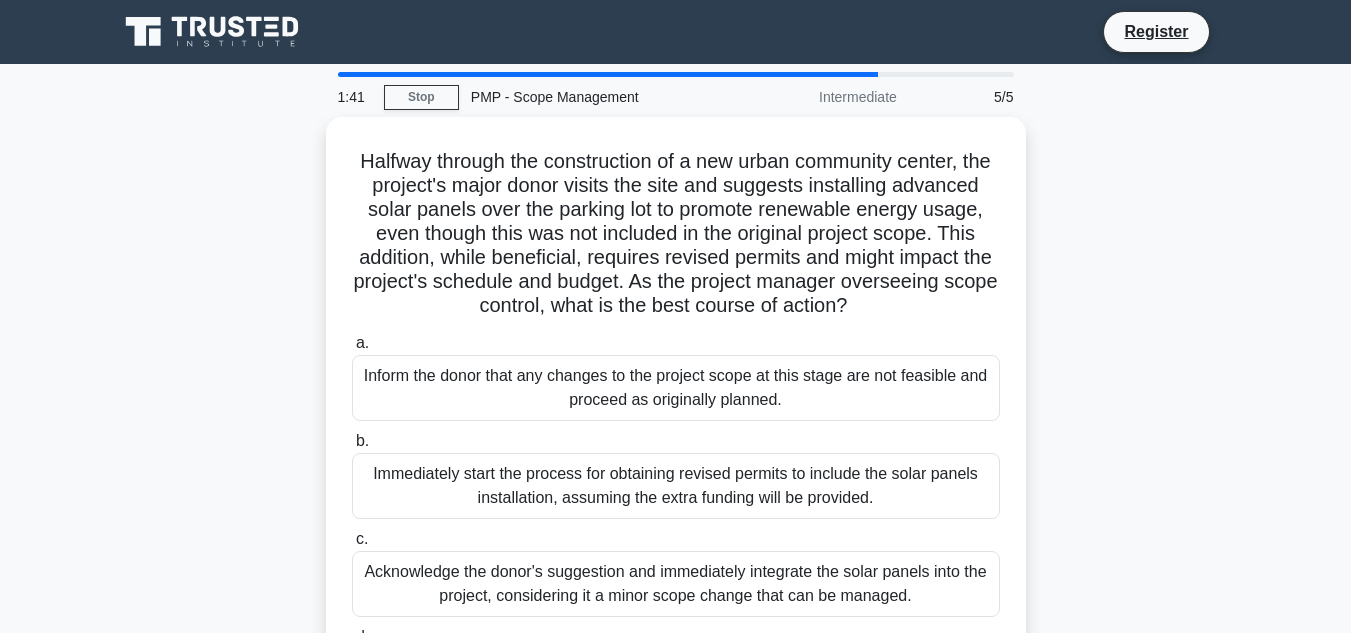 click on "Halfway through the construction of a new urban community center, the project's major donor visits the site and suggests installing advanced solar panels over the parking lot to promote renewable energy usage, even though this was not included in the original project scope. This addition, while beneficial, requires revised permits and might impact the project's schedule and budget. As the project manager overseeing scope control, what is the best course of action?
.spinner_0XTQ{transform-origin:center;animation:spinner_y6GP .75s linear infinite}@keyframes spinner_y6GP{100%{transform:rotate(360deg)}}
a. b. c." at bounding box center [676, 442] 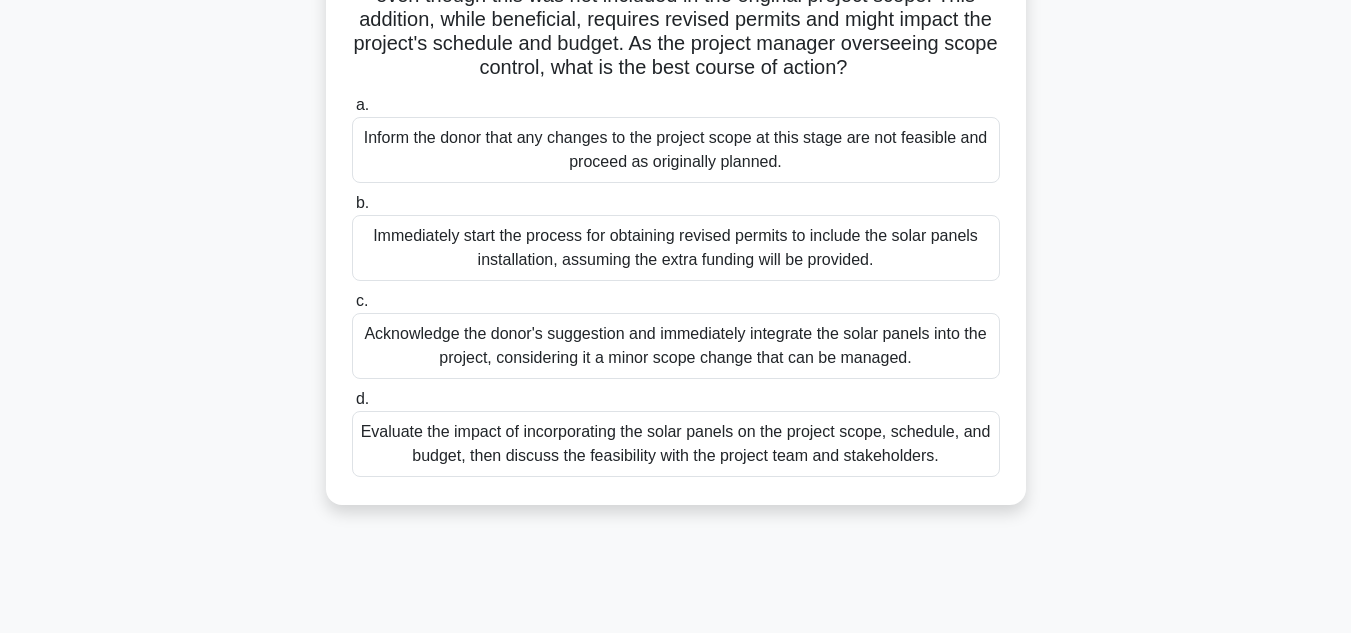 scroll, scrollTop: 240, scrollLeft: 0, axis: vertical 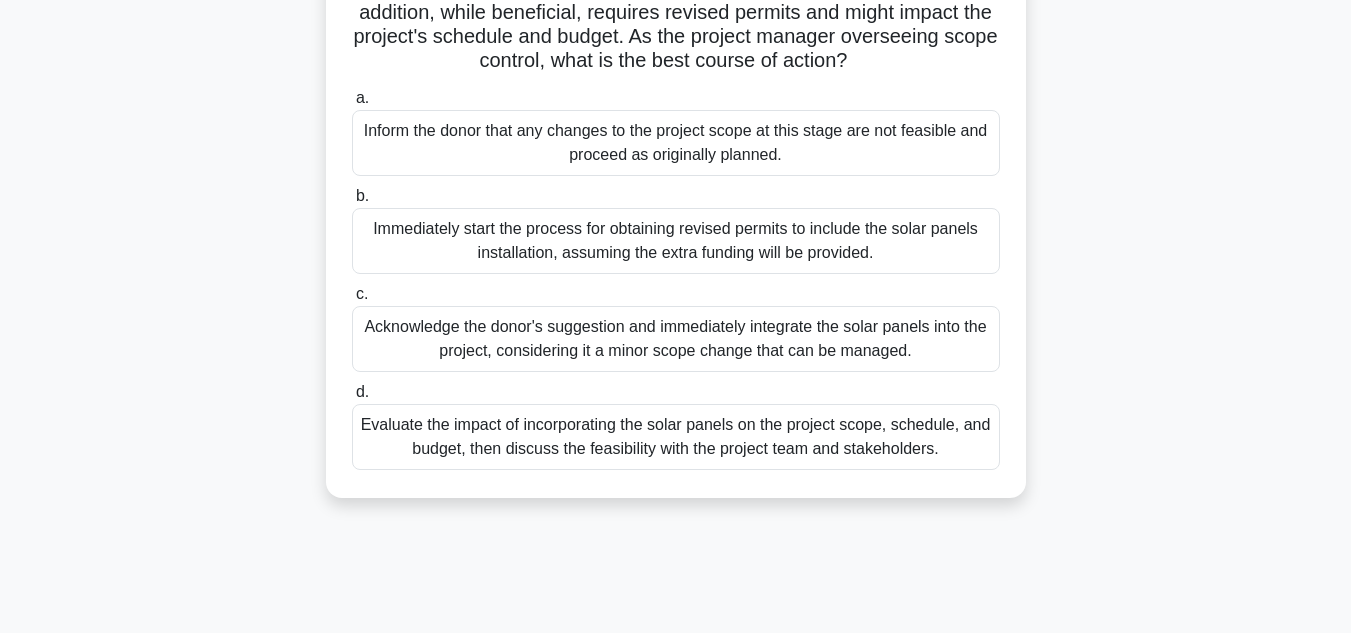 click on "Evaluate the impact of incorporating the solar panels on the project scope, schedule, and budget, then discuss the feasibility with the project team and stakeholders." at bounding box center (676, 437) 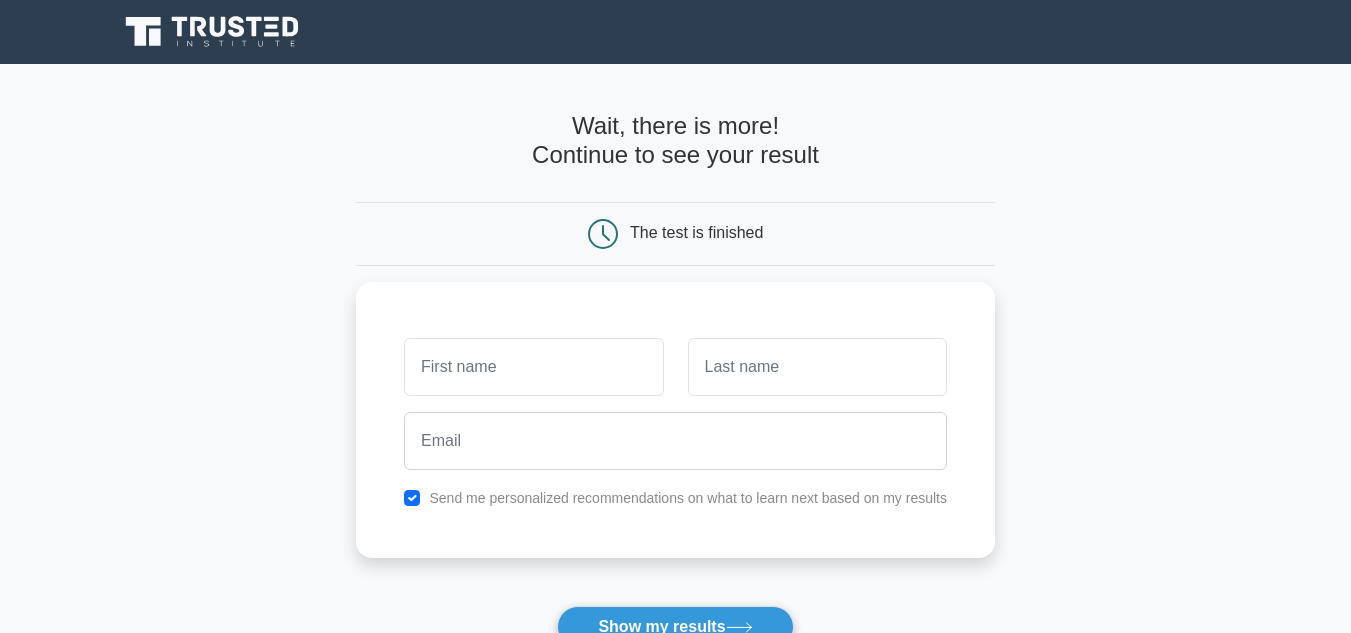 scroll, scrollTop: 0, scrollLeft: 0, axis: both 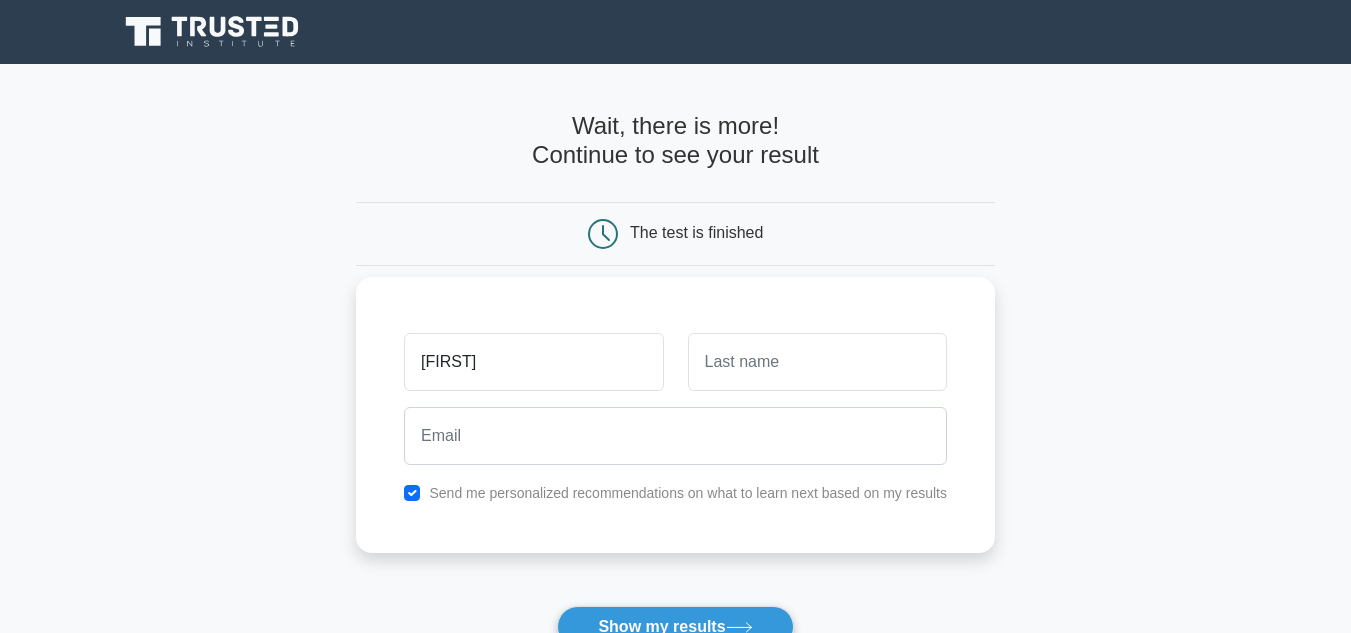 type on "[FIRST]" 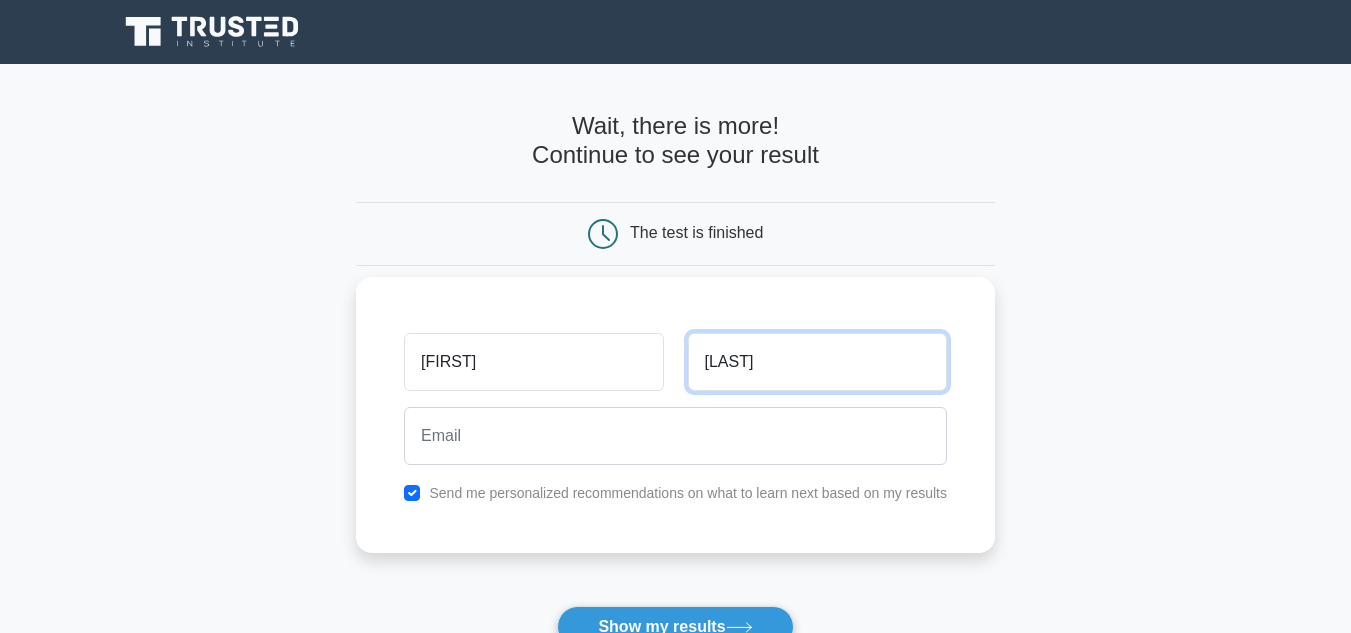 type on "[LAST]" 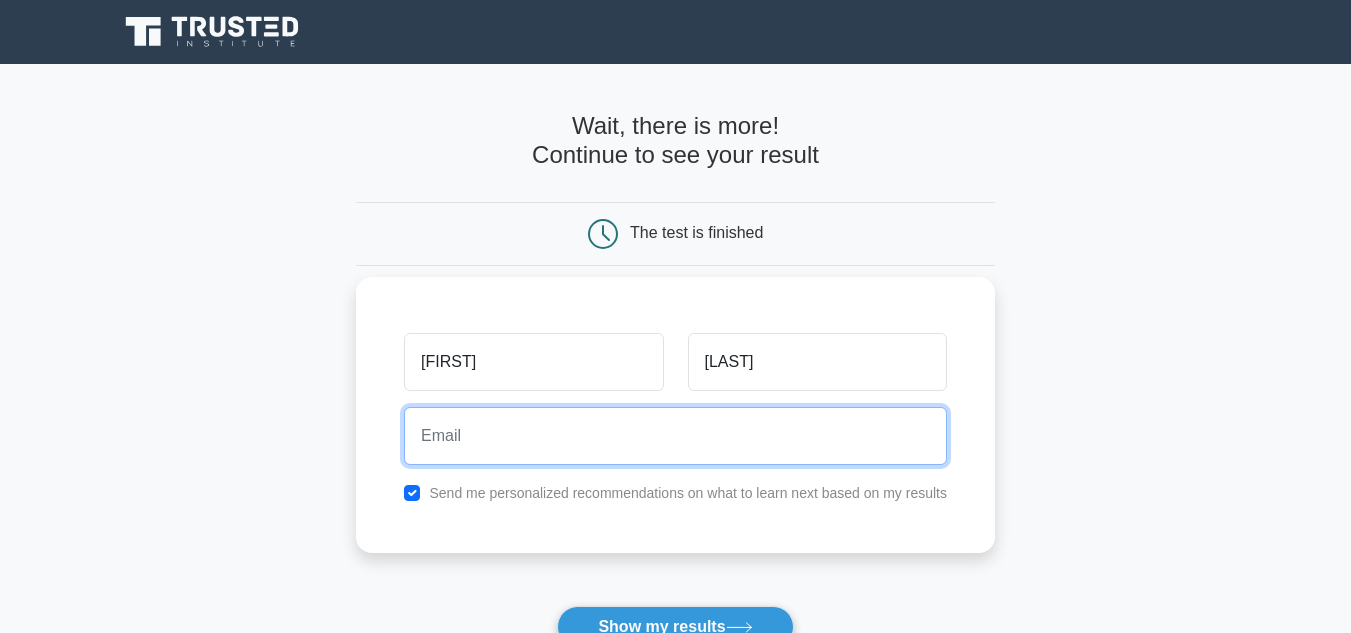 click at bounding box center [675, 436] 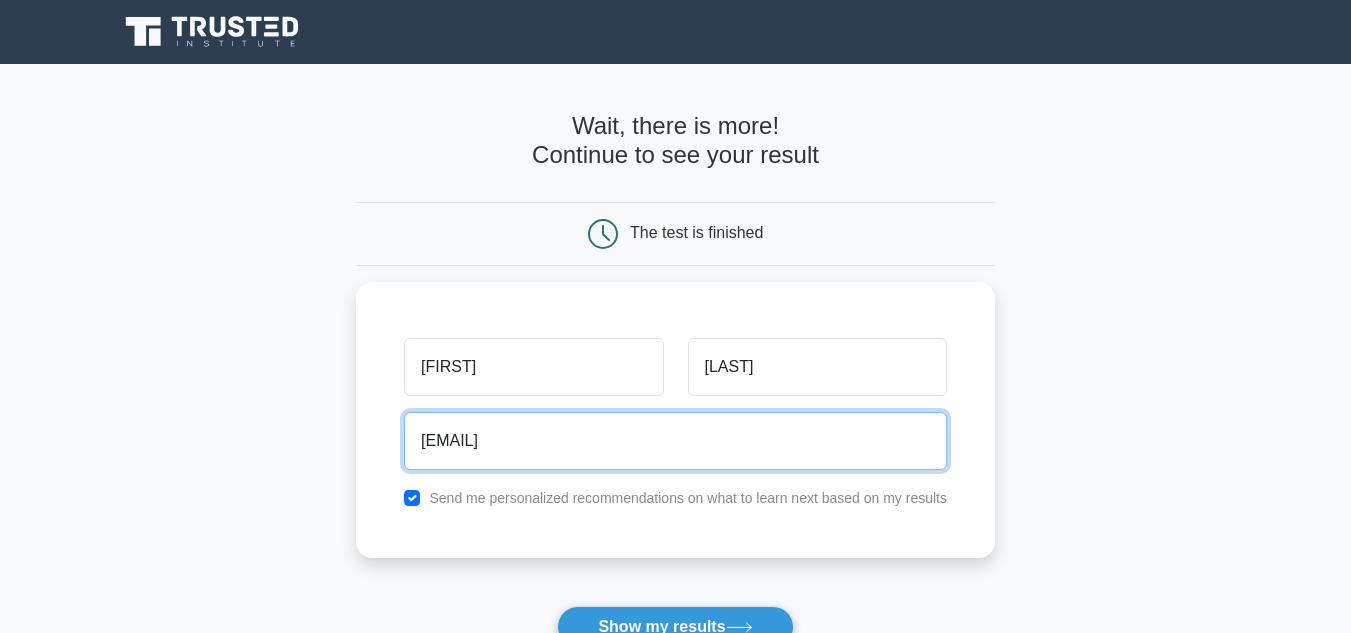 scroll, scrollTop: 143, scrollLeft: 0, axis: vertical 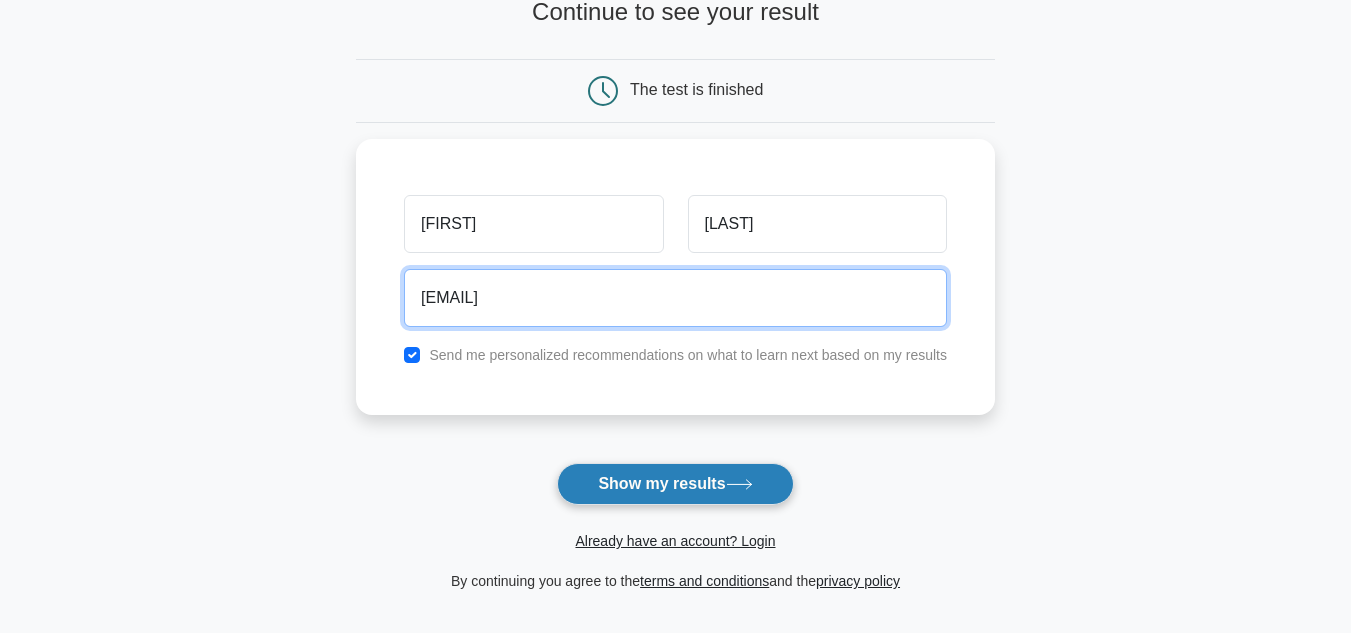 type on "madhuri.vinnakota112@tcs.com" 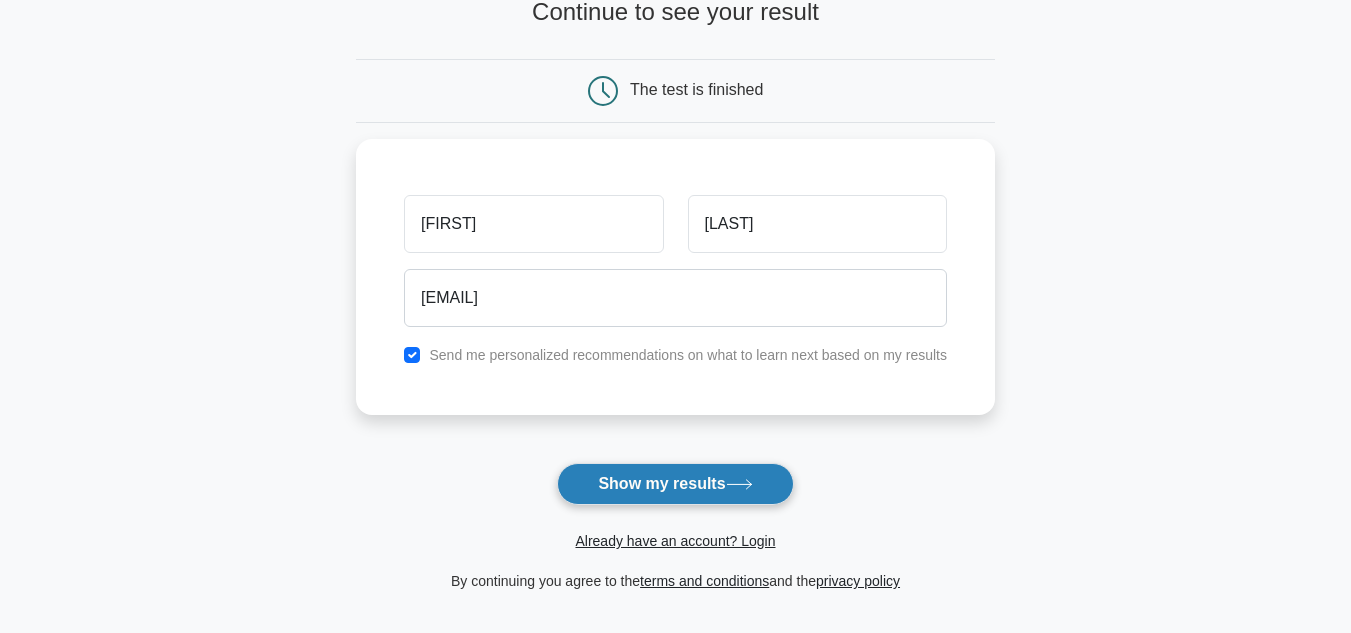 click on "Show my results" at bounding box center (675, 484) 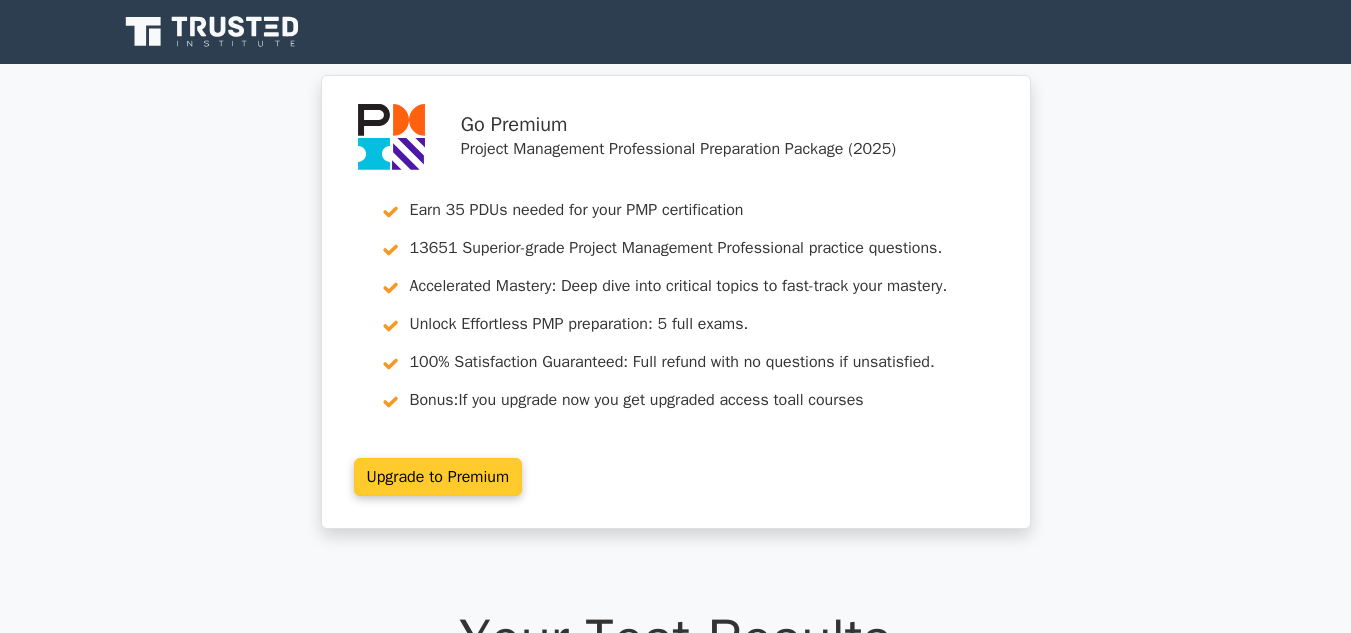 scroll, scrollTop: 0, scrollLeft: 0, axis: both 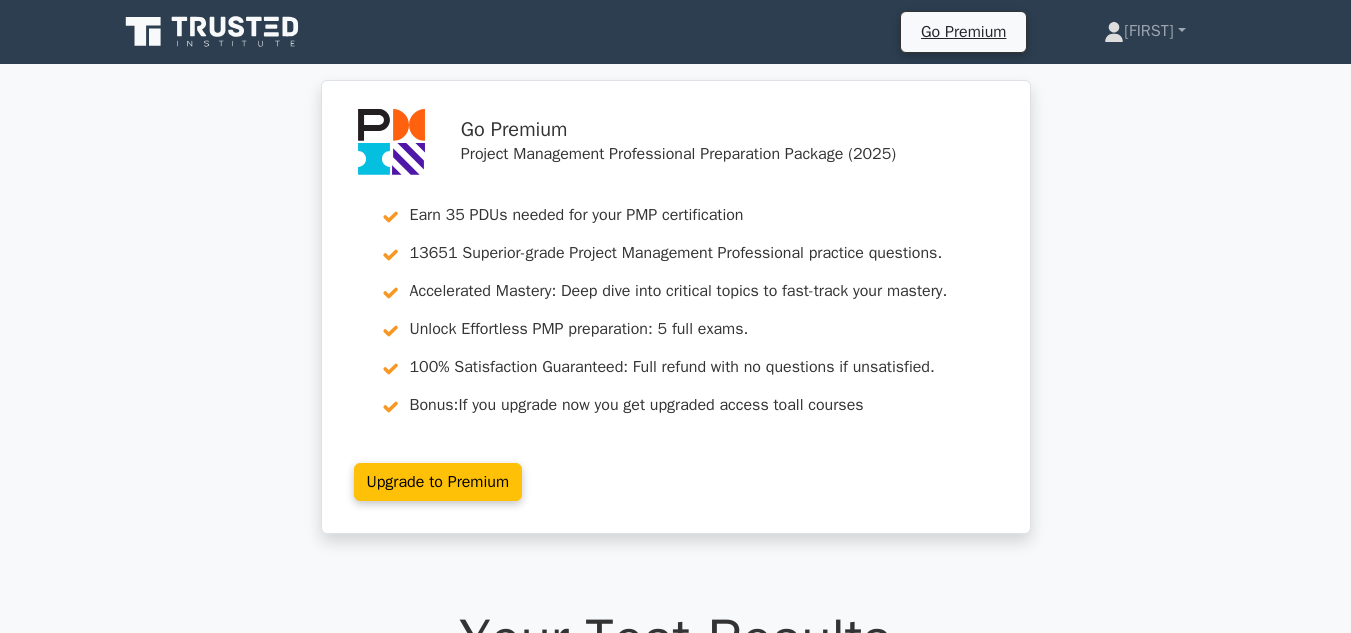 click on "Go Premium
Project Management Professional Preparation Package (2025)
Earn 35 PDUs needed for your PMP certification
13651 Superior-grade  Project Management Professional practice questions.
Accelerated Mastery: Deep dive into critical topics to fast-track your mastery.
Unlock Effortless PMP preparation: 5 full exams.
100% Satisfaction Guaranteed: Full refund with no questions if unsatisfied.
Bonus: all courses" at bounding box center (675, 319) 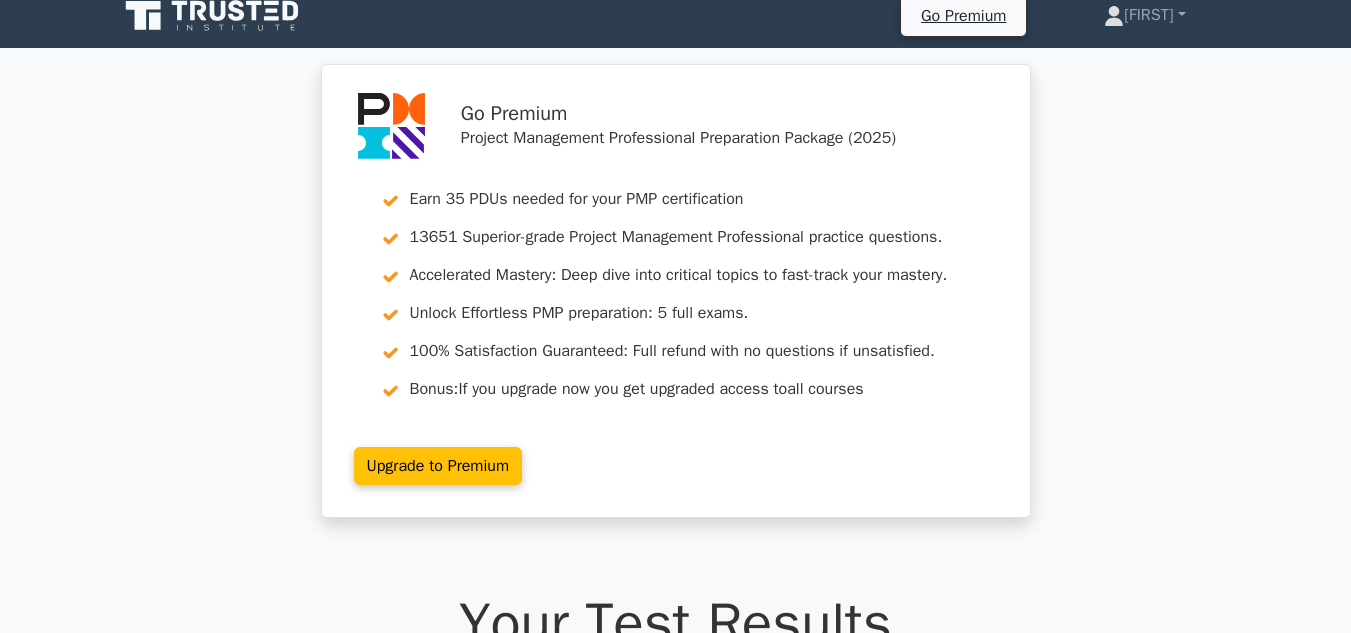 scroll, scrollTop: 0, scrollLeft: 0, axis: both 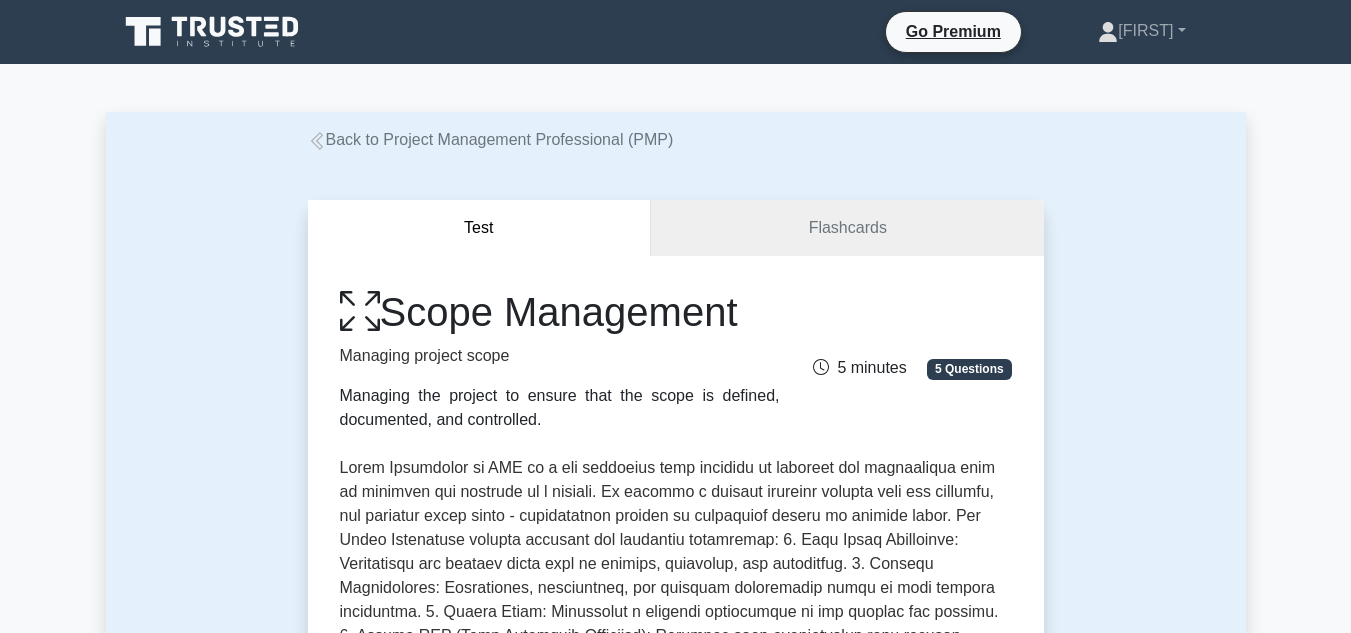 click on "Test
Flashcards
Scope Management
Managing project scope
Managing the project to ensure that the scope is defined, documented, and controlled.
5 minutes
5 Questions" at bounding box center [676, 1093] 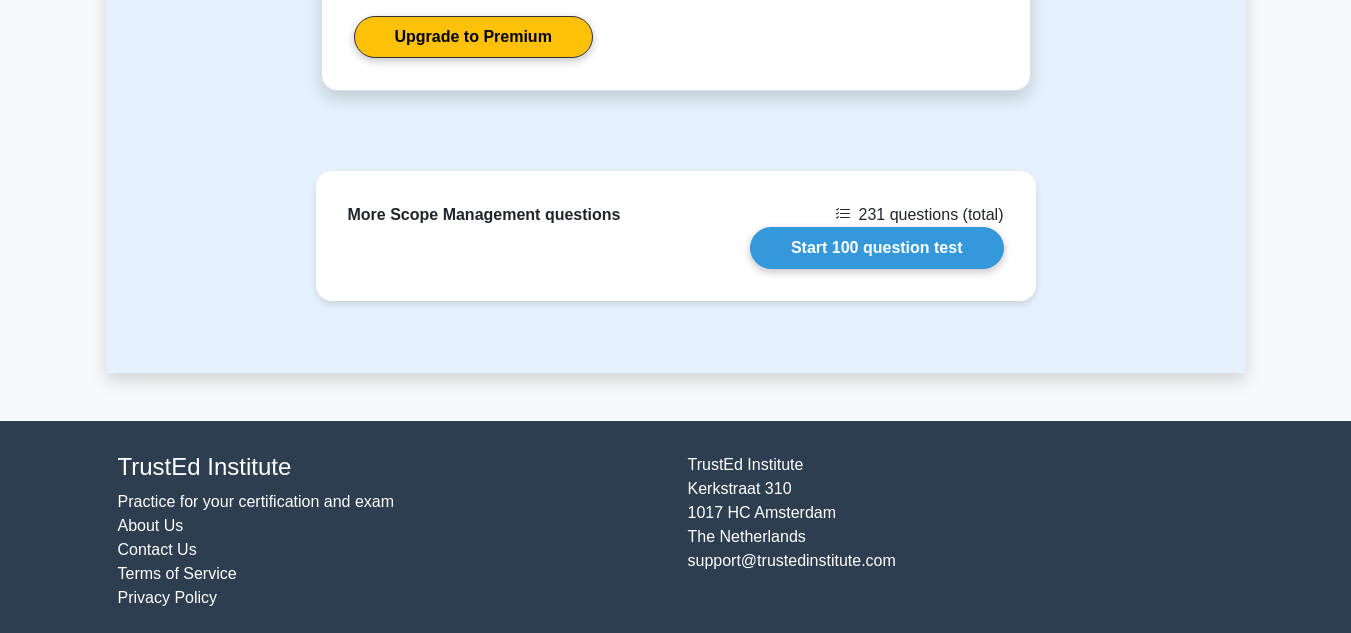 scroll, scrollTop: 1670, scrollLeft: 0, axis: vertical 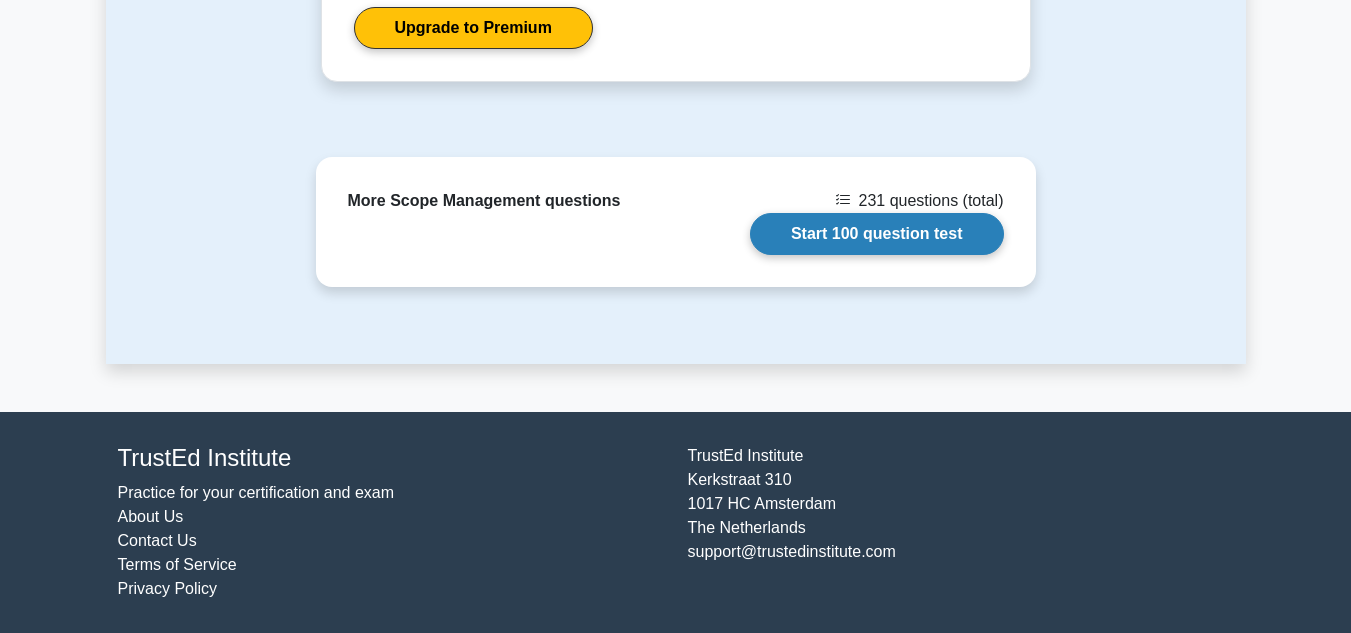 click on "Start 100 question test" at bounding box center [877, 234] 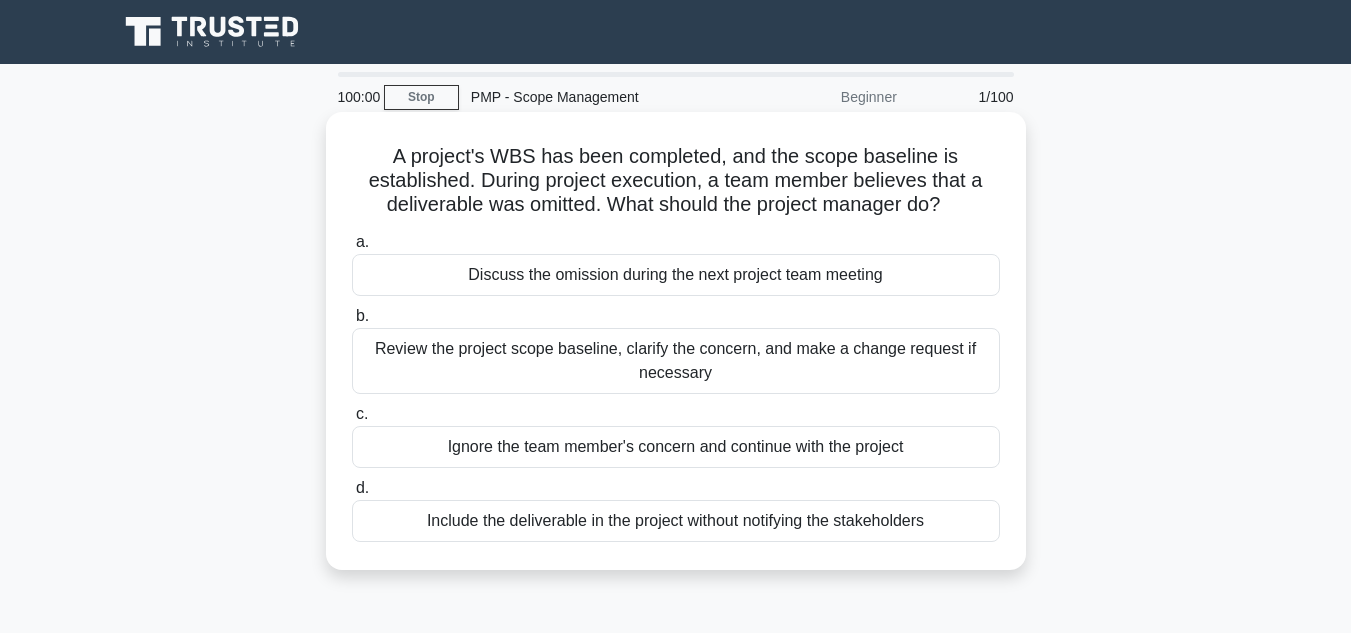 scroll, scrollTop: 0, scrollLeft: 0, axis: both 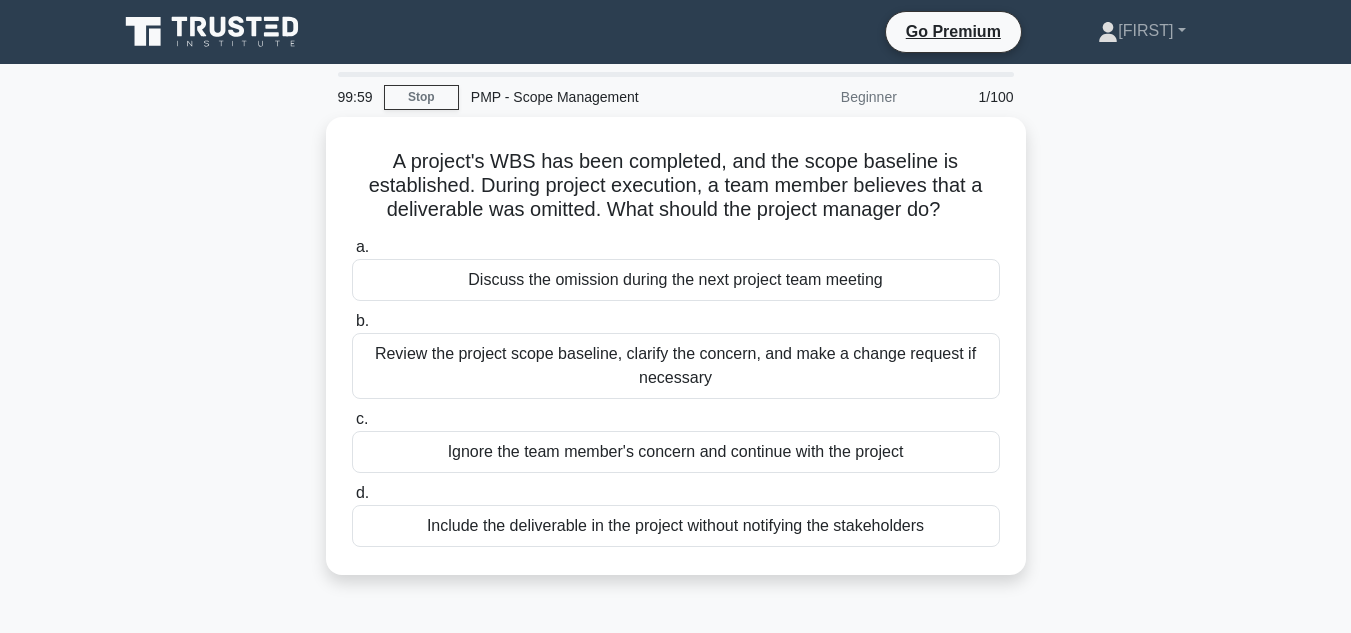 click on "A project's WBS has been completed, and the scope baseline is established. During project execution, a team member believes that a deliverable was omitted. What should the project manager do?
.spinner_0XTQ{transform-origin:center;animation:spinner_y6GP .75s linear infinite}@keyframes spinner_y6GP{100%{transform:rotate(360deg)}}
a.
Discuss the omission during the next project team meeting
b. c. d." at bounding box center (676, 358) 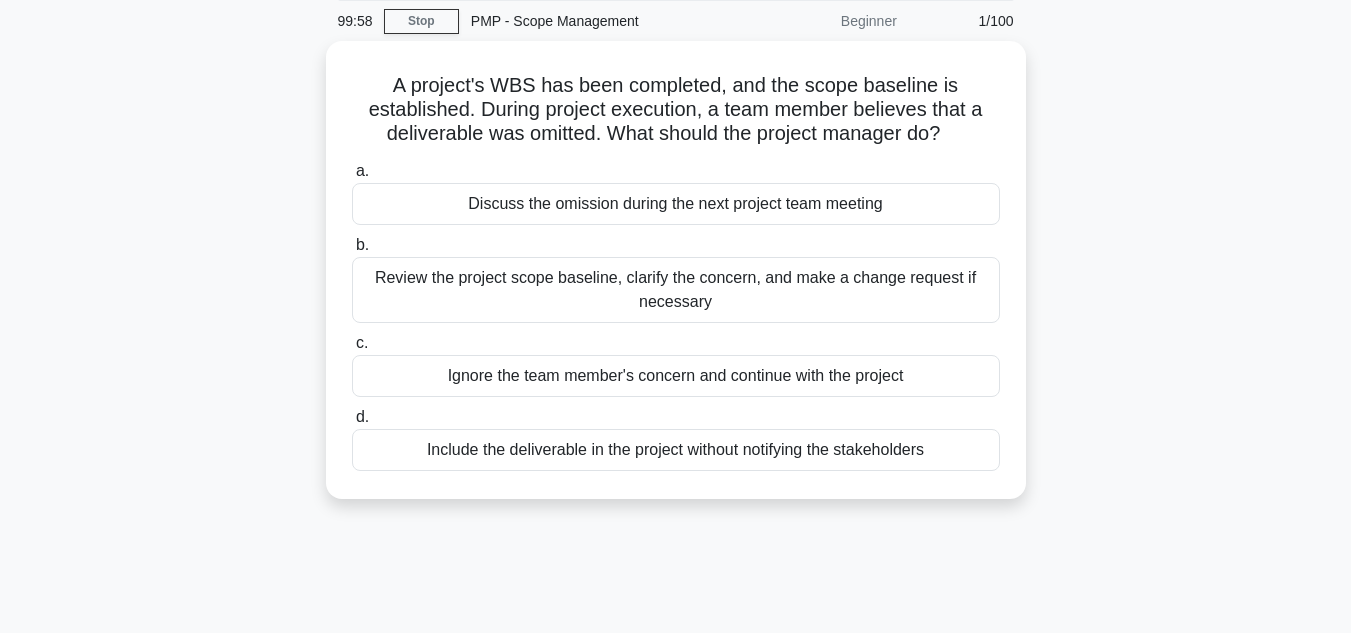 scroll, scrollTop: 80, scrollLeft: 0, axis: vertical 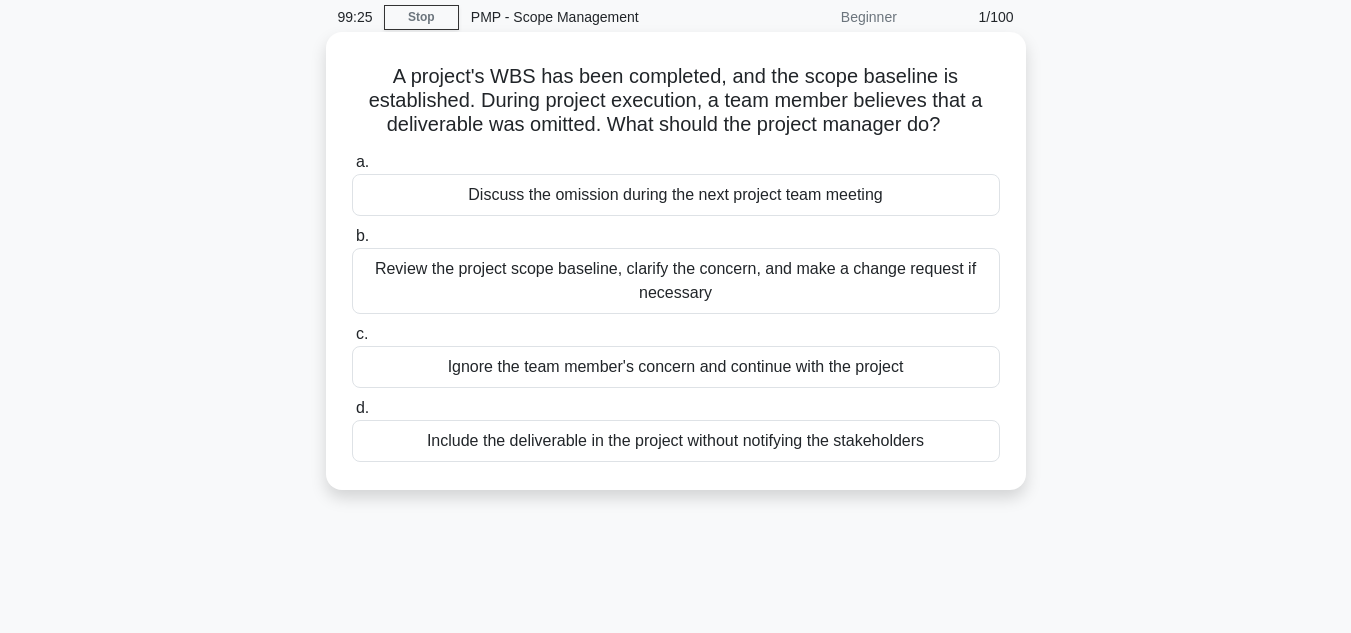 click on "Review the project scope baseline, clarify the concern, and make a change request if necessary" at bounding box center [676, 281] 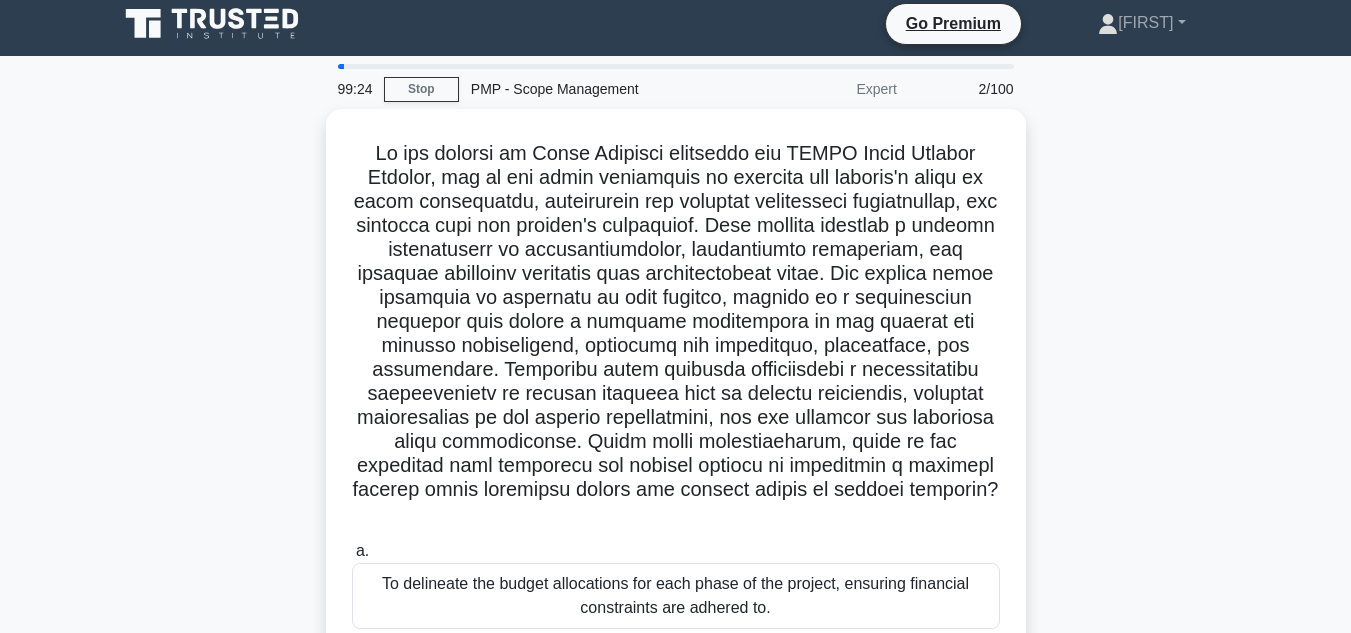 scroll, scrollTop: 0, scrollLeft: 0, axis: both 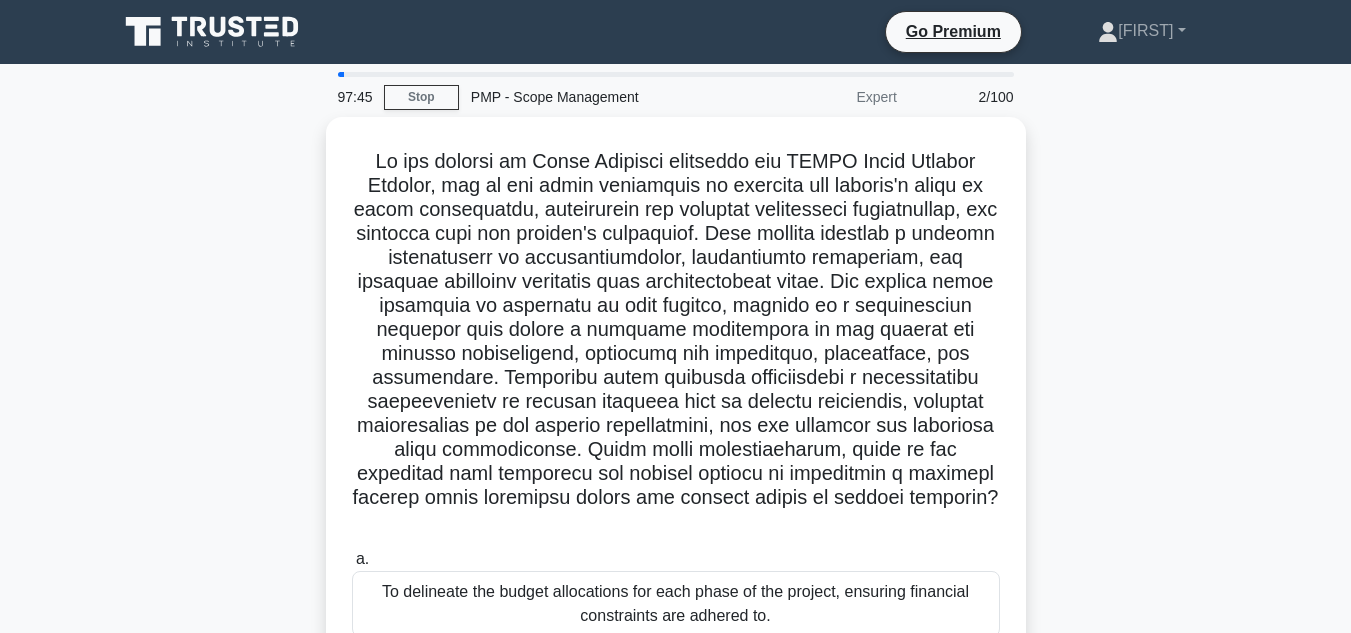 click on ".spinner_0XTQ{transform-origin:center;animation:spinner_y6GP .75s linear infinite}@keyframes spinner_y6GP{100%{transform:rotate(360deg)}}
a.
To delineate the budget allocations for each phase of the project, ensuring financial constraints are adhered to.
b." at bounding box center (676, 550) 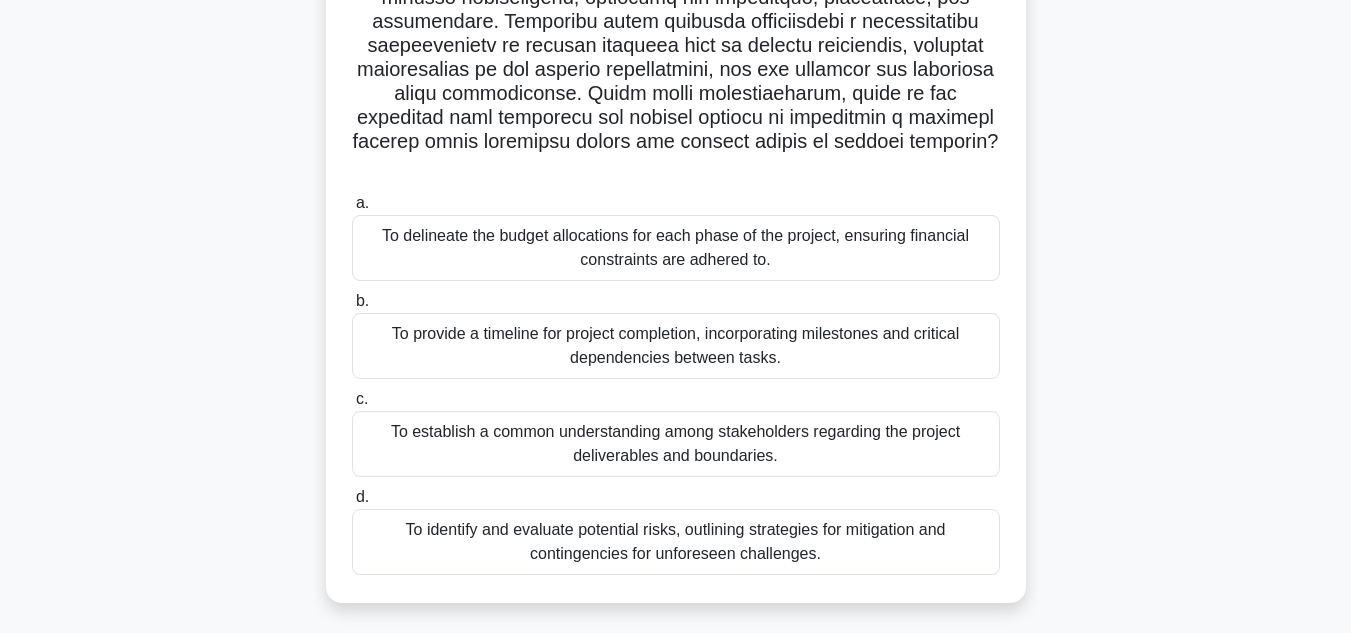 scroll, scrollTop: 360, scrollLeft: 0, axis: vertical 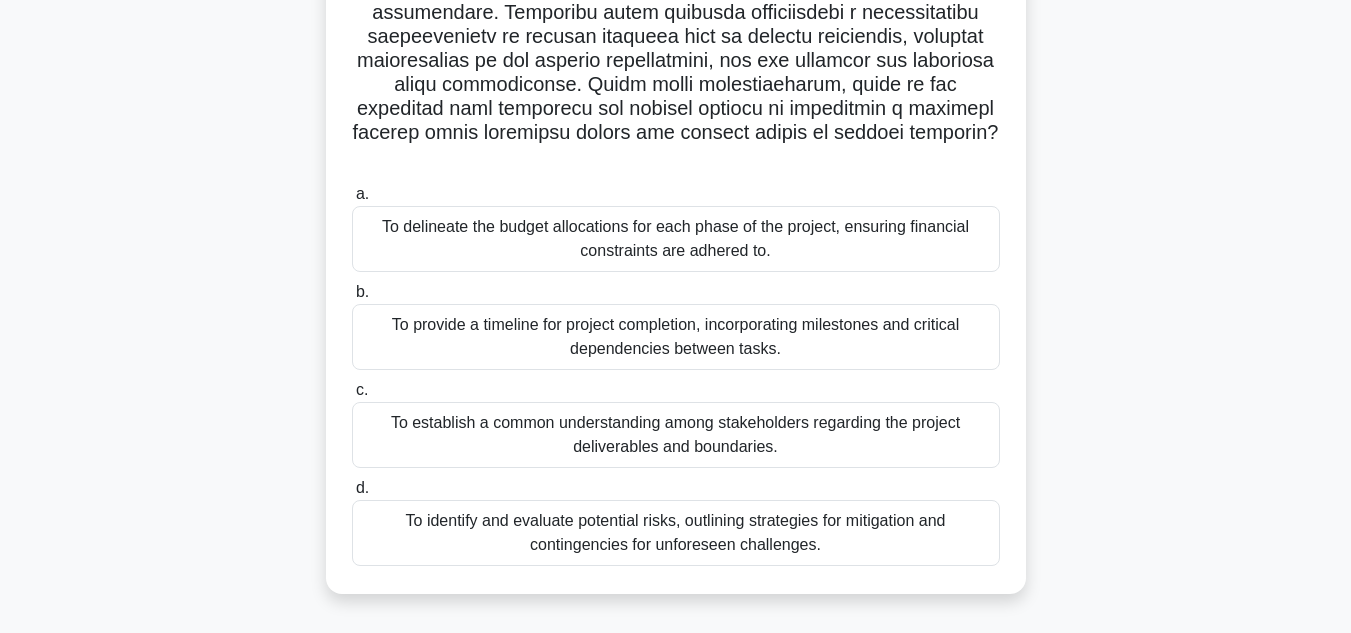 click on "To identify and evaluate potential risks, outlining strategies for mitigation and contingencies for unforeseen challenges." at bounding box center [676, 533] 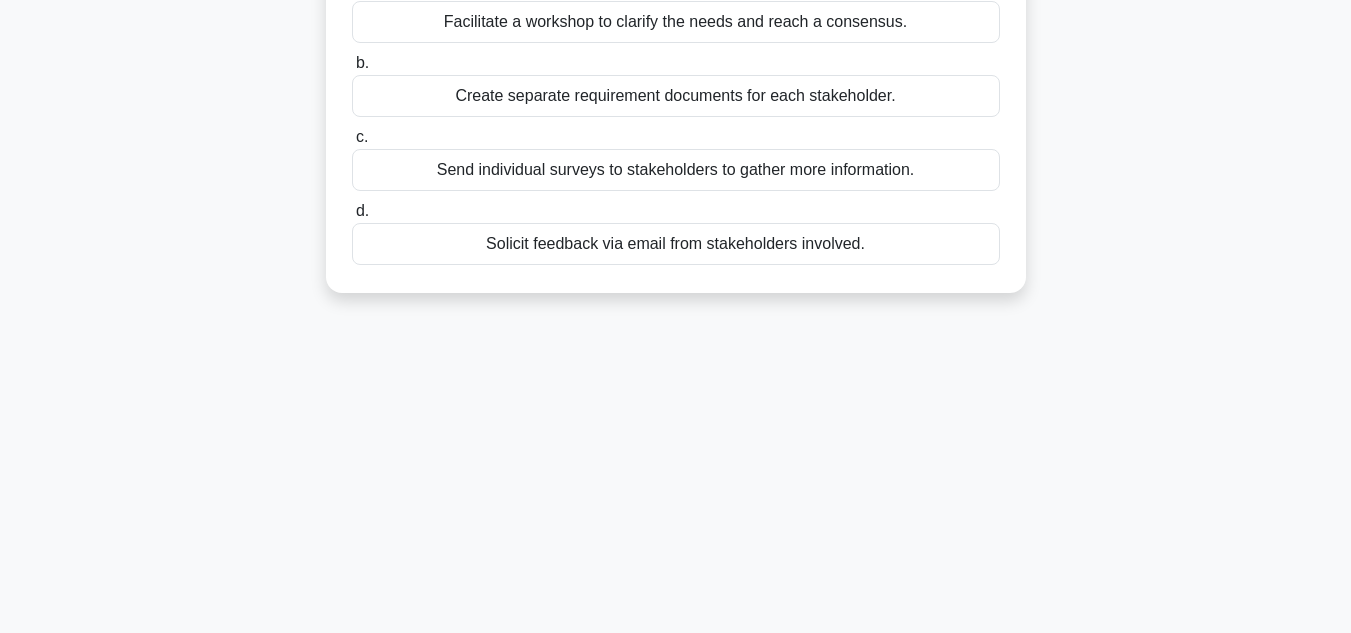 scroll, scrollTop: 0, scrollLeft: 0, axis: both 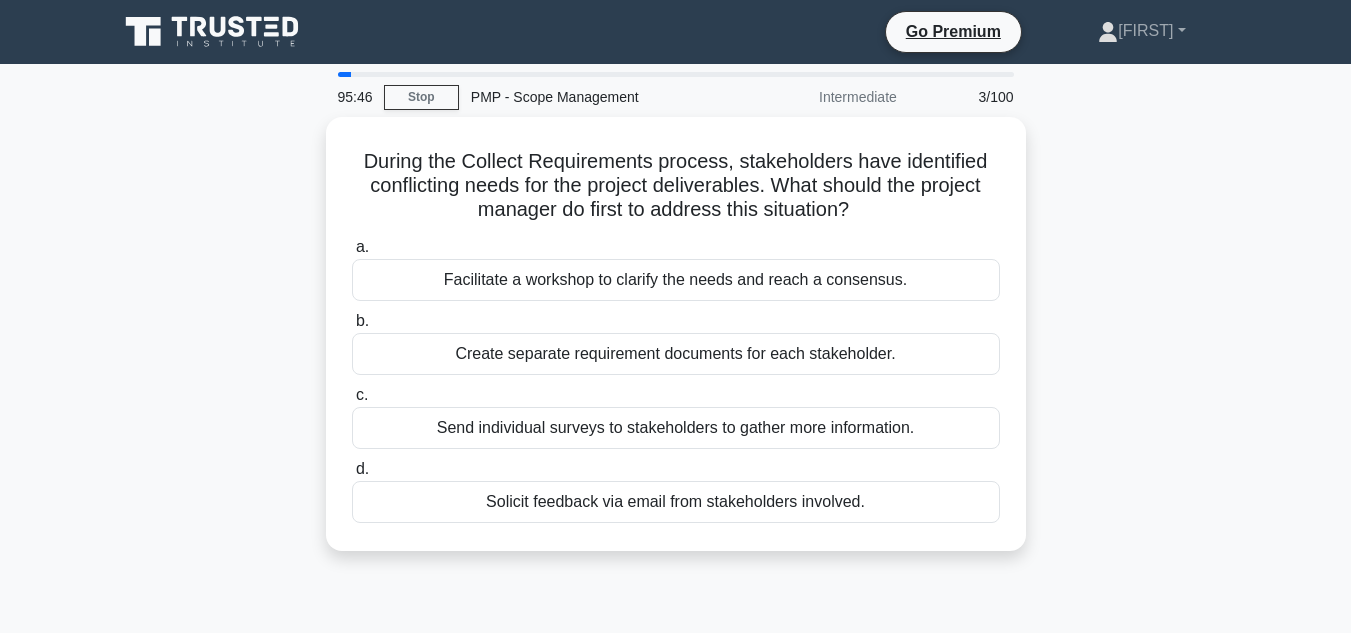 click on "During the Collect Requirements process, stakeholders have identified conflicting needs for the project deliverables. What should the project manager do first to address this situation?
.spinner_0XTQ{transform-origin:center;animation:spinner_y6GP .75s linear infinite}@keyframes spinner_y6GP{100%{transform:rotate(360deg)}}
a.
Facilitate a workshop to clarify the needs and reach a consensus.
b. c." at bounding box center [676, 346] 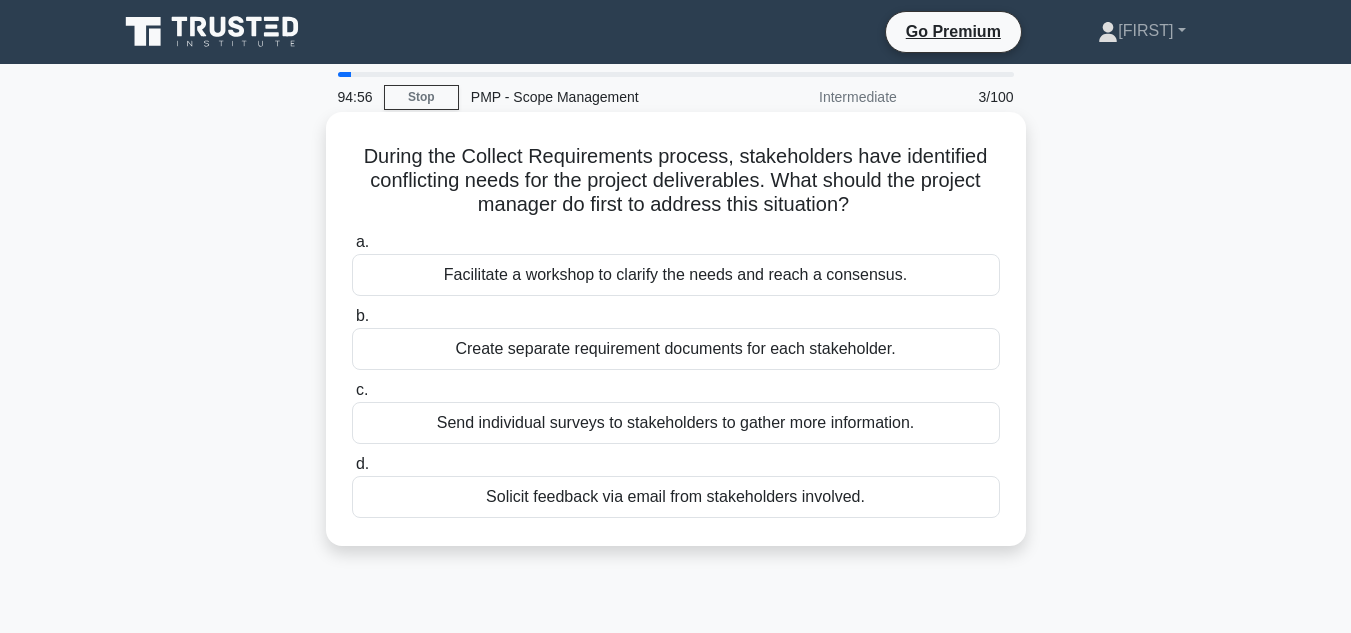 click on "Solicit feedback via email from stakeholders involved." at bounding box center [676, 497] 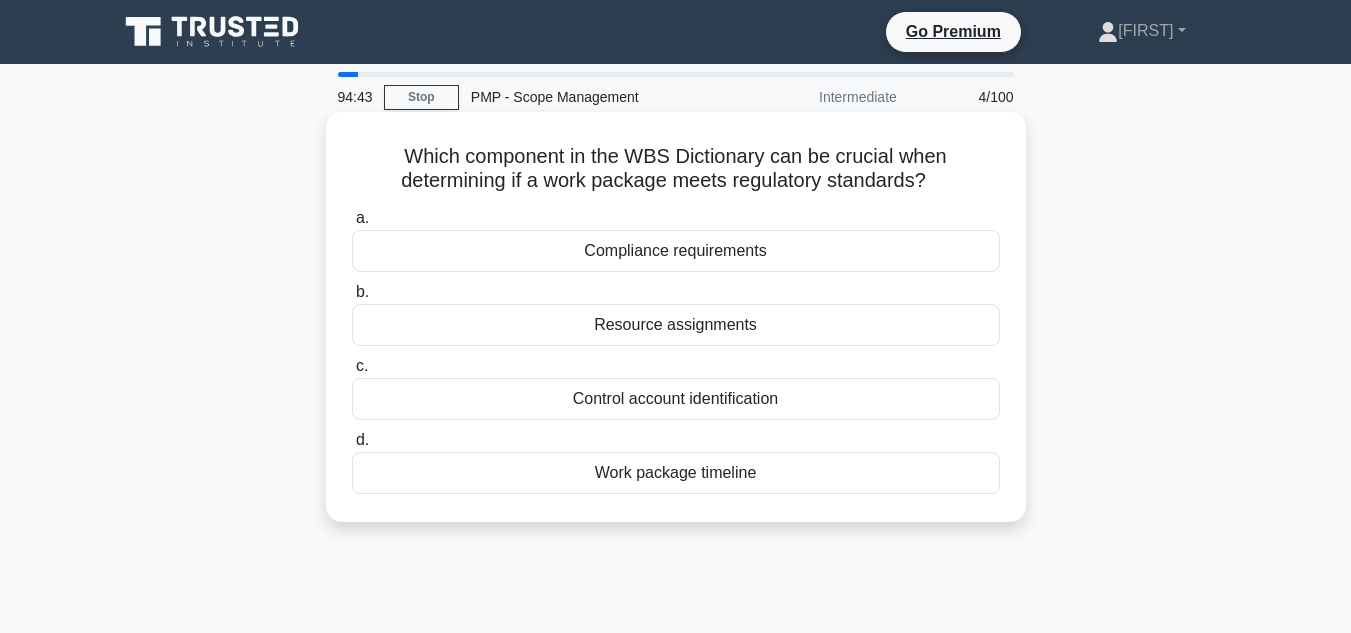 click on "Compliance requirements" at bounding box center [676, 251] 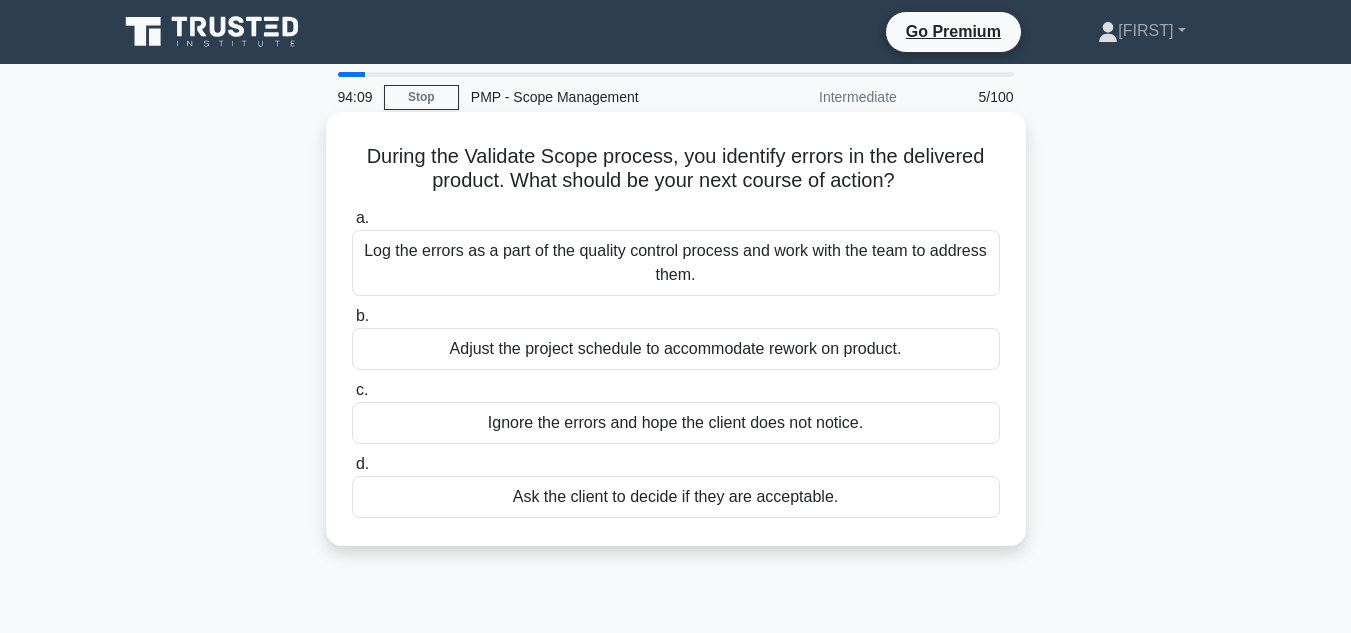 click on "Log the errors as a part of the quality control process and work with the team to address them." at bounding box center (676, 263) 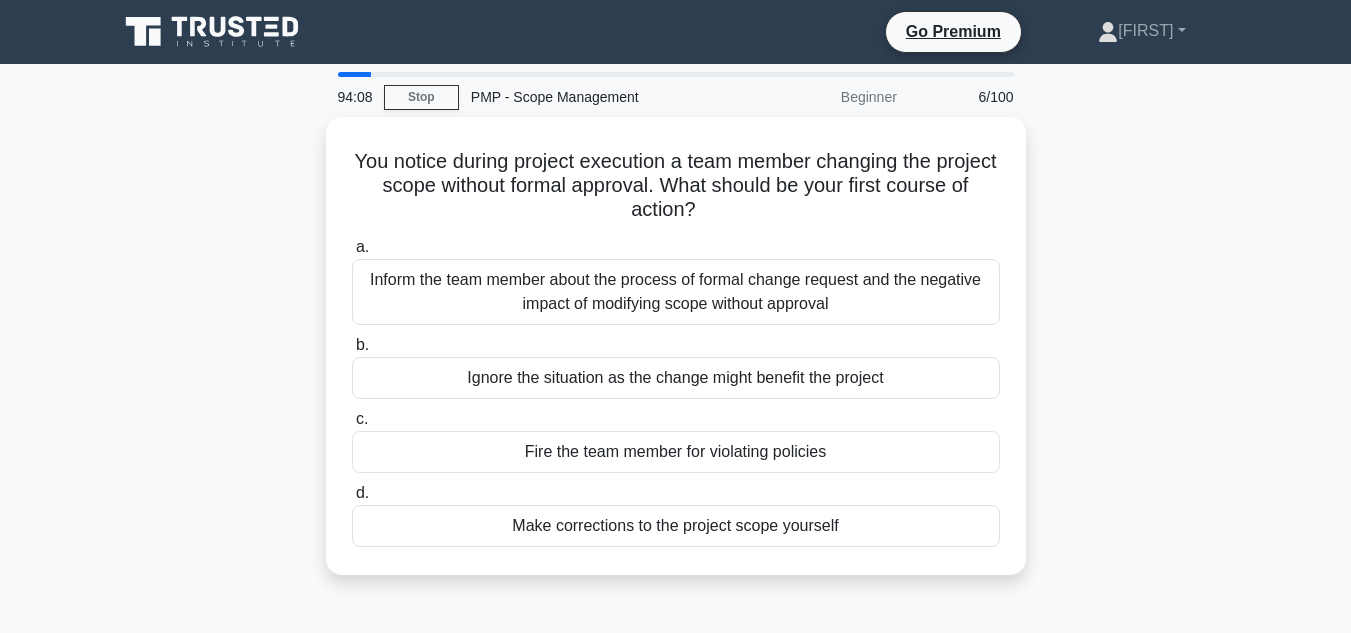 click on "You notice during project execution a team member changing the project scope without formal approval. What should be your first course of action?
.spinner_0XTQ{transform-origin:center;animation:spinner_y6GP .75s linear infinite}@keyframes spinner_y6GP{100%{transform:rotate(360deg)}}
a.
b.
c. d." at bounding box center [676, 358] 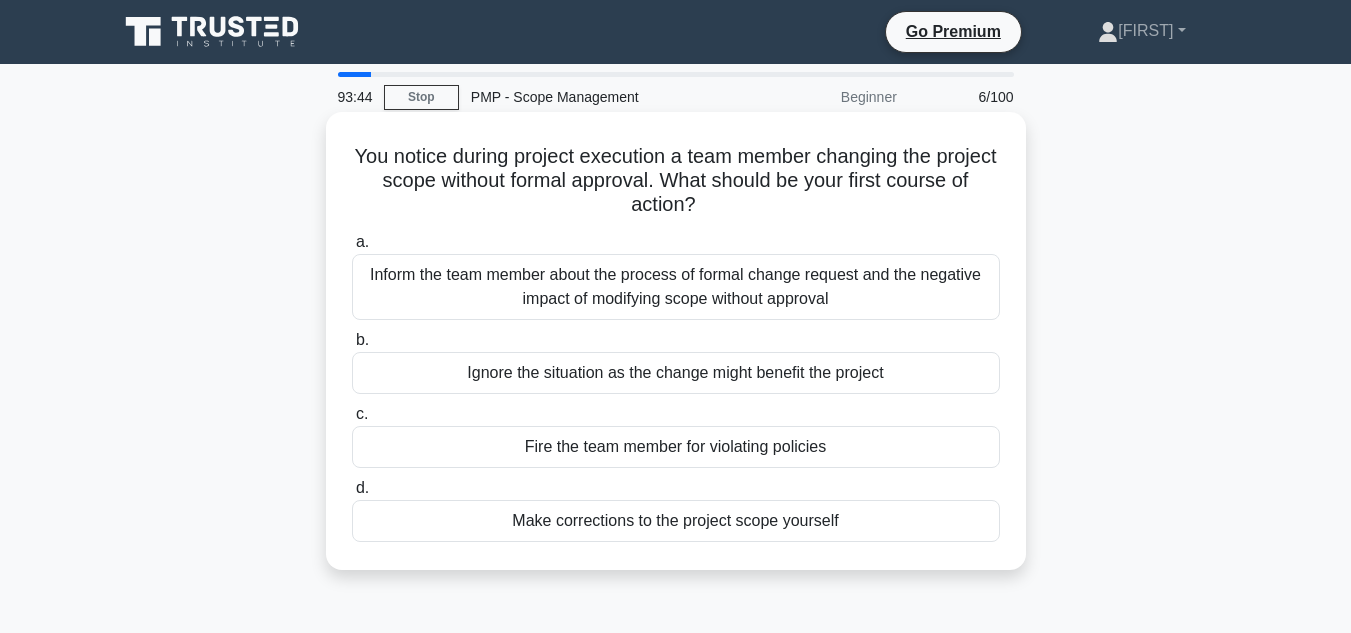click on "Inform the team member about the process of formal change request and the negative impact of modifying scope without approval" at bounding box center (676, 287) 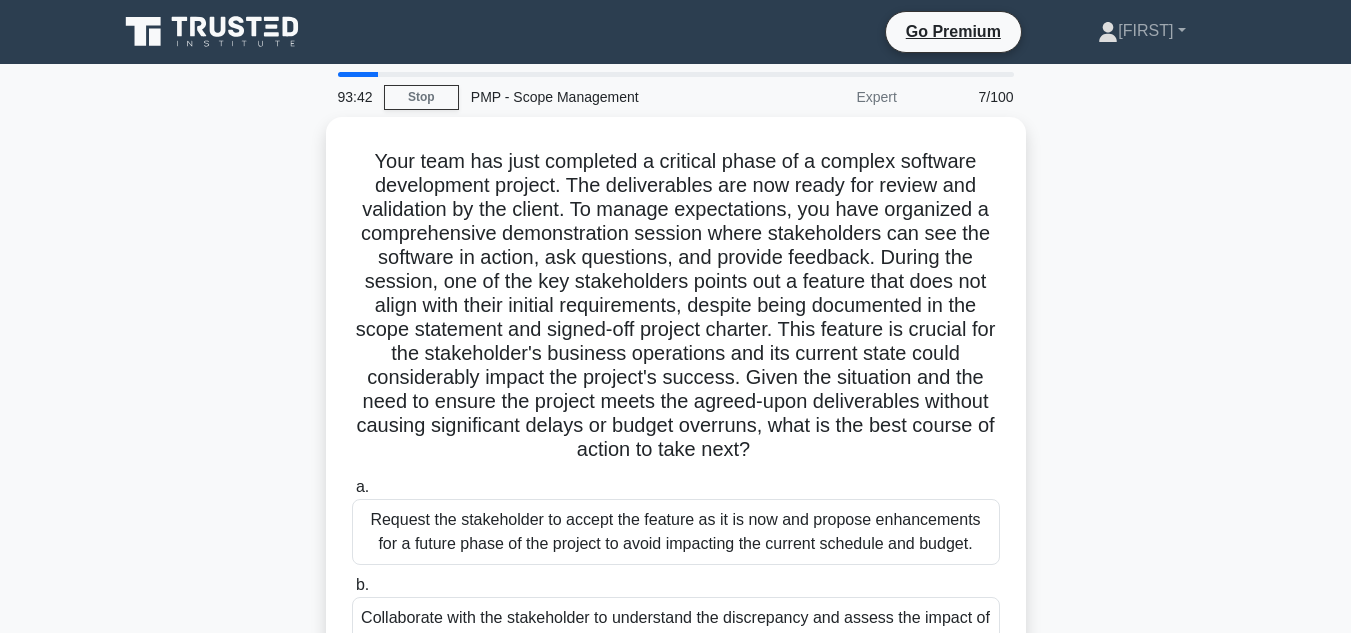 click on "Your team has just completed a critical phase of a complex software development project. The deliverables are now ready for review and validation by the client. To manage expectations, you have organized a comprehensive demonstration session where stakeholders can see the software in action, ask questions, and provide feedback. During the session, one of the key stakeholders points out a feature that does not align with their initial requirements, despite being documented in the scope statement and signed-off project charter. This feature is crucial for the stakeholder's business operations and its current state could considerably impact the project's success. Given the situation and the need to ensure the project meets the agreed-upon deliverables without causing significant delays or budget overruns, what is the best course of action to take next?
a. b. c. d." at bounding box center (676, 514) 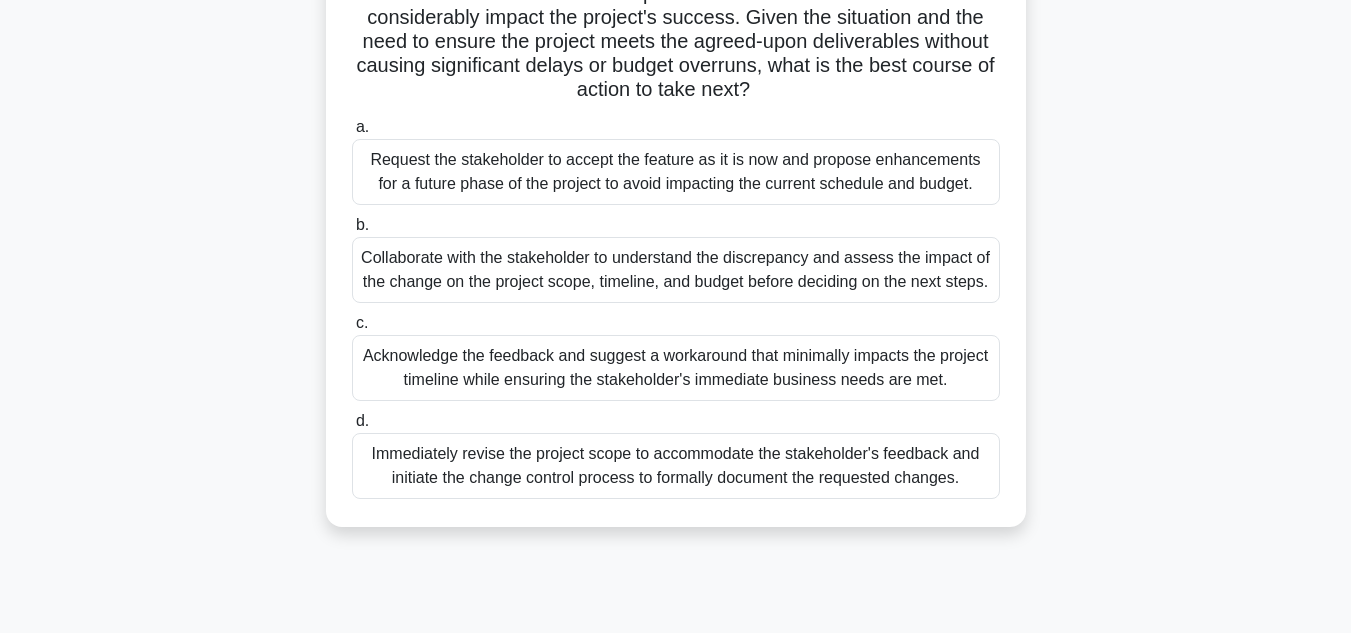 scroll, scrollTop: 400, scrollLeft: 0, axis: vertical 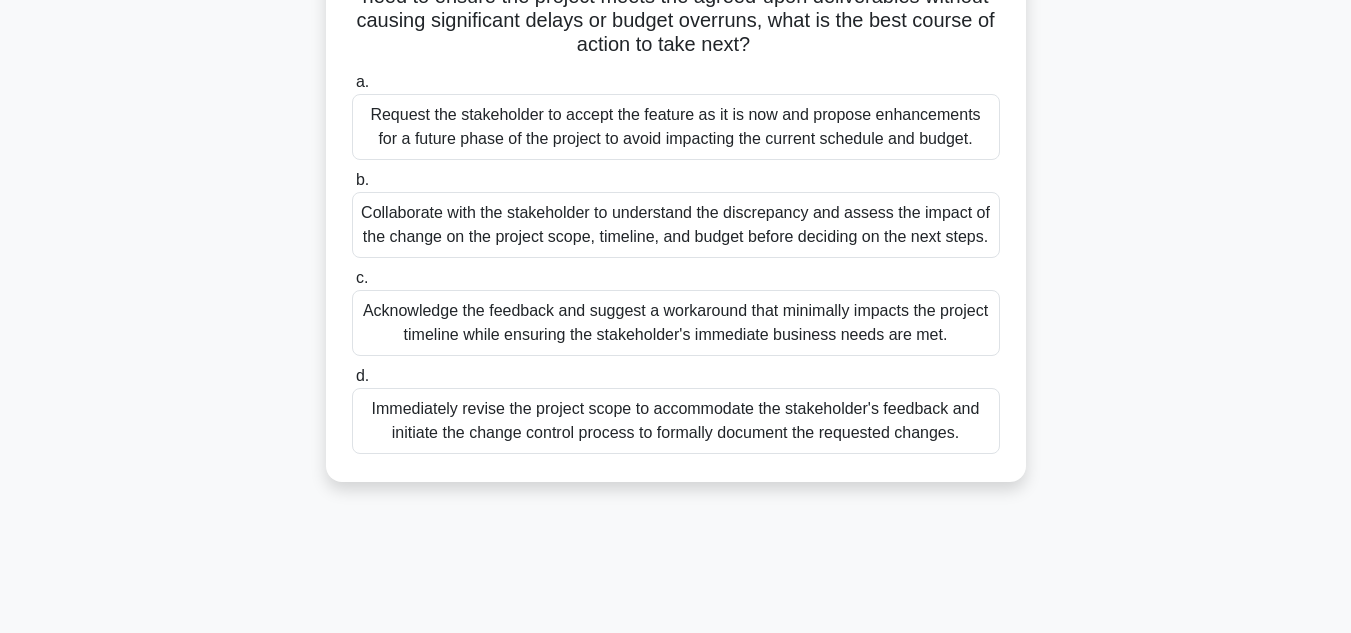 click on "Acknowledge the feedback and suggest a workaround that minimally impacts the project timeline while ensuring the stakeholder's immediate business needs are met." at bounding box center (676, 323) 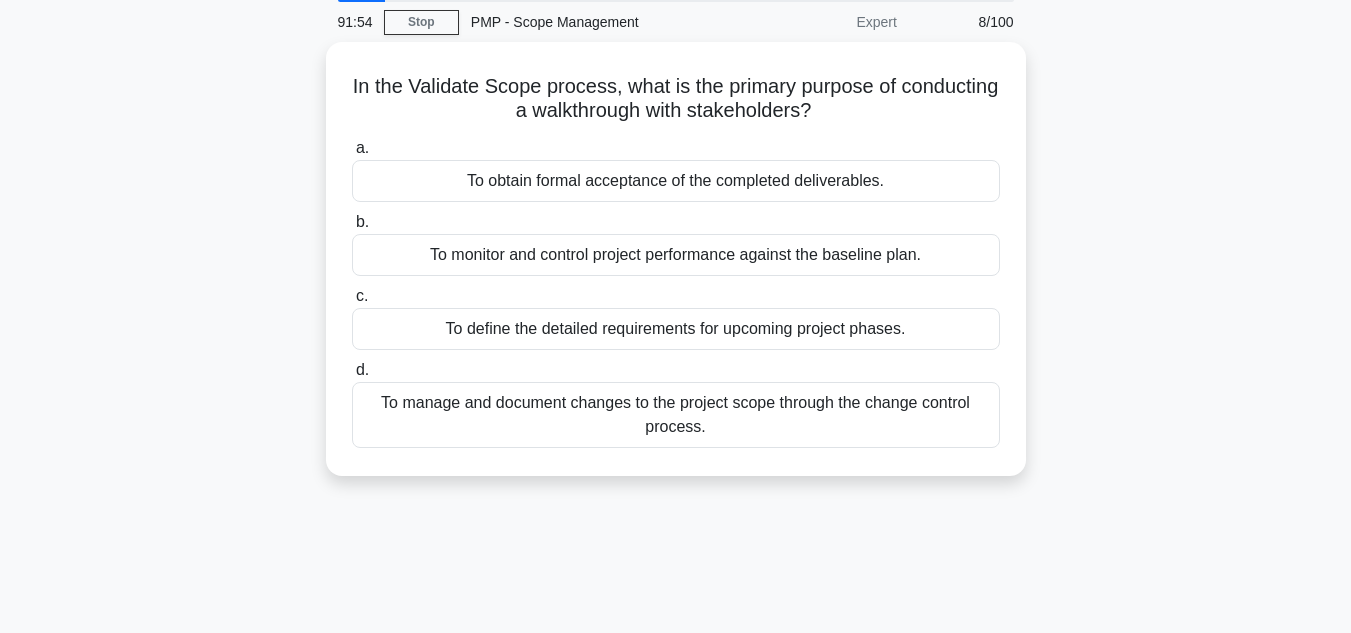 scroll, scrollTop: 0, scrollLeft: 0, axis: both 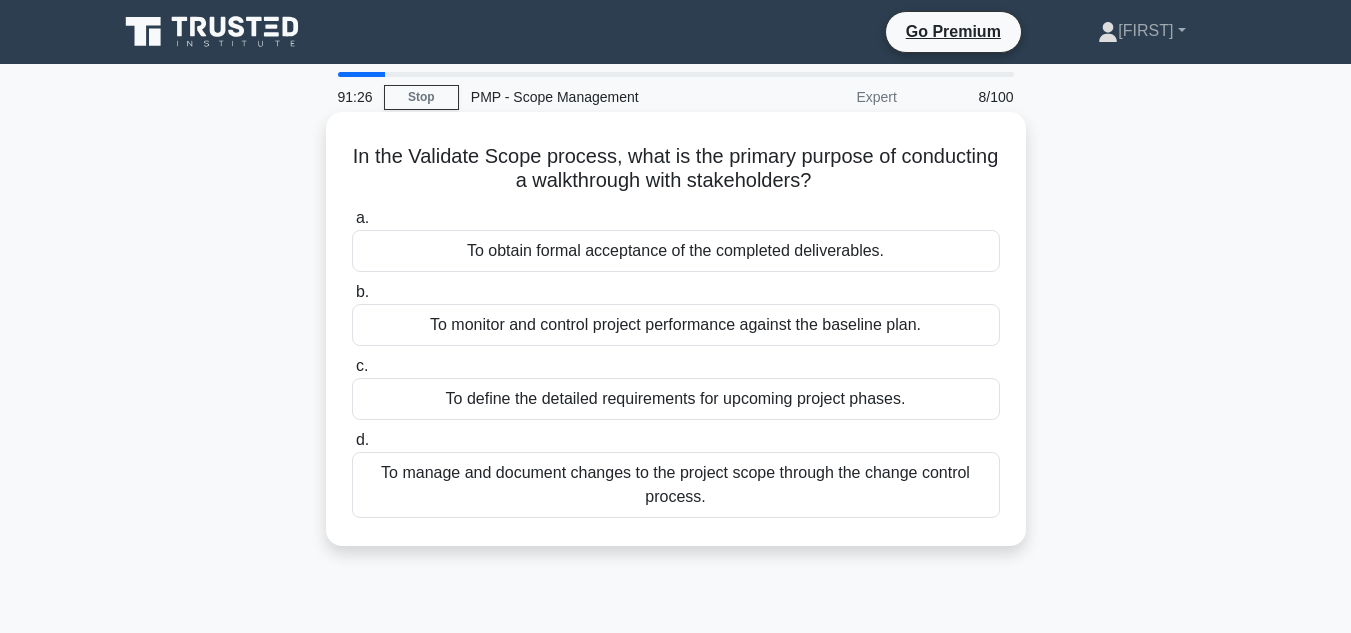 click on "To monitor and control project performance against the baseline plan." at bounding box center [676, 325] 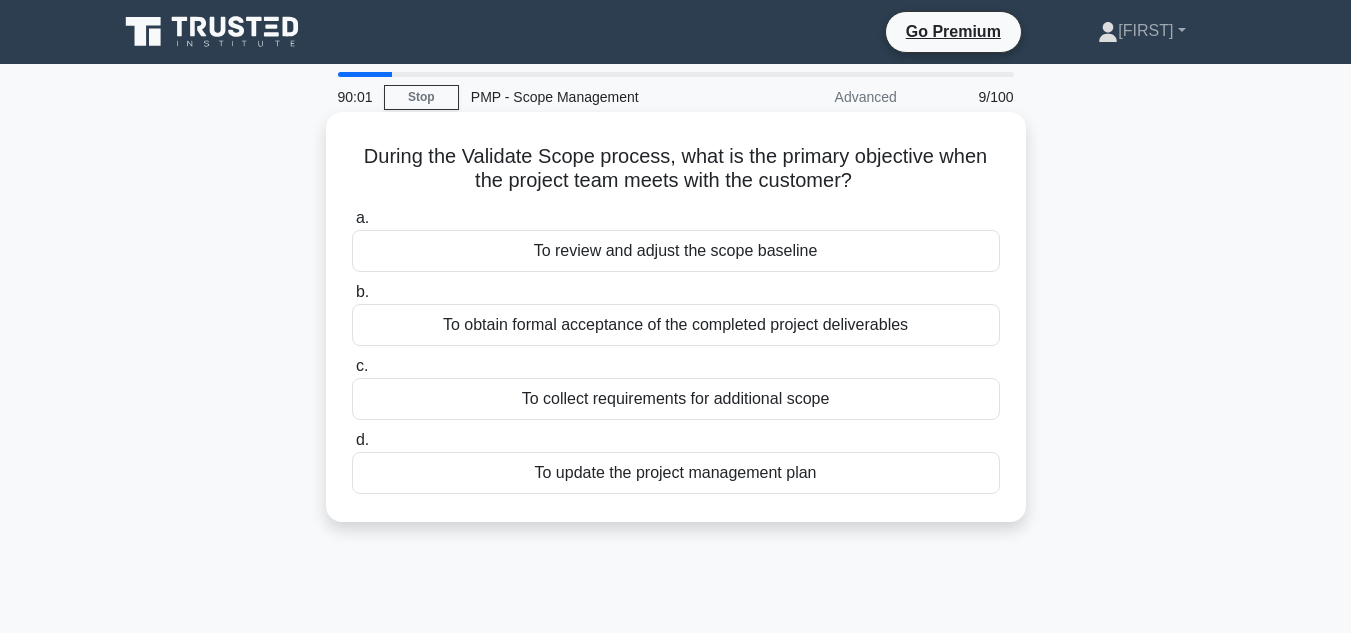click on "To obtain formal acceptance of the completed project deliverables" at bounding box center [676, 325] 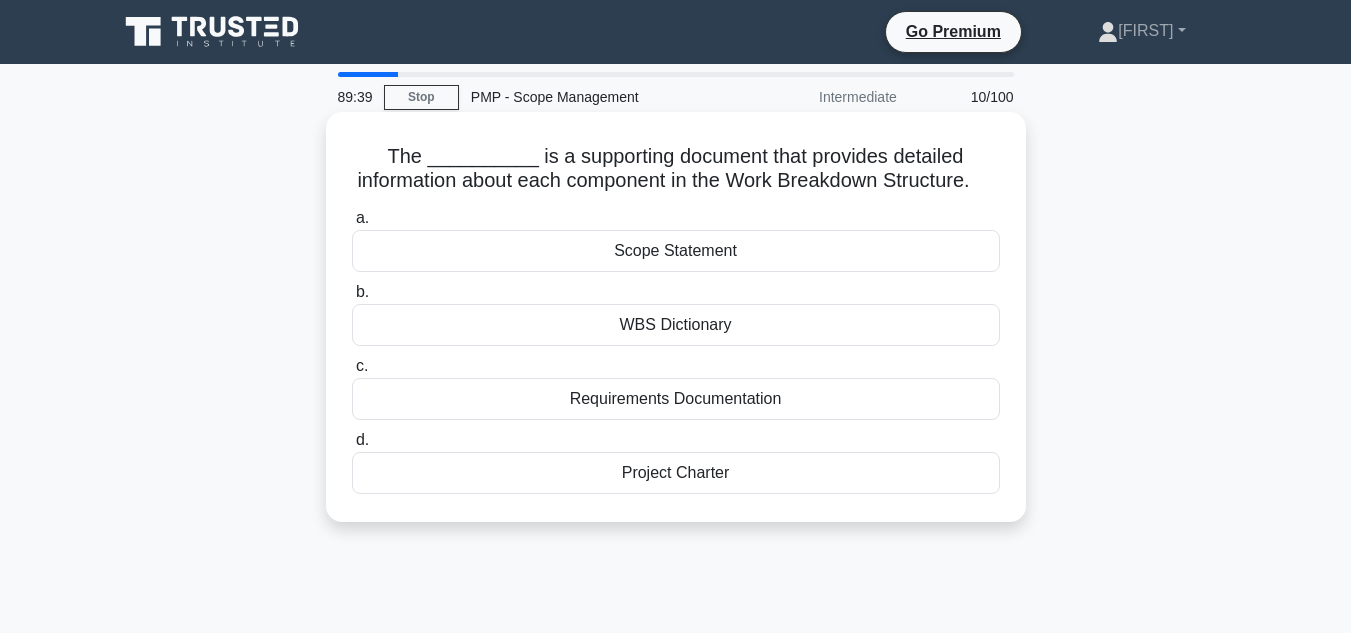 click on "WBS Dictionary" at bounding box center (676, 325) 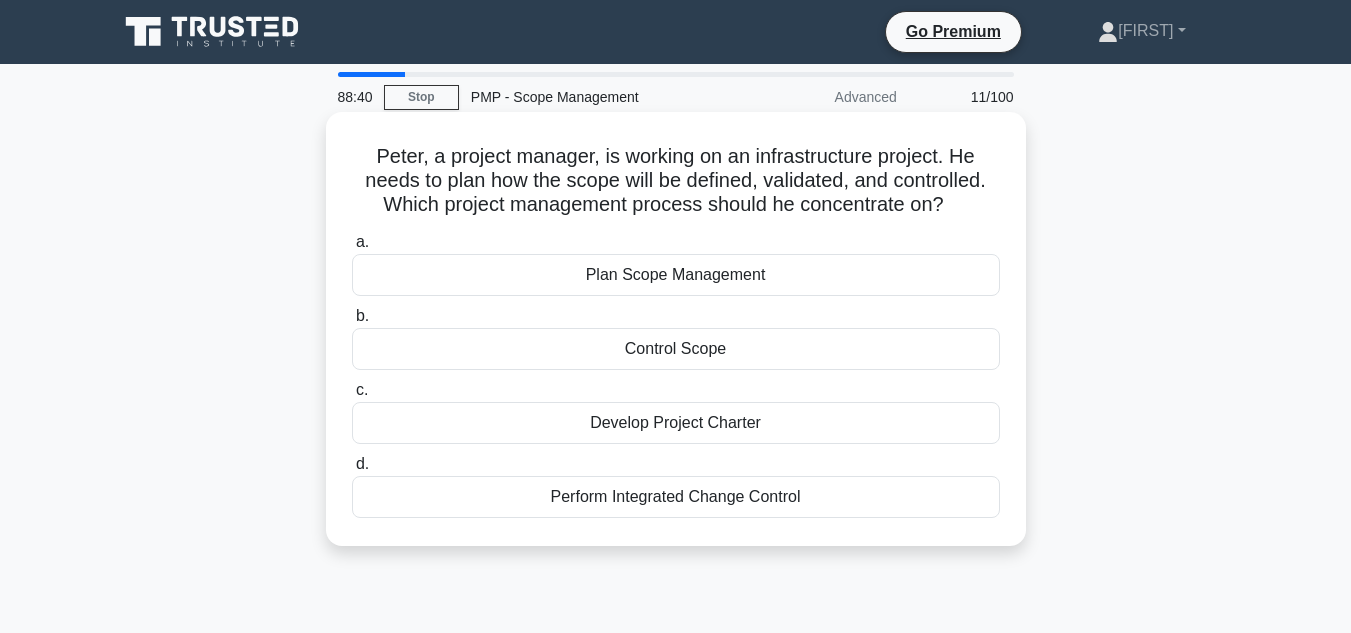 click on "Develop Project Charter" at bounding box center [676, 423] 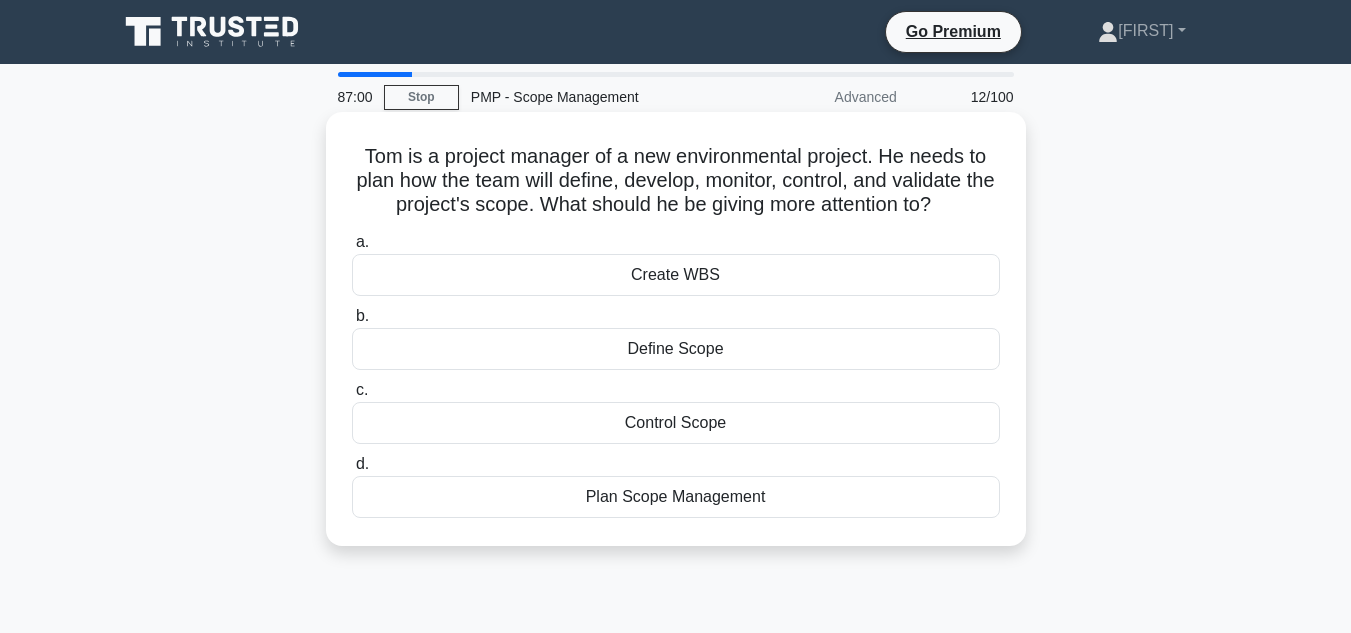 click on "Control Scope" at bounding box center [676, 423] 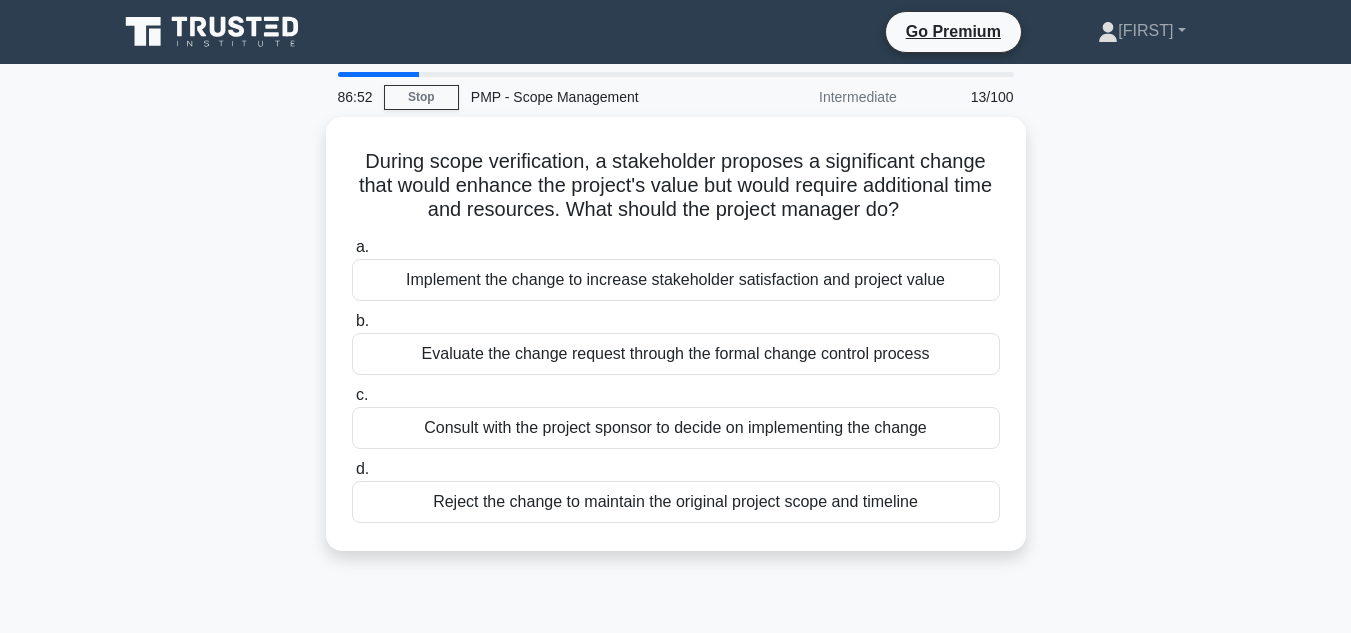 click on "During scope verification, a stakeholder proposes a significant change that would enhance the project's value but would require additional time and resources. What should the project manager do?
.spinner_0XTQ{transform-origin:center;animation:spinner_y6GP .75s linear infinite}@keyframes spinner_y6GP{100%{transform:rotate(360deg)}}
a.
b.
c." at bounding box center (676, 346) 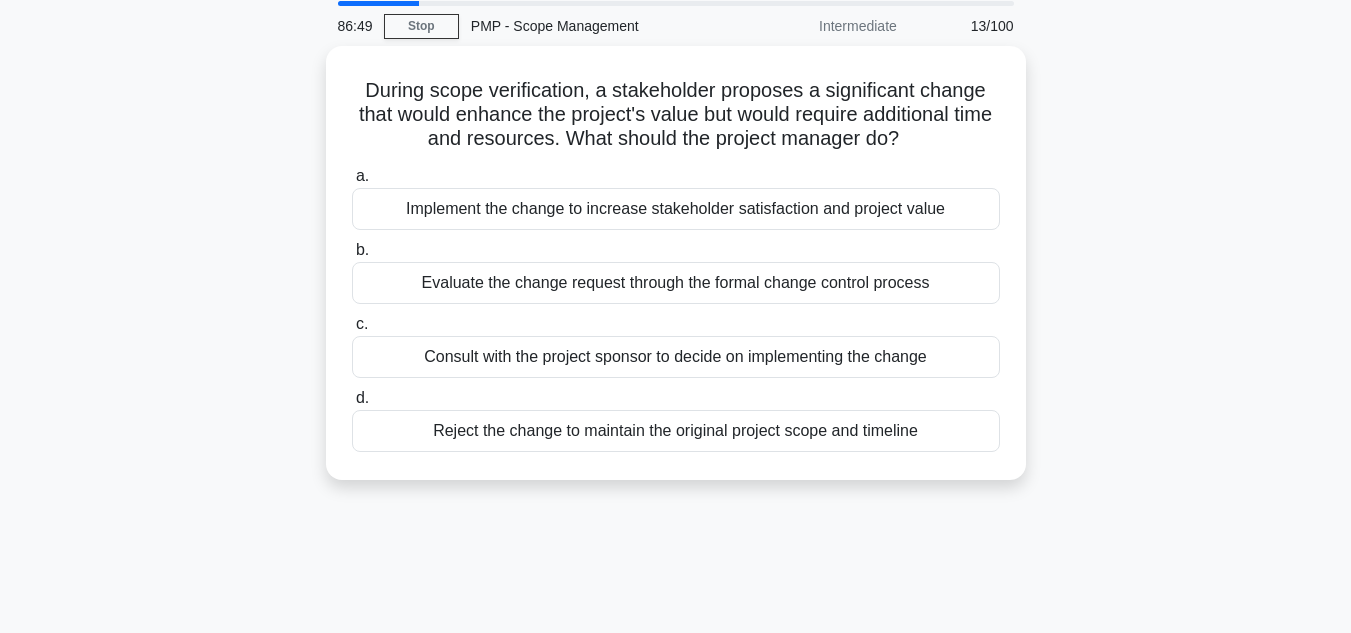 scroll, scrollTop: 0, scrollLeft: 0, axis: both 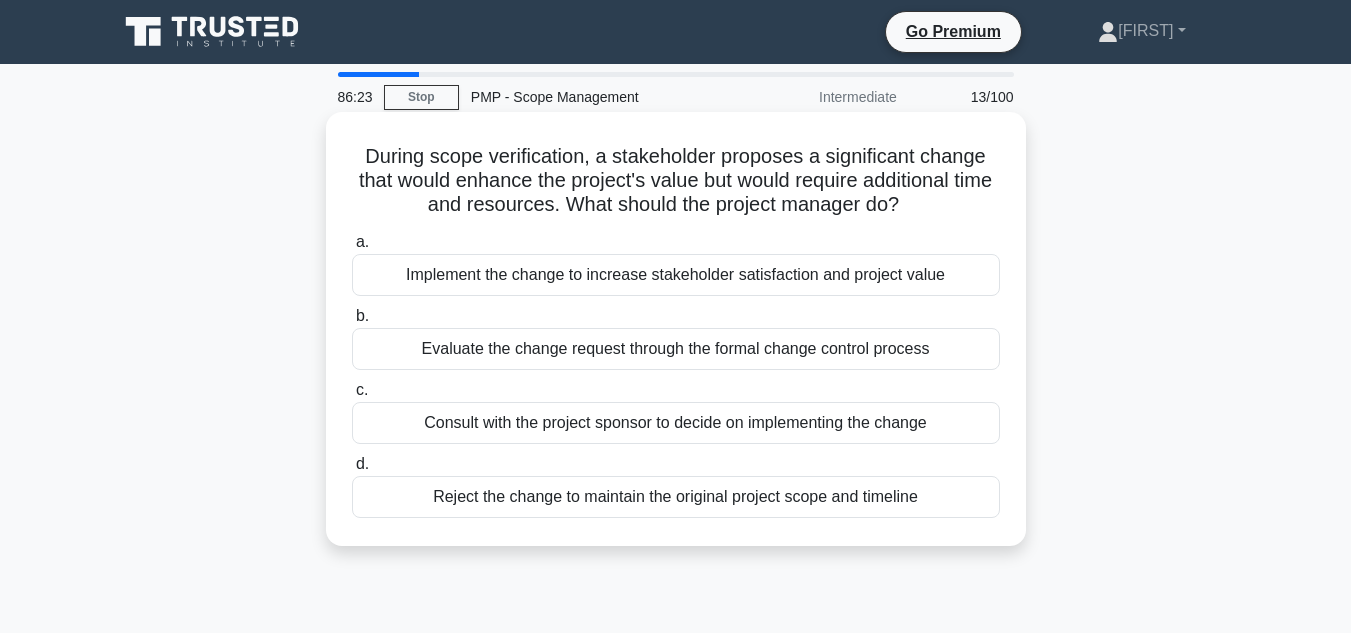 click on "Consult with the project sponsor to decide on implementing the change" at bounding box center (676, 423) 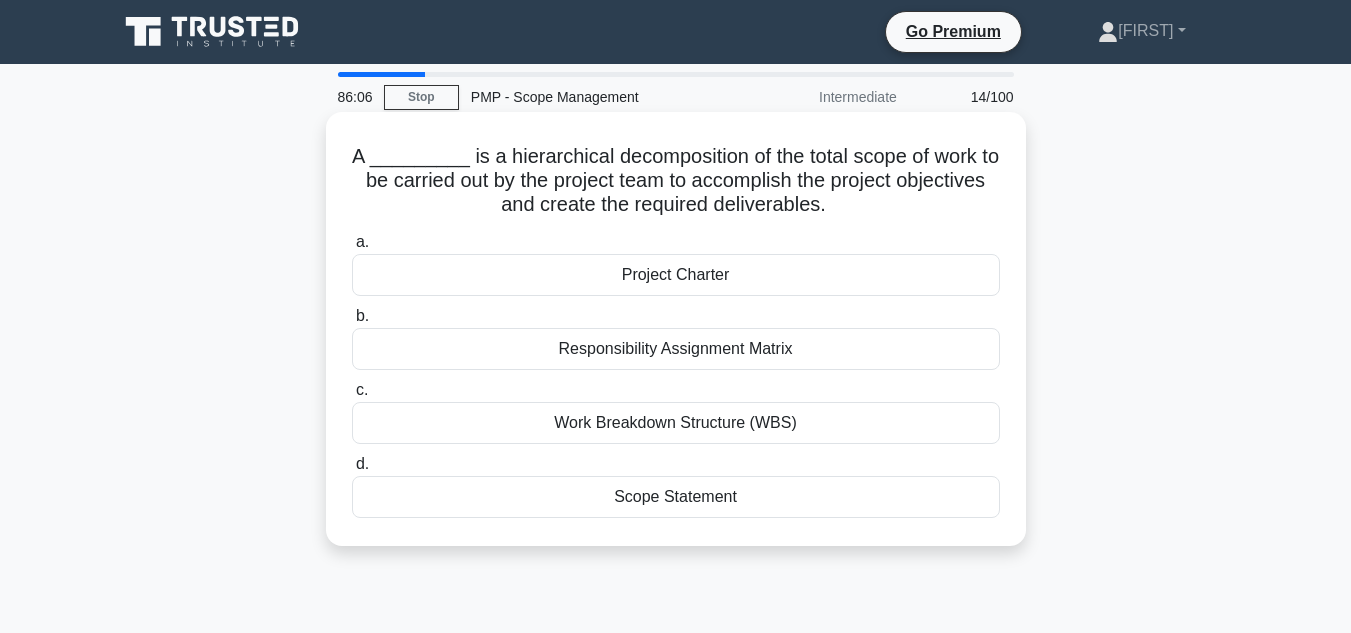 click on "Work Breakdown Structure (WBS)" at bounding box center (676, 423) 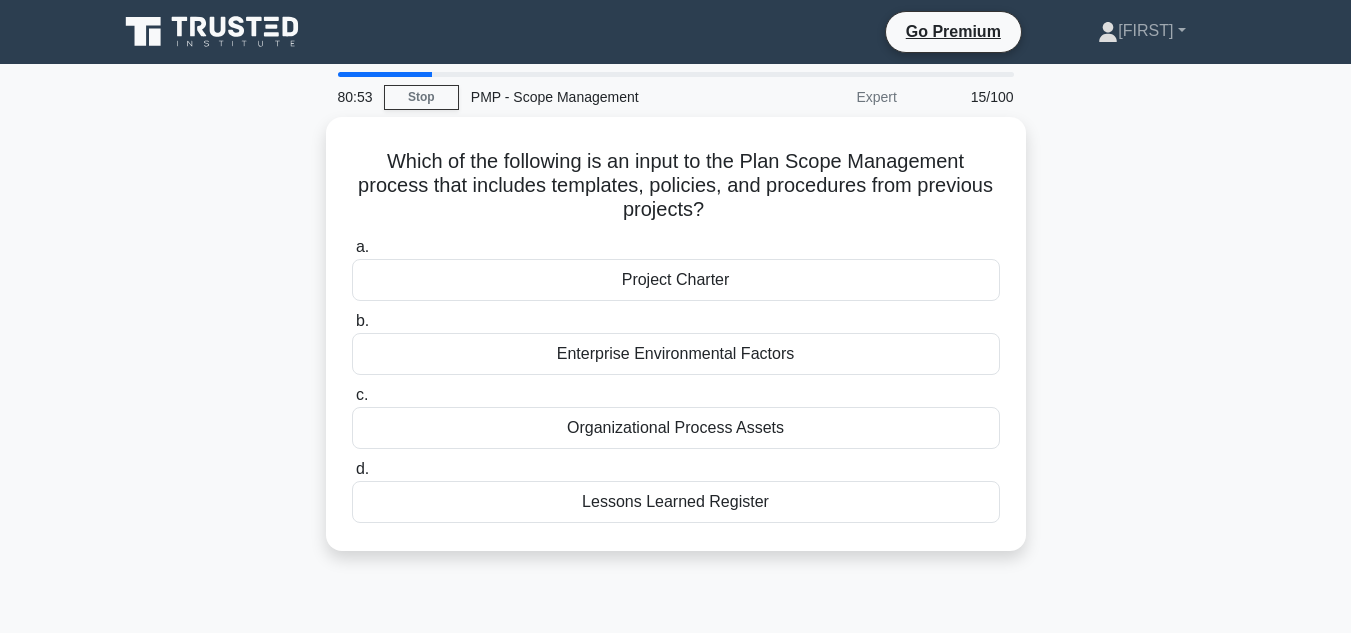 click on "Which of the following is an input to the Plan Scope Management process that includes templates, policies, and procedures from previous projects?
.spinner_0XTQ{transform-origin:center;animation:spinner_y6GP .75s linear infinite}@keyframes spinner_y6GP{100%{transform:rotate(360deg)}}
a.
Project Charter
b. c. d." at bounding box center [676, 346] 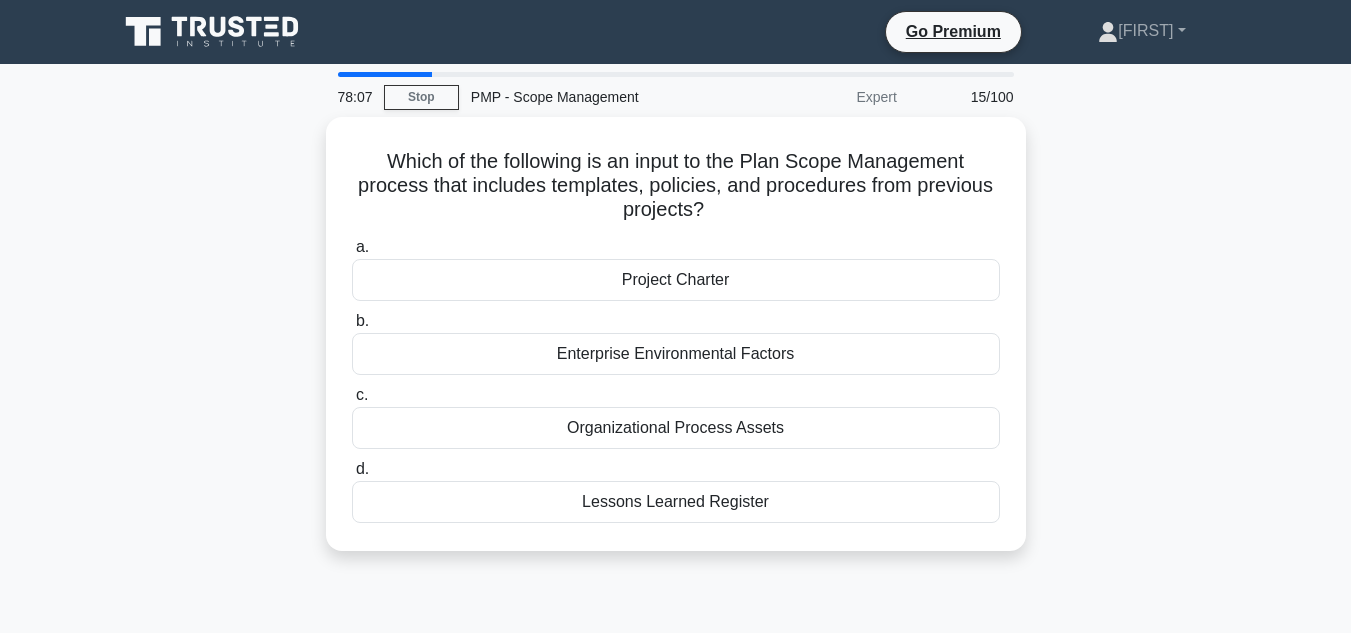 click on "Which of the following is an input to the Plan Scope Management process that includes templates, policies, and procedures from previous projects?
.spinner_0XTQ{transform-origin:center;animation:spinner_y6GP .75s linear infinite}@keyframes spinner_y6GP{100%{transform:rotate(360deg)}}
a.
Project Charter
b. c. d." at bounding box center [676, 346] 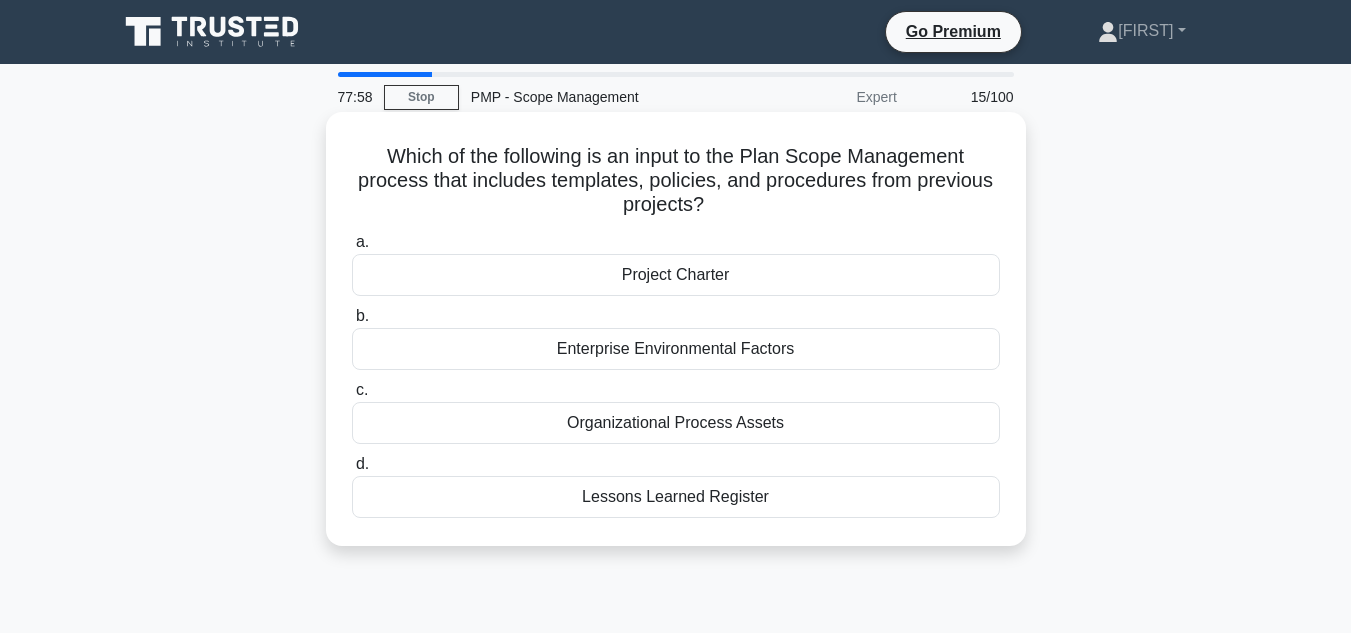click on "c.
Organizational Process Assets" at bounding box center [676, 411] 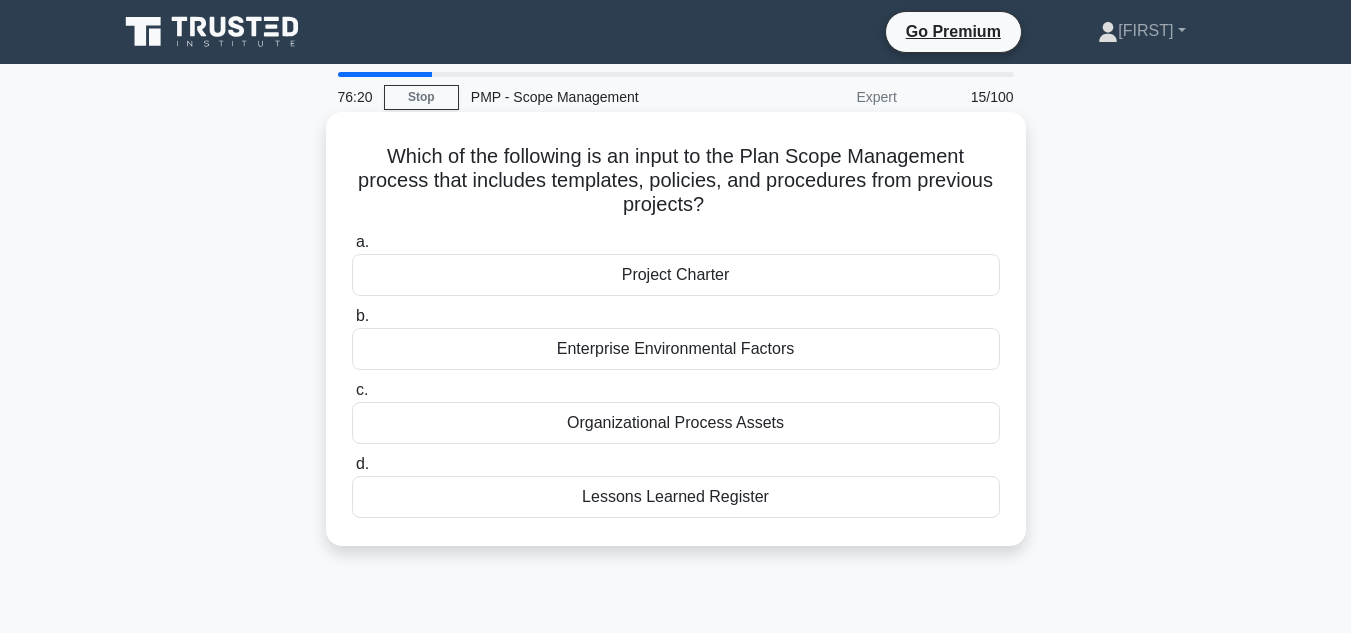 click on "Project Charter" at bounding box center [676, 275] 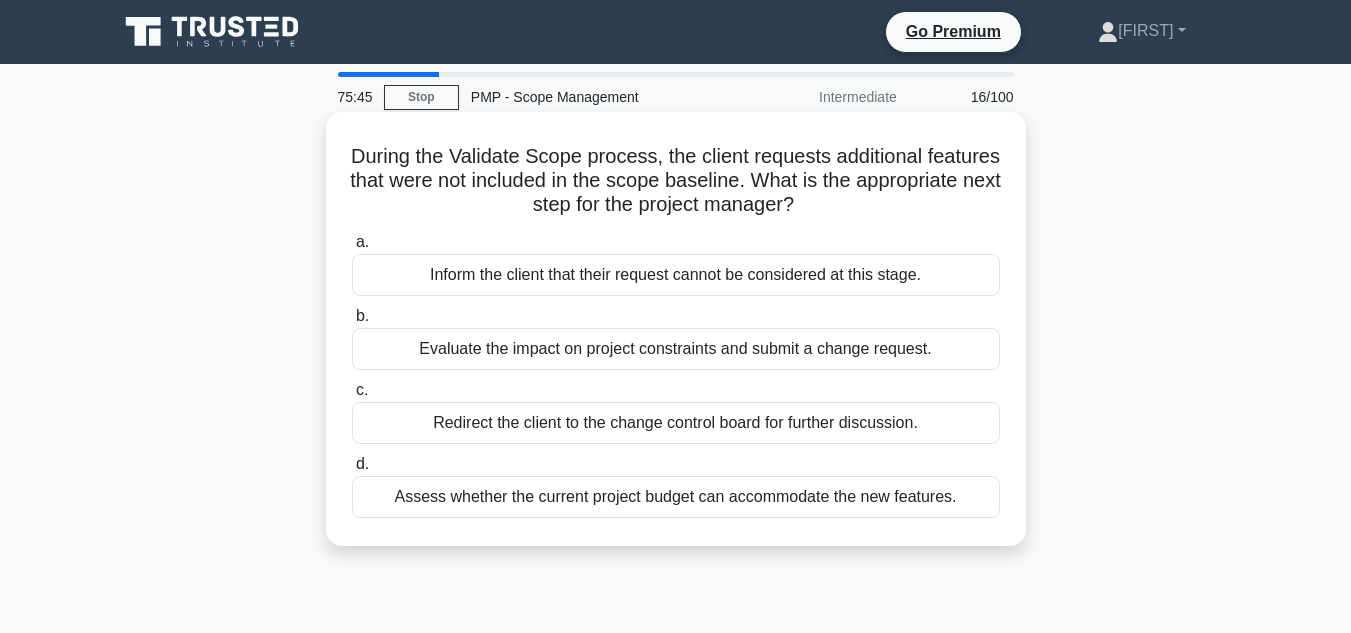 click on "Evaluate the impact on project constraints and submit a change request." at bounding box center [676, 349] 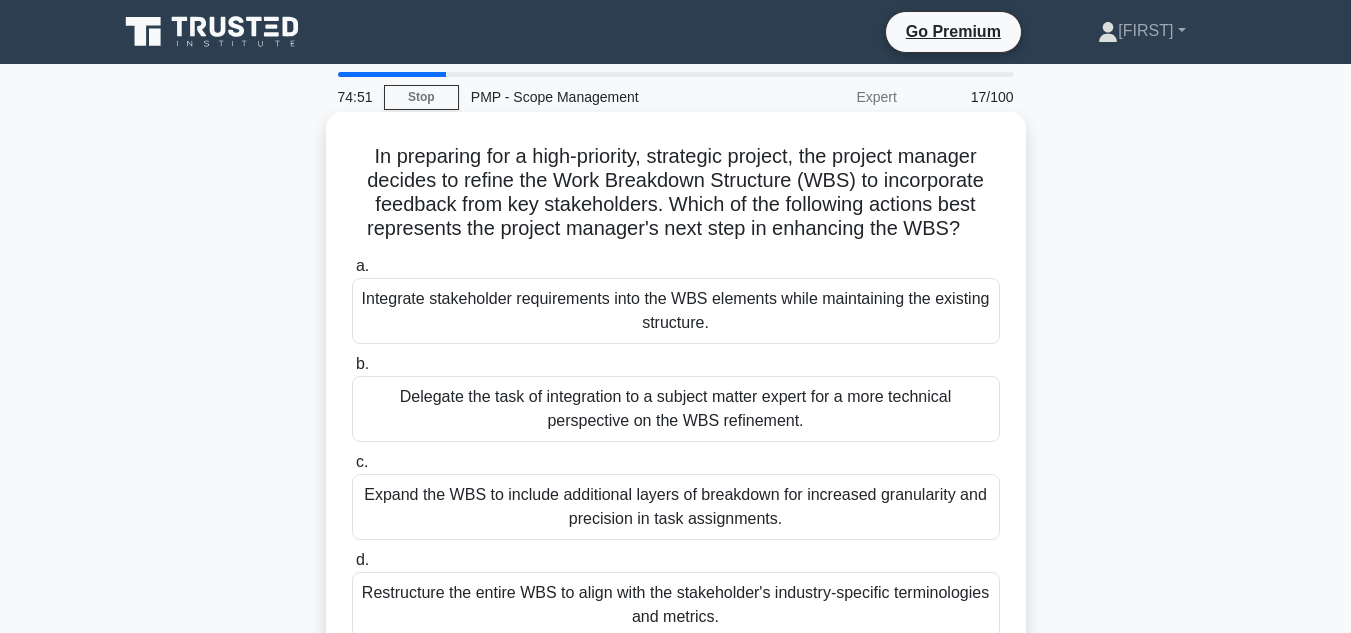 click on "Delegate the task of integration to a subject matter expert for a more technical perspective on the WBS refinement." at bounding box center (676, 409) 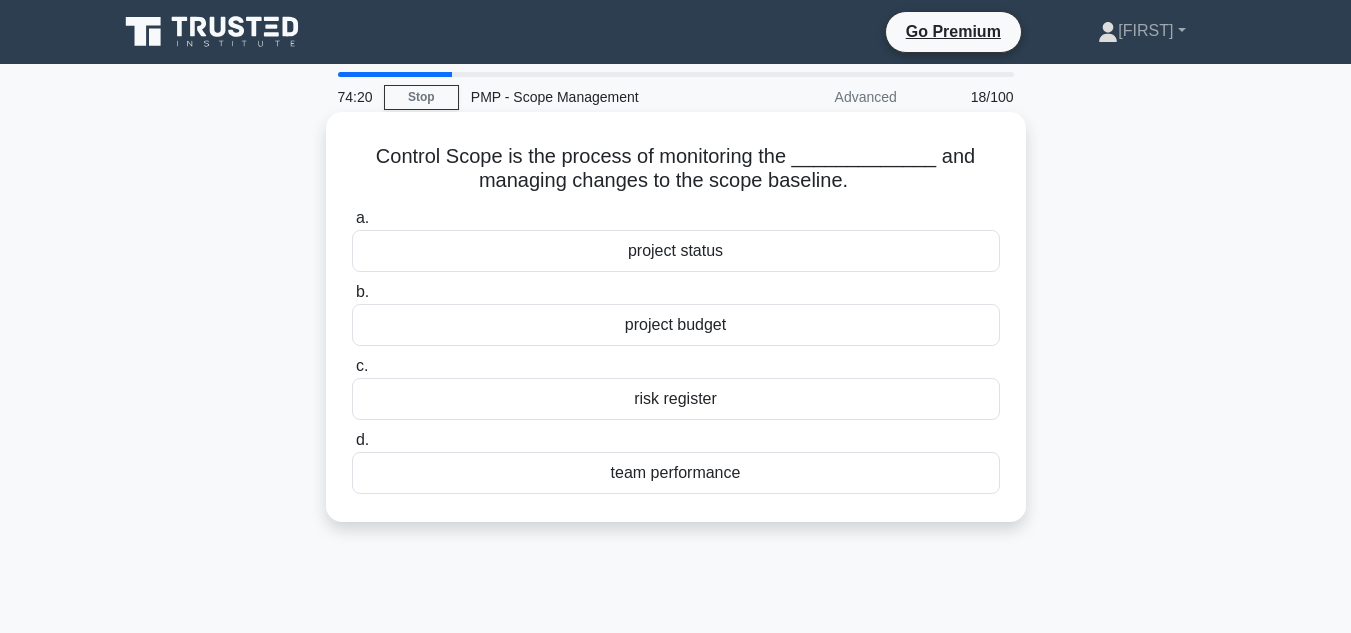 click on "project budget" at bounding box center (676, 325) 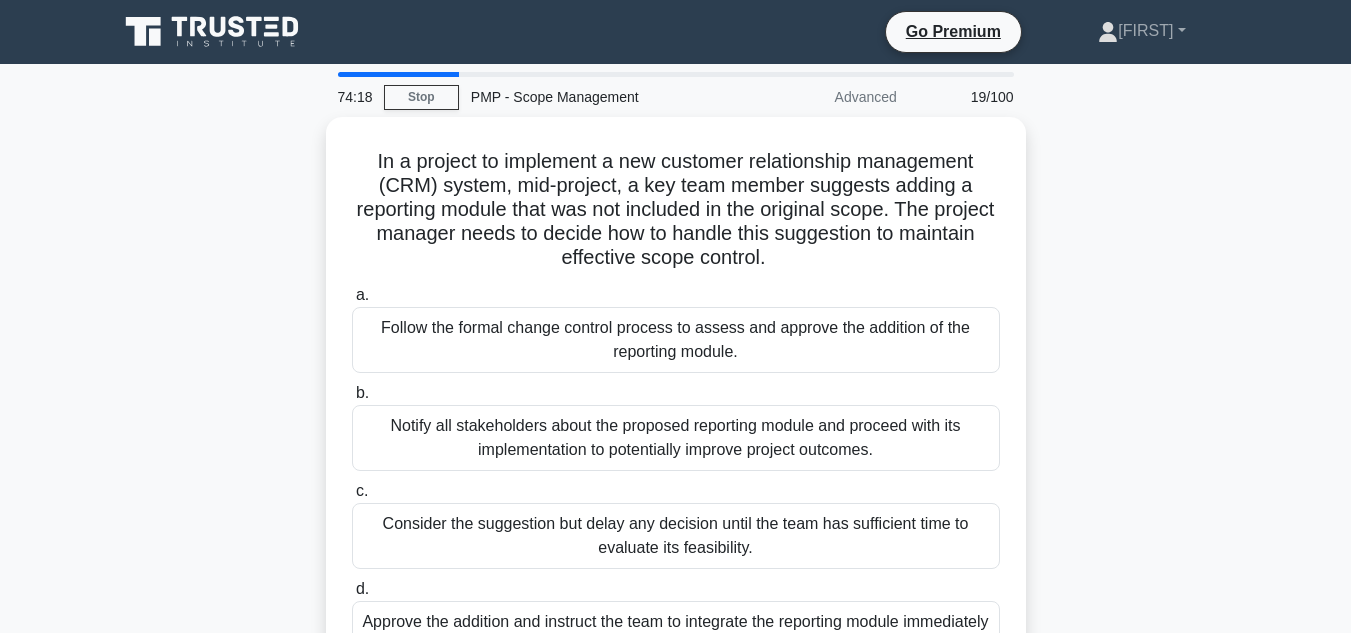 click on "In a project to implement a new customer relationship management (CRM) system, mid-project, a key team member suggests adding a reporting module that was not included in the original scope. The project manager needs to decide how to handle this suggestion to maintain effective scope control.
.spinner_0XTQ{transform-origin:center;animation:spinner_y6GP .75s linear infinite}@keyframes spinner_y6GP{100%{transform:rotate(360deg)}}
a.
b. c. d." at bounding box center (676, 418) 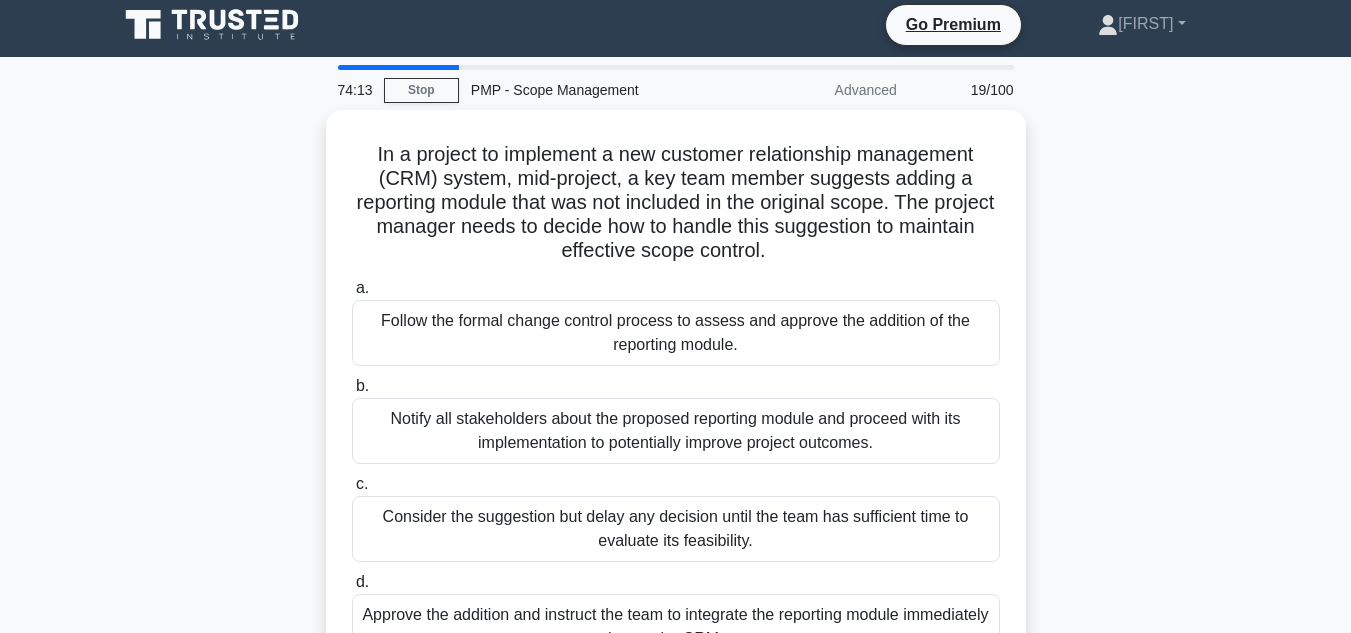 scroll, scrollTop: 0, scrollLeft: 0, axis: both 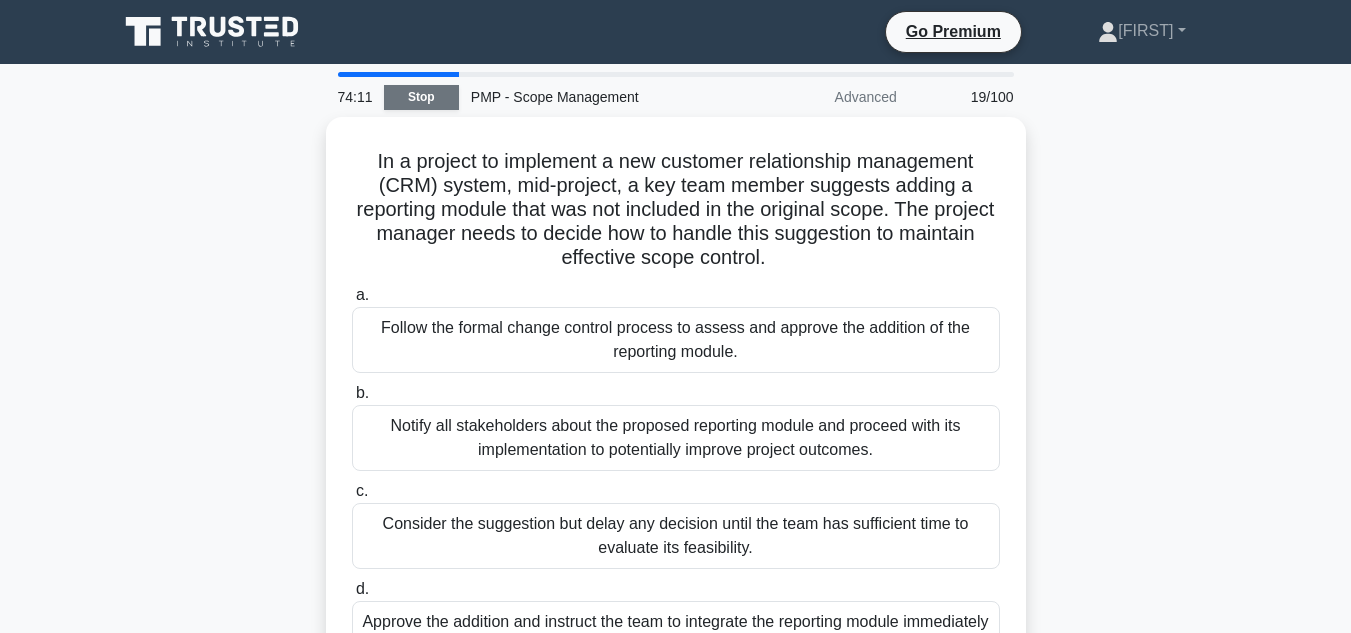 click on "Stop" at bounding box center [421, 97] 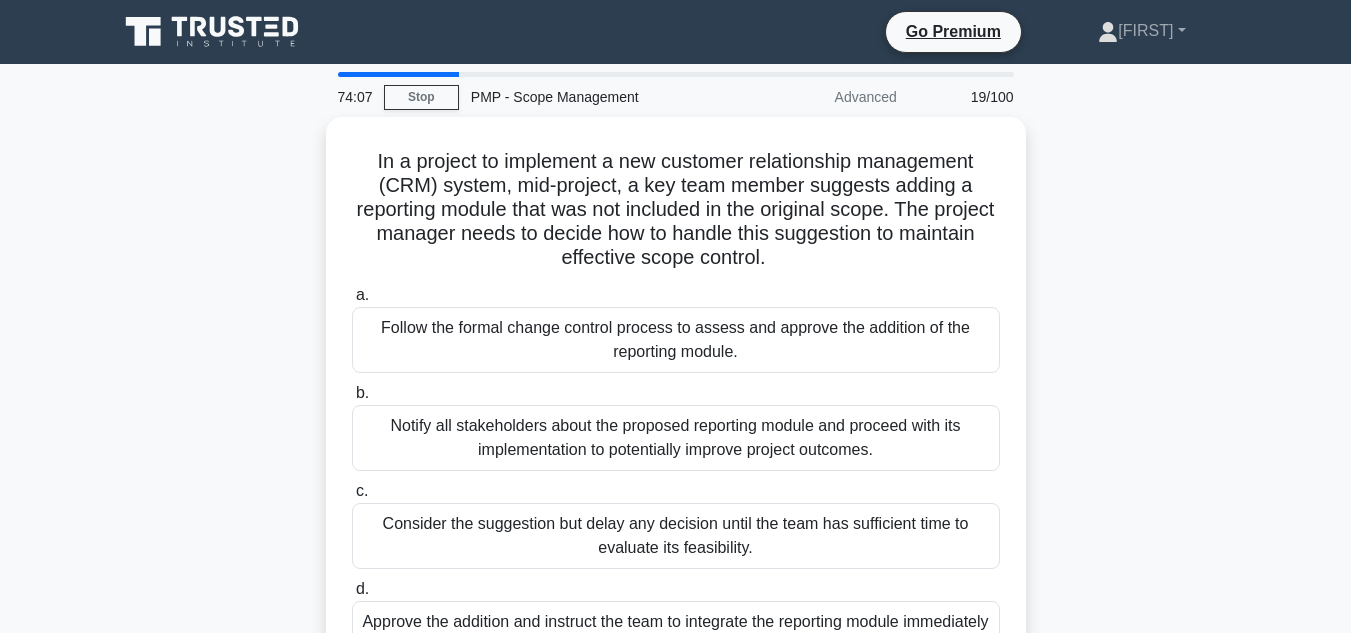 click on "In a project to implement a new customer relationship management (CRM) system, mid-project, a key team member suggests adding a reporting module that was not included in the original scope. The project manager needs to decide how to handle this suggestion to maintain effective scope control.
.spinner_0XTQ{transform-origin:center;animation:spinner_y6GP .75s linear infinite}@keyframes spinner_y6GP{100%{transform:rotate(360deg)}}
a.
b. c. d." at bounding box center [676, 418] 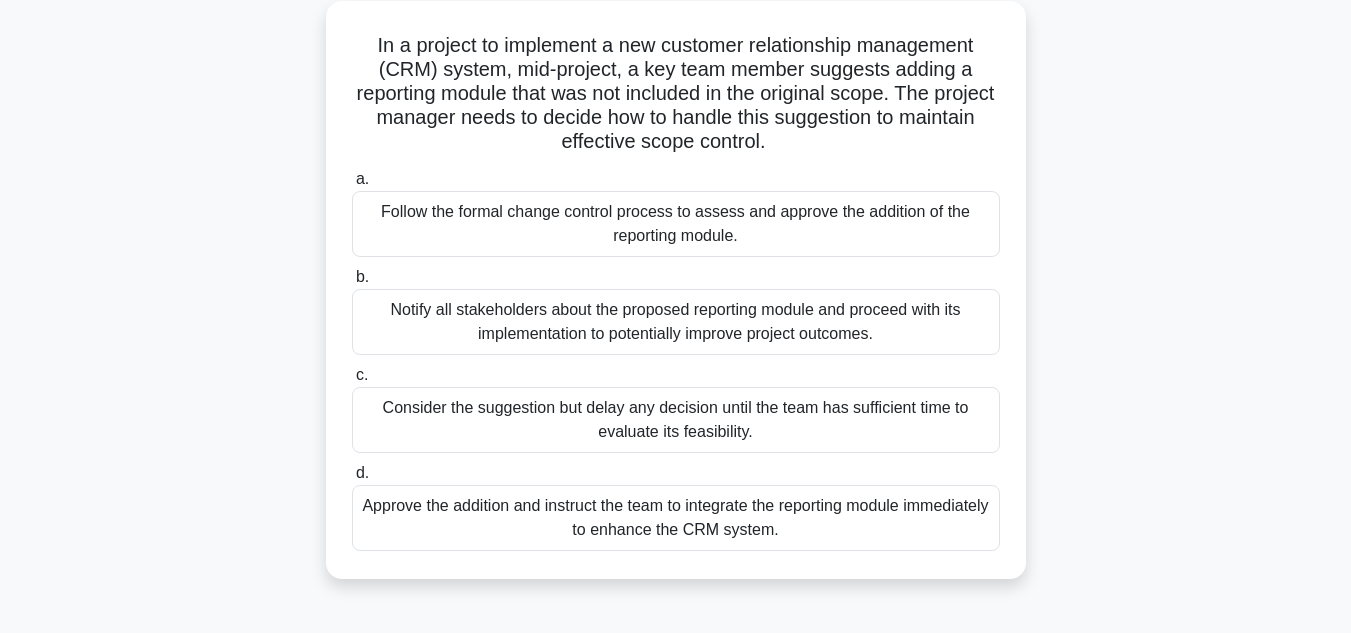 scroll, scrollTop: 120, scrollLeft: 0, axis: vertical 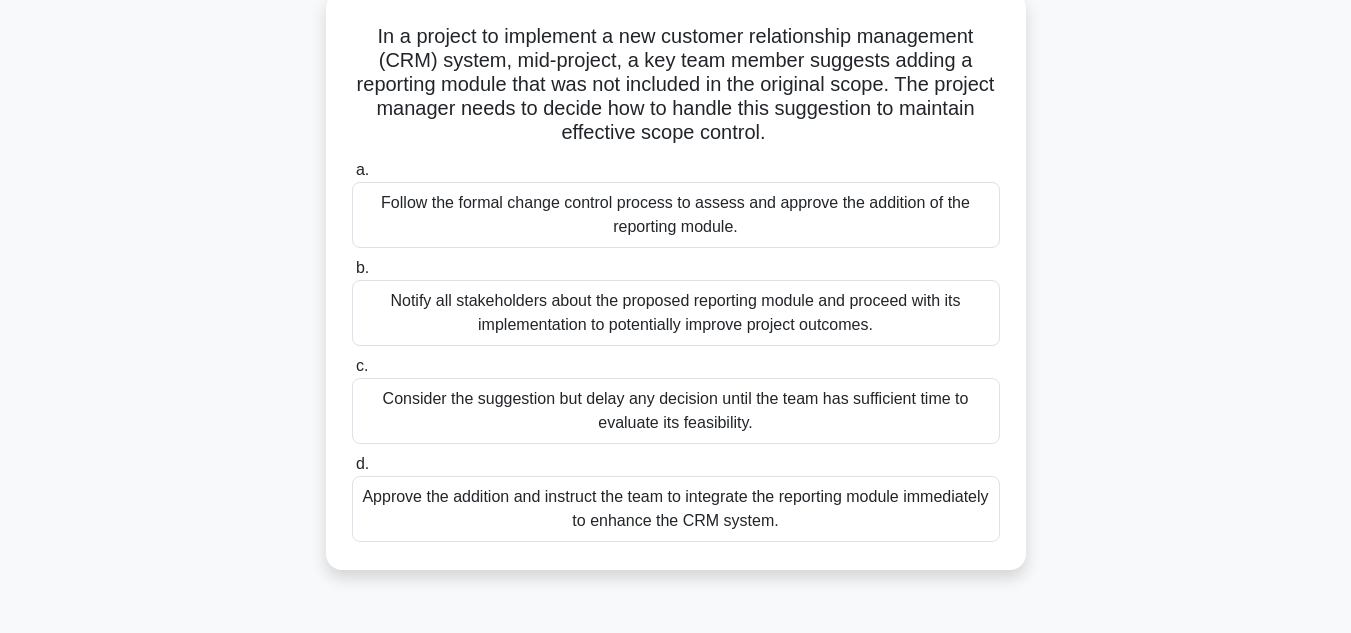 click on "Consider the suggestion but delay any decision until the team has sufficient time to evaluate its feasibility." at bounding box center [676, 411] 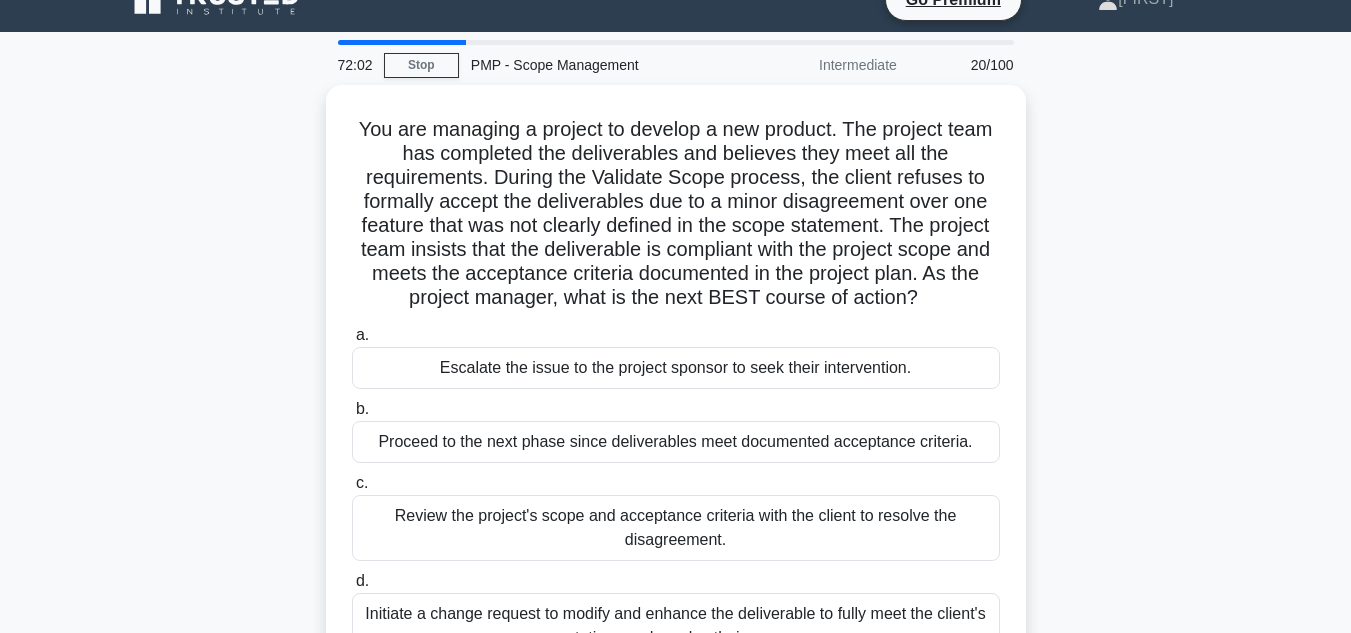 scroll, scrollTop: 0, scrollLeft: 0, axis: both 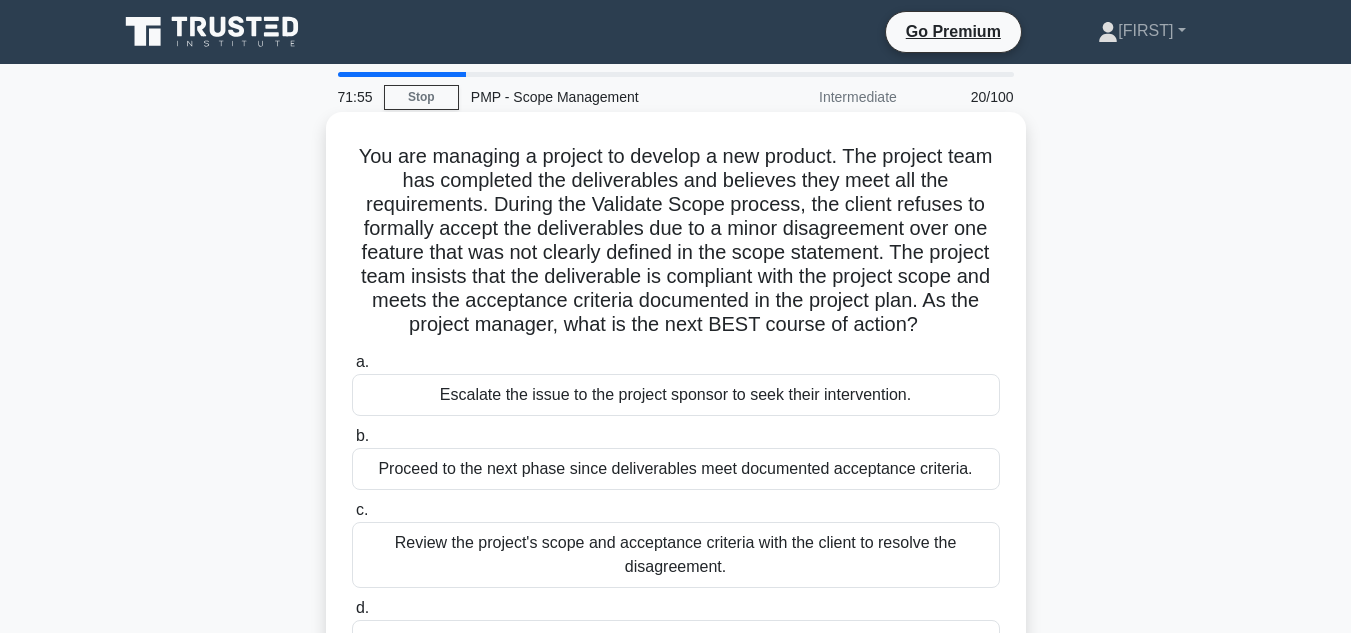 click on "Proceed to the next phase since deliverables meet documented acceptance criteria." at bounding box center (676, 469) 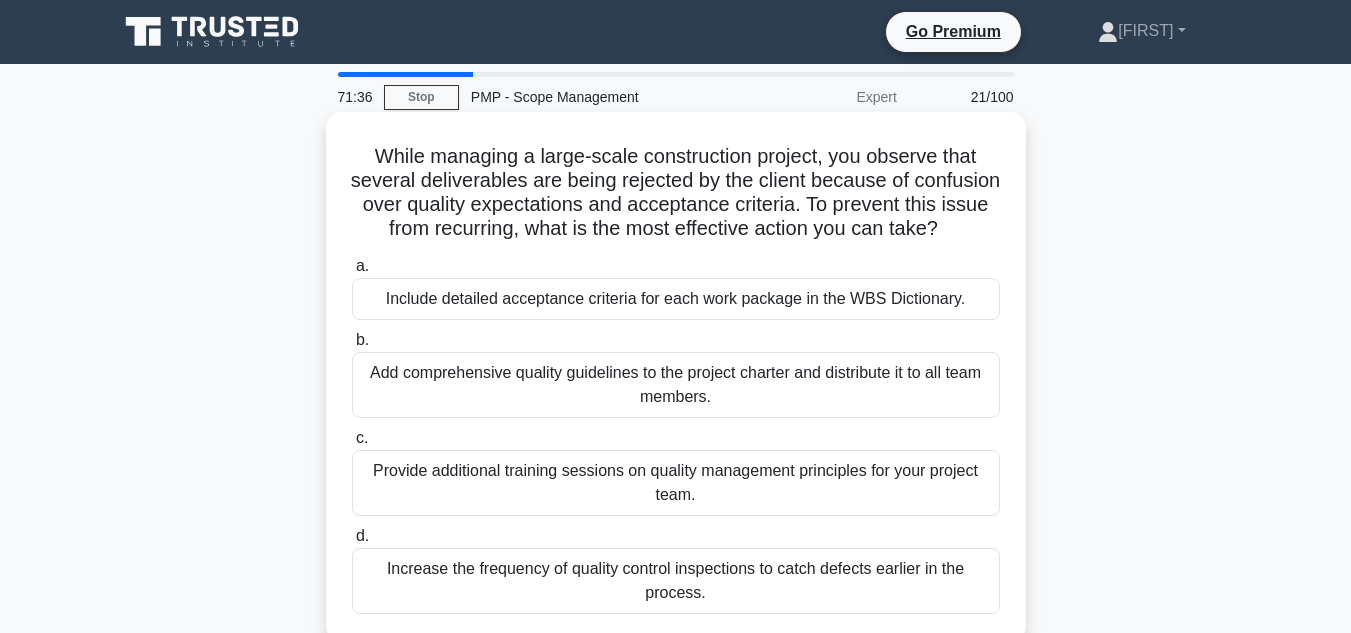 click on "While managing a large-scale construction project, you observe that several deliverables are being rejected by the client because of confusion over quality expectations and acceptance criteria. To prevent this issue from recurring, what is the most effective action you can take?
.spinner_0XTQ{transform-origin:center;animation:spinner_y6GP .75s linear infinite}@keyframes spinner_y6GP{100%{transform:rotate(360deg)}}
a.
b. c. d." at bounding box center (676, 377) 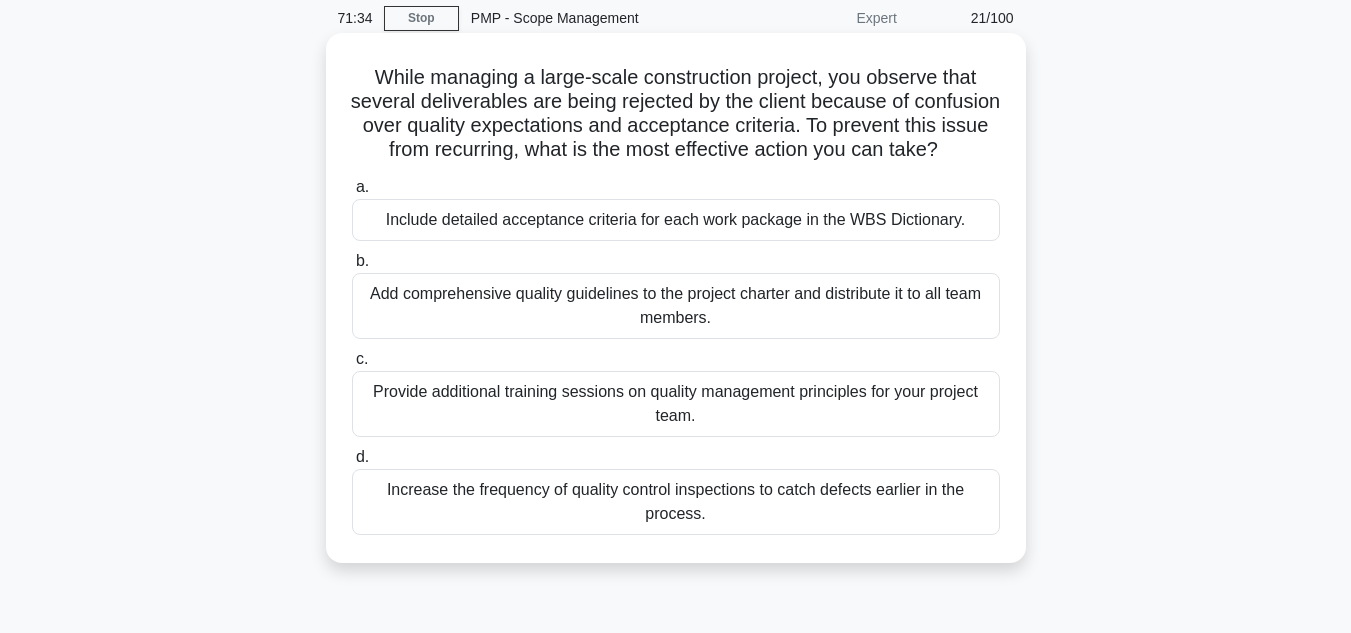 scroll, scrollTop: 80, scrollLeft: 0, axis: vertical 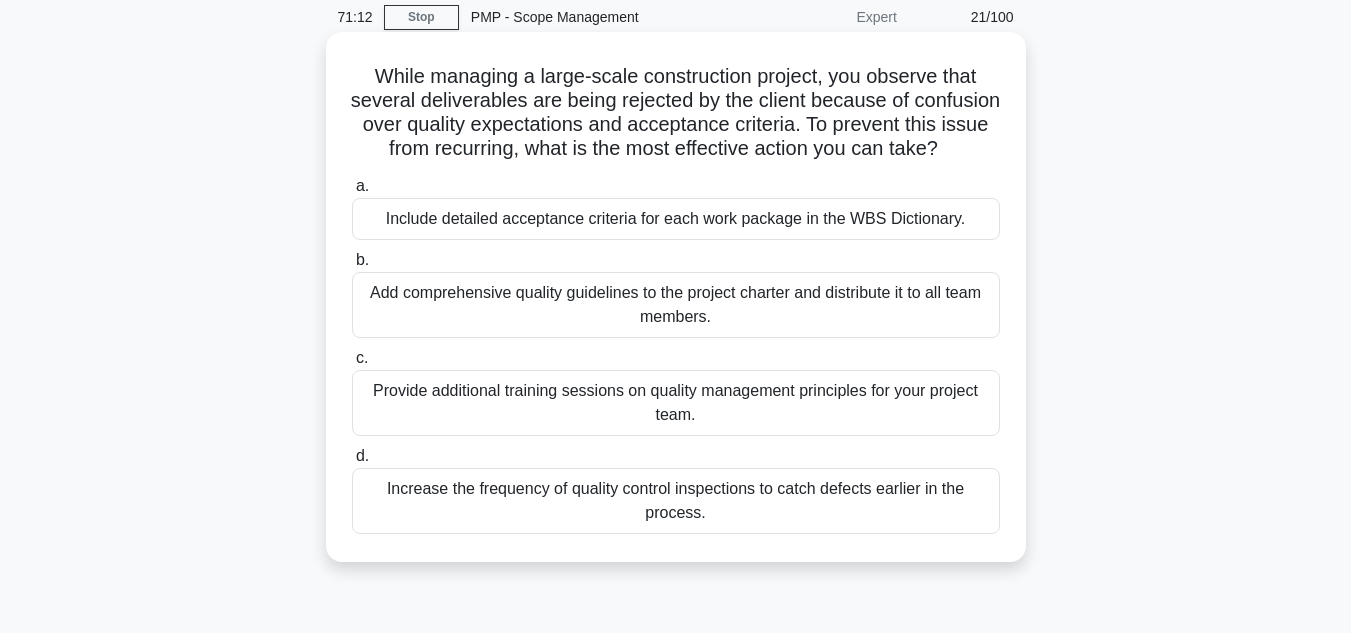 click on "Provide additional training sessions on quality management principles for your project team." at bounding box center (676, 403) 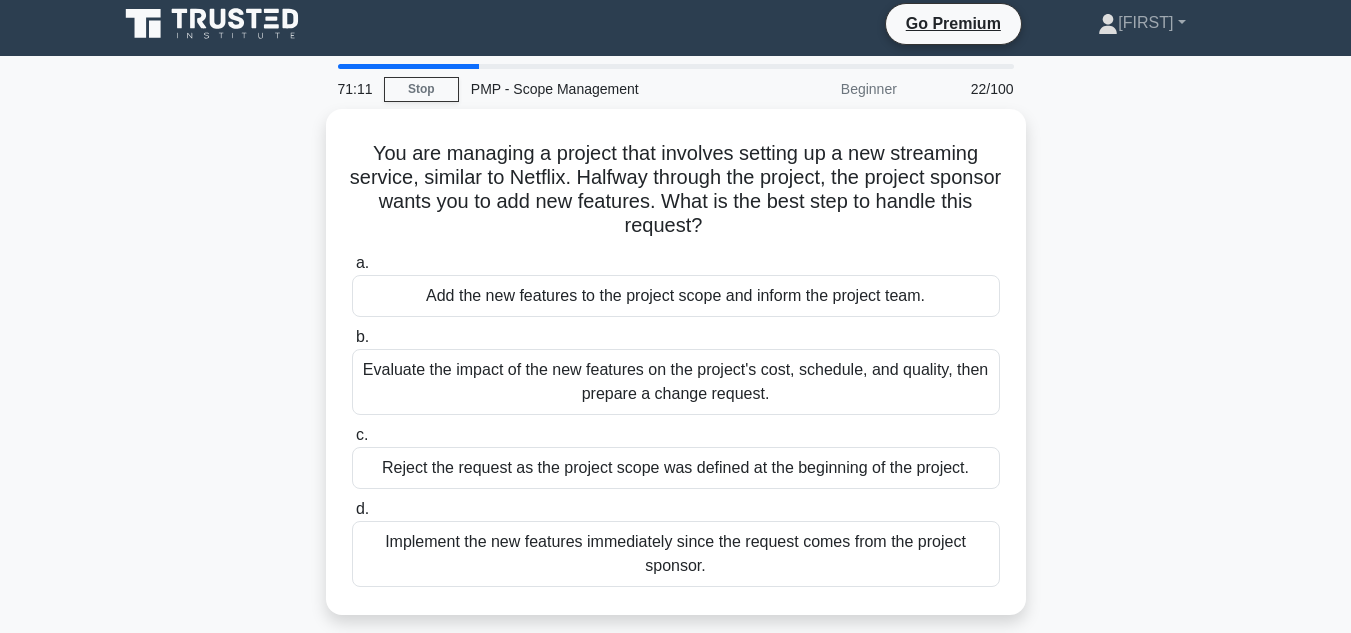 scroll, scrollTop: 0, scrollLeft: 0, axis: both 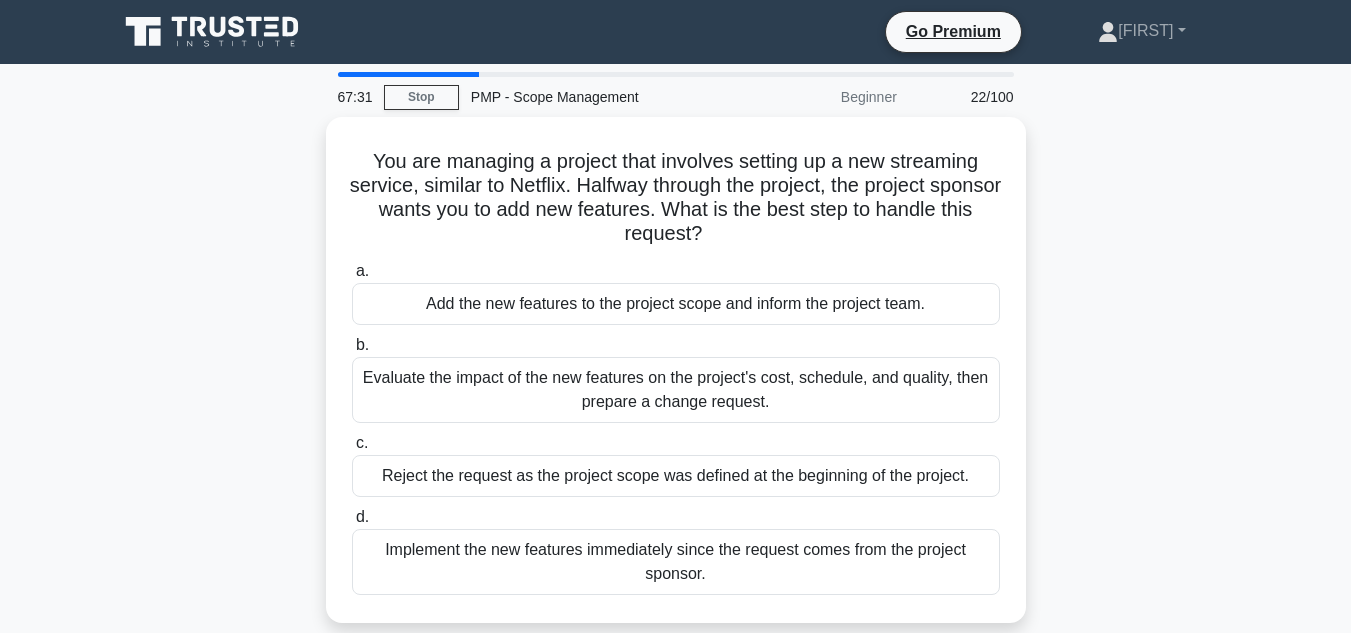 click on "You are managing a project that involves setting up a new streaming service, similar to Netflix. Halfway through the project, the project sponsor wants you to add new features. What is the best step to handle this request?
.spinner_0XTQ{transform-origin:center;animation:spinner_y6GP .75s linear infinite}@keyframes spinner_y6GP{100%{transform:rotate(360deg)}}
a.
b. c. d." at bounding box center (676, 382) 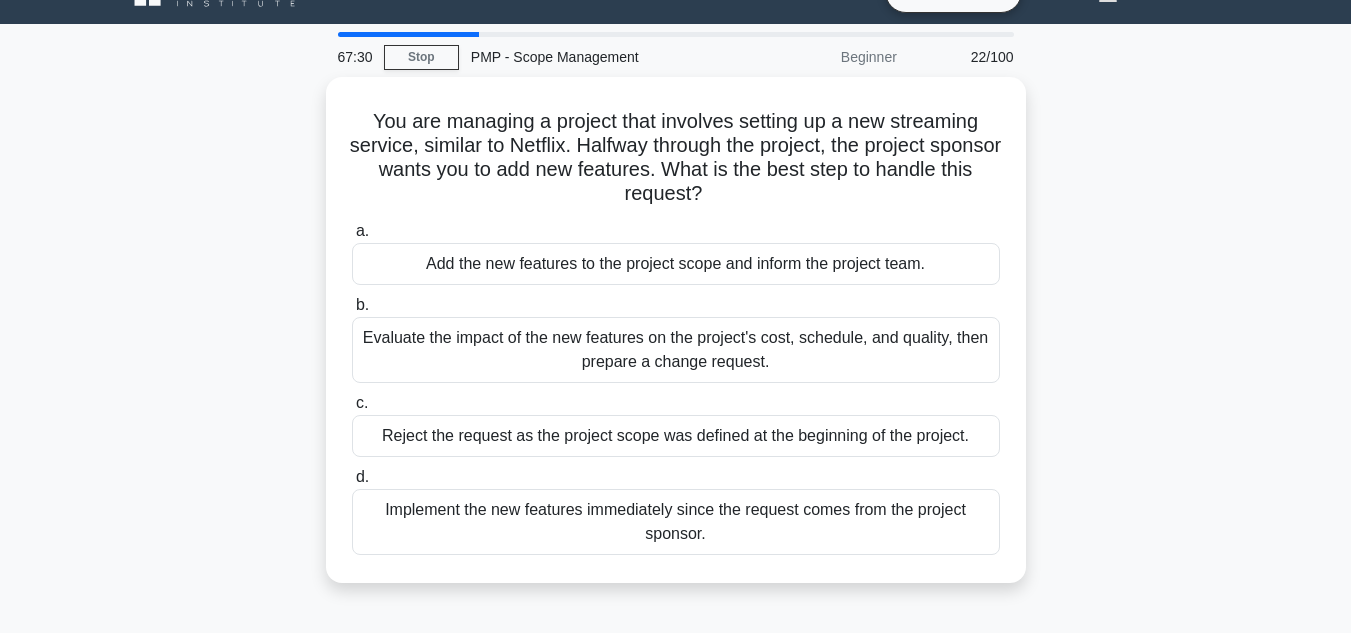 scroll, scrollTop: 80, scrollLeft: 0, axis: vertical 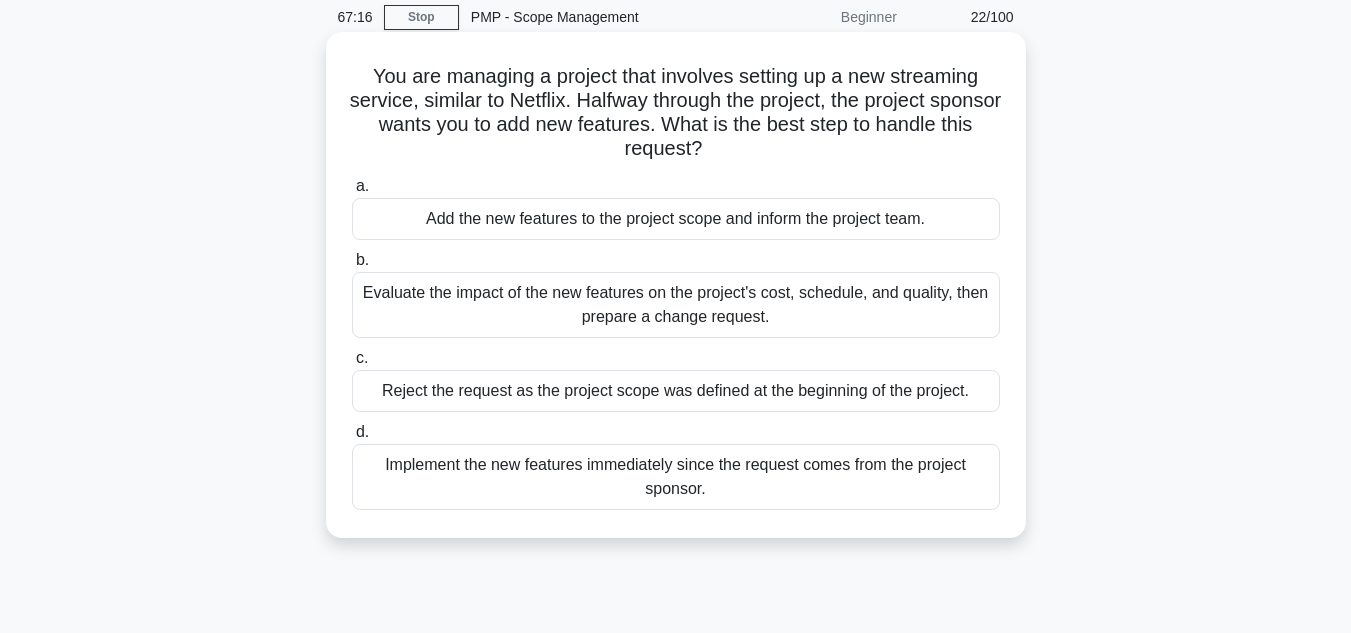 click on "Evaluate the impact of the new features on the project's cost, schedule, and quality, then prepare a change request." at bounding box center [676, 305] 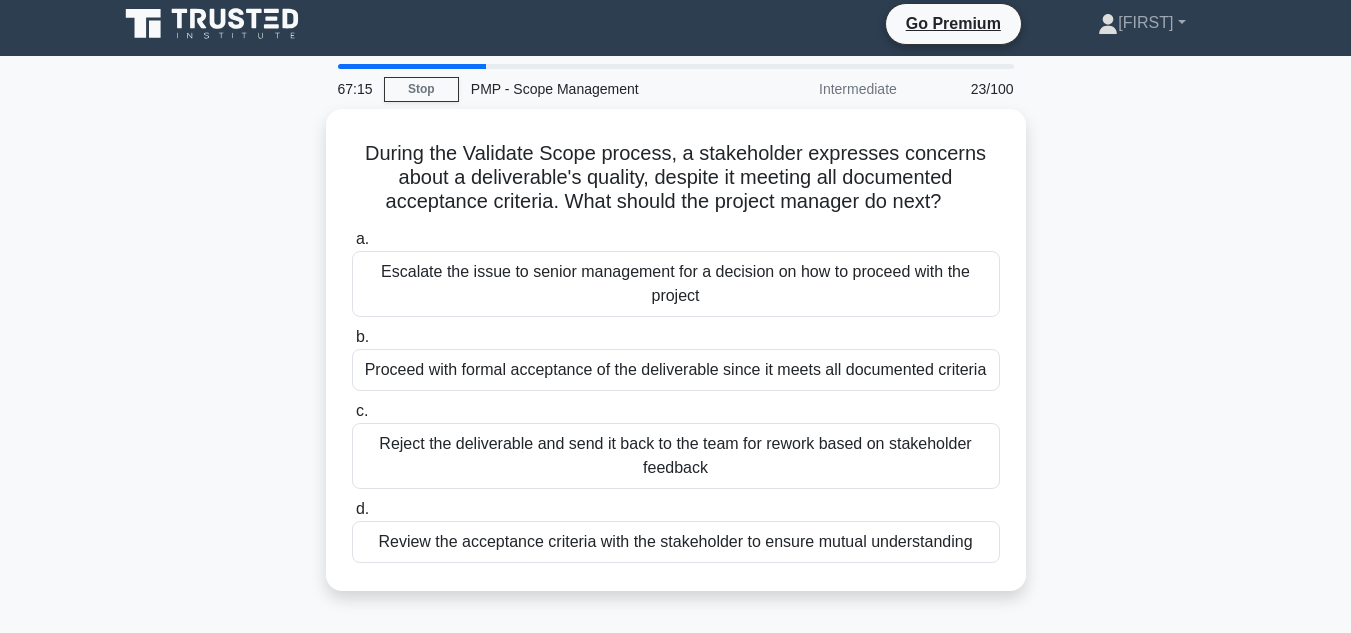 scroll, scrollTop: 0, scrollLeft: 0, axis: both 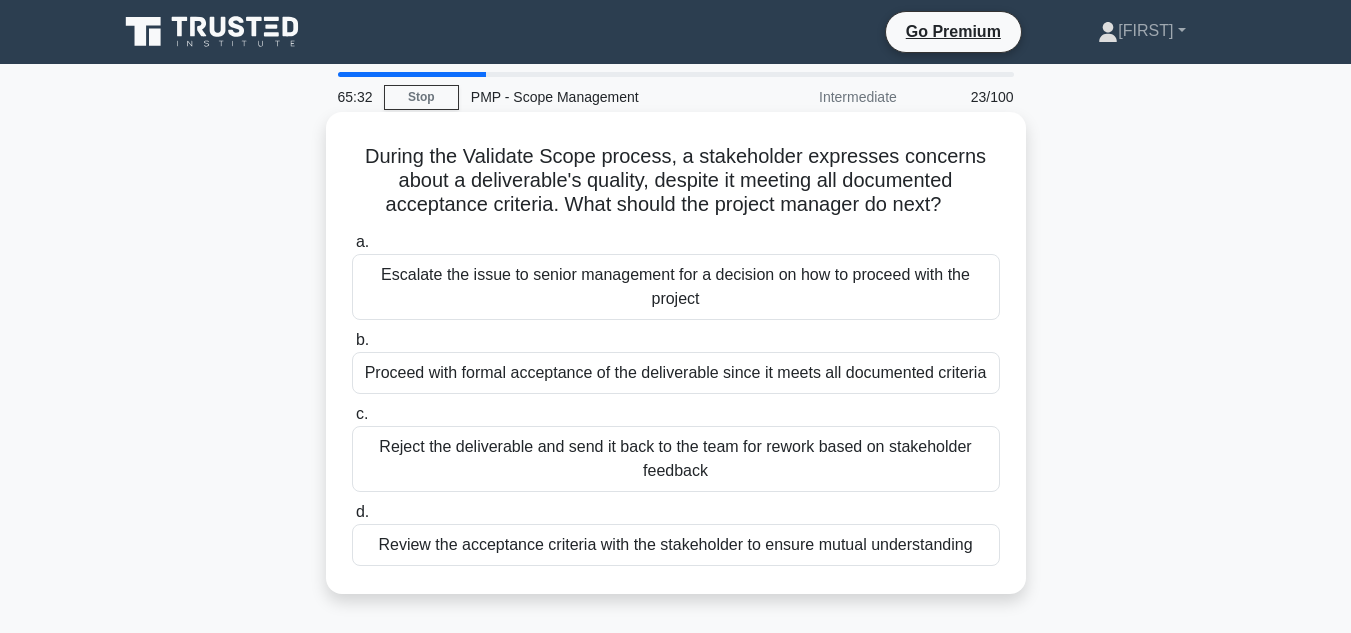 click on "Proceed with formal acceptance of the deliverable since it meets all documented criteria" at bounding box center (676, 373) 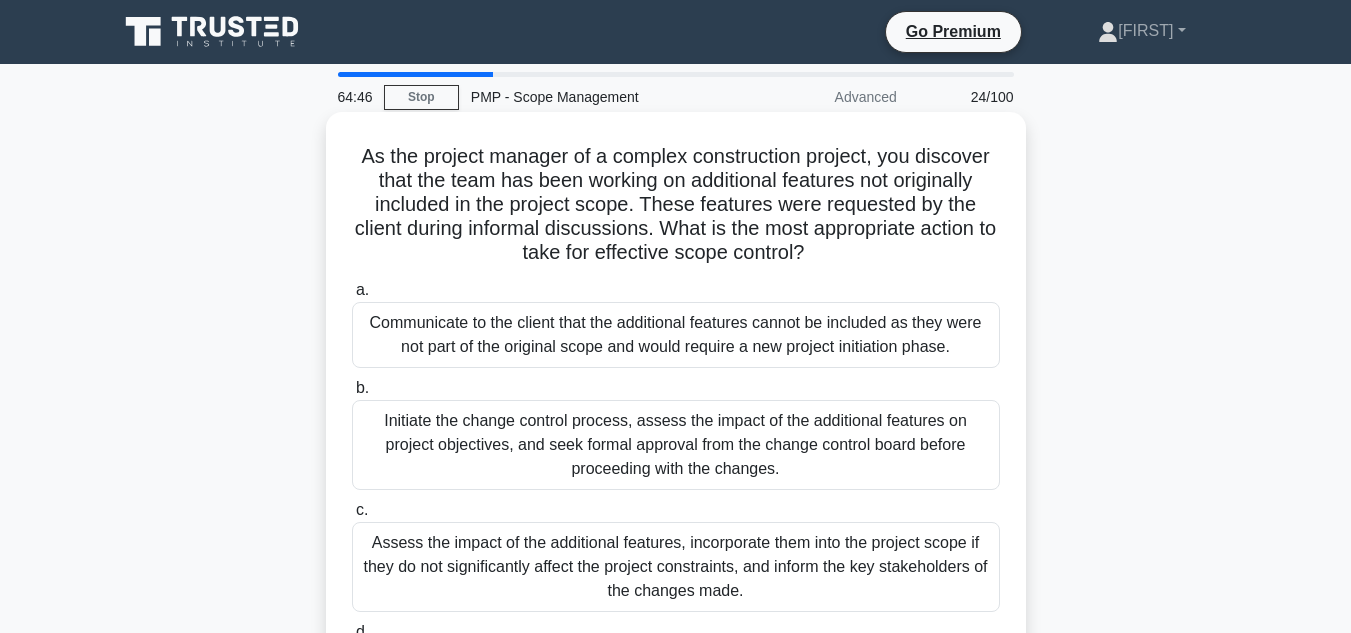 click on "As the project manager of a complex construction project, you discover that the team has been working on additional features not originally included in the project scope. These features were requested by the client during informal discussions. What is the most appropriate action to take for effective scope control?
.spinner_0XTQ{transform-origin:center;animation:spinner_y6GP .75s linear infinite}@keyframes spinner_y6GP{100%{transform:rotate(360deg)}}" at bounding box center (676, 205) 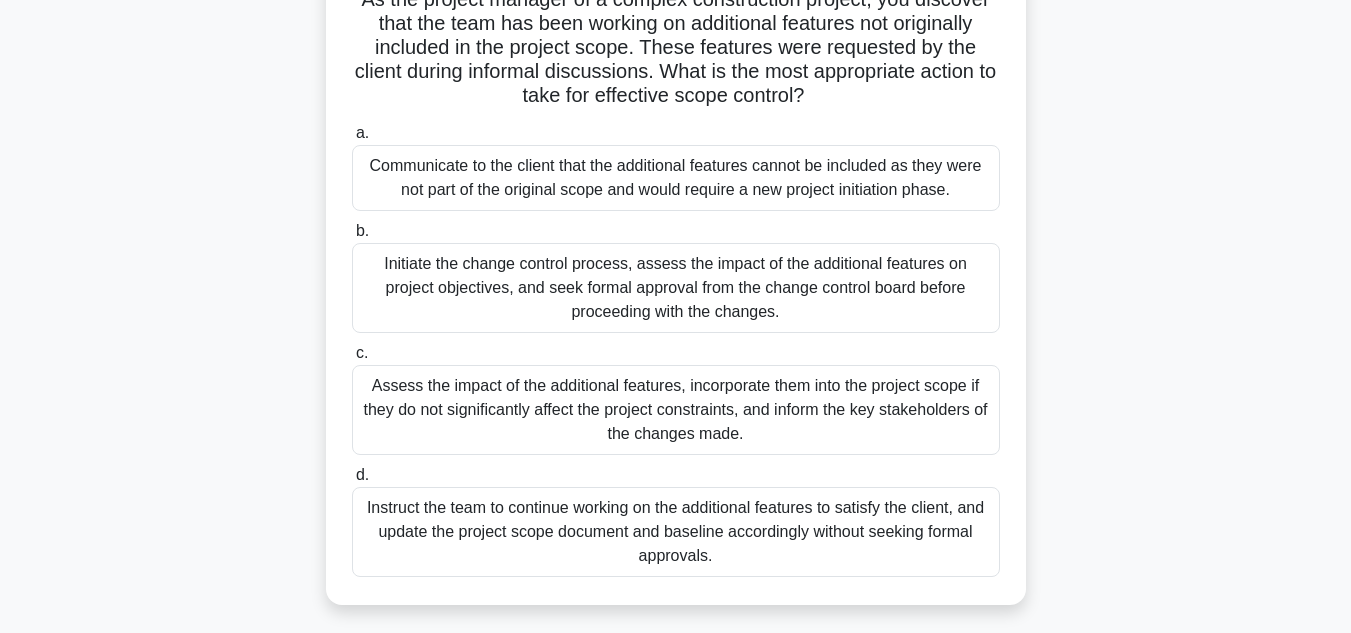 scroll, scrollTop: 160, scrollLeft: 0, axis: vertical 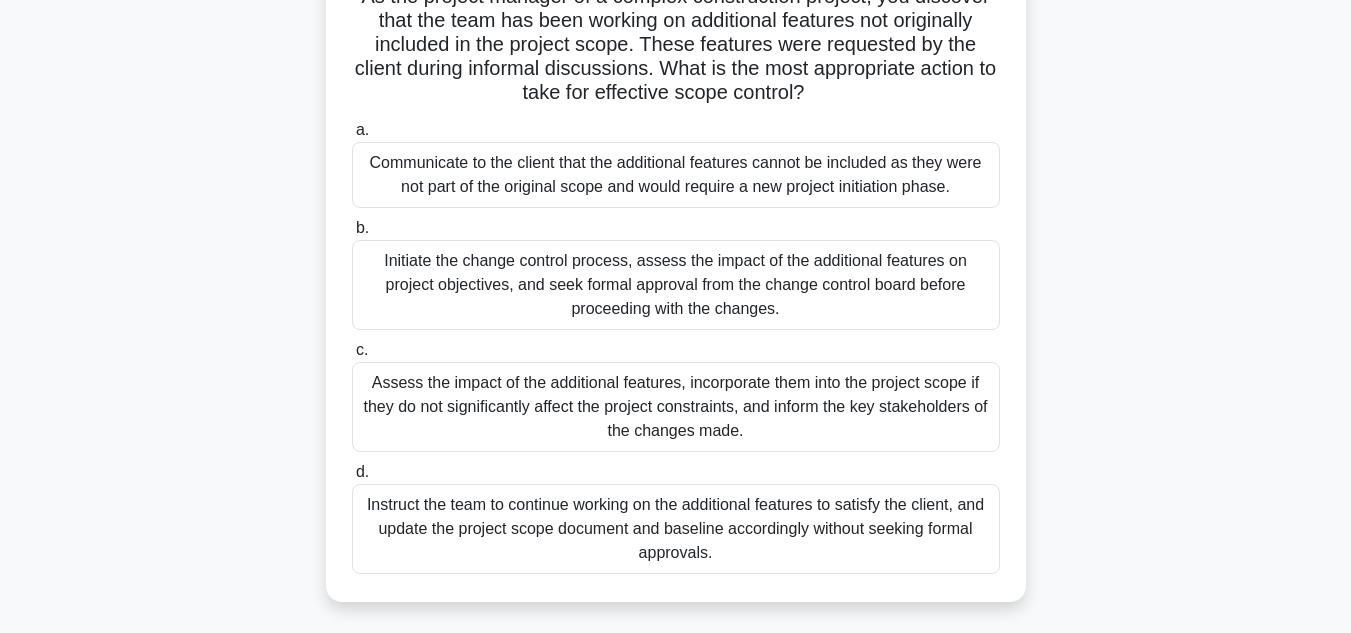click on "Initiate the change control process, assess the impact of the additional features on project objectives, and seek formal approval from the change control board before proceeding with the changes." at bounding box center [676, 285] 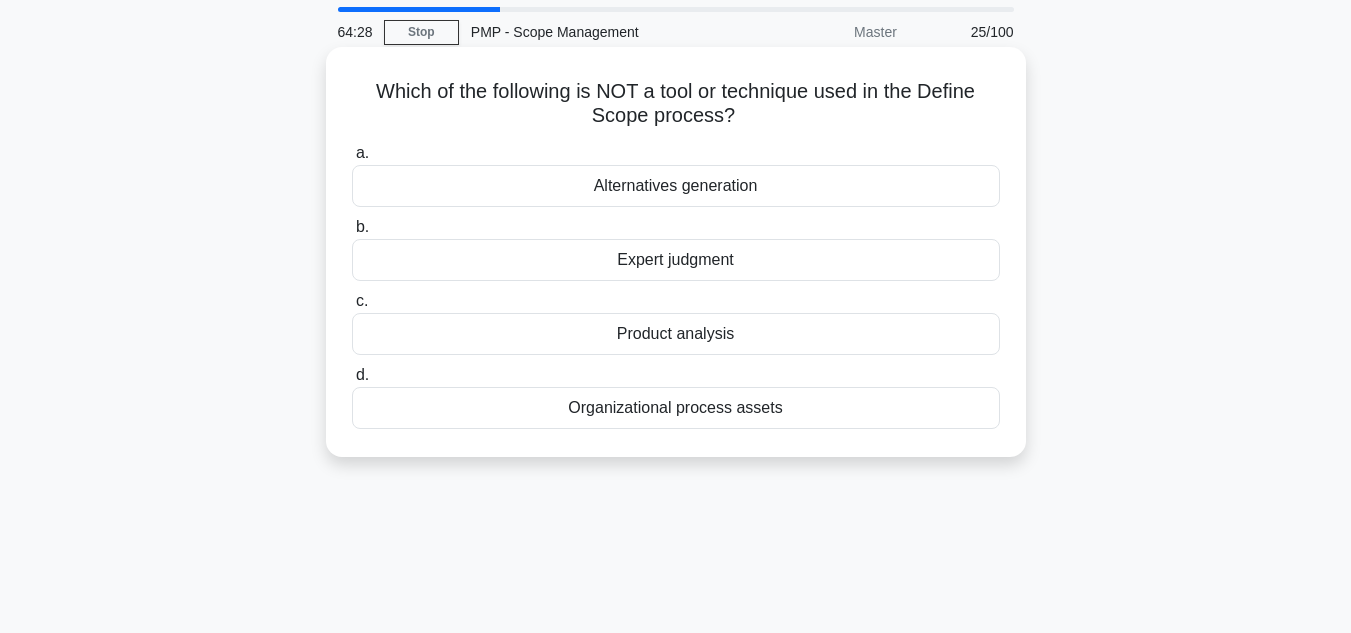 scroll, scrollTop: 0, scrollLeft: 0, axis: both 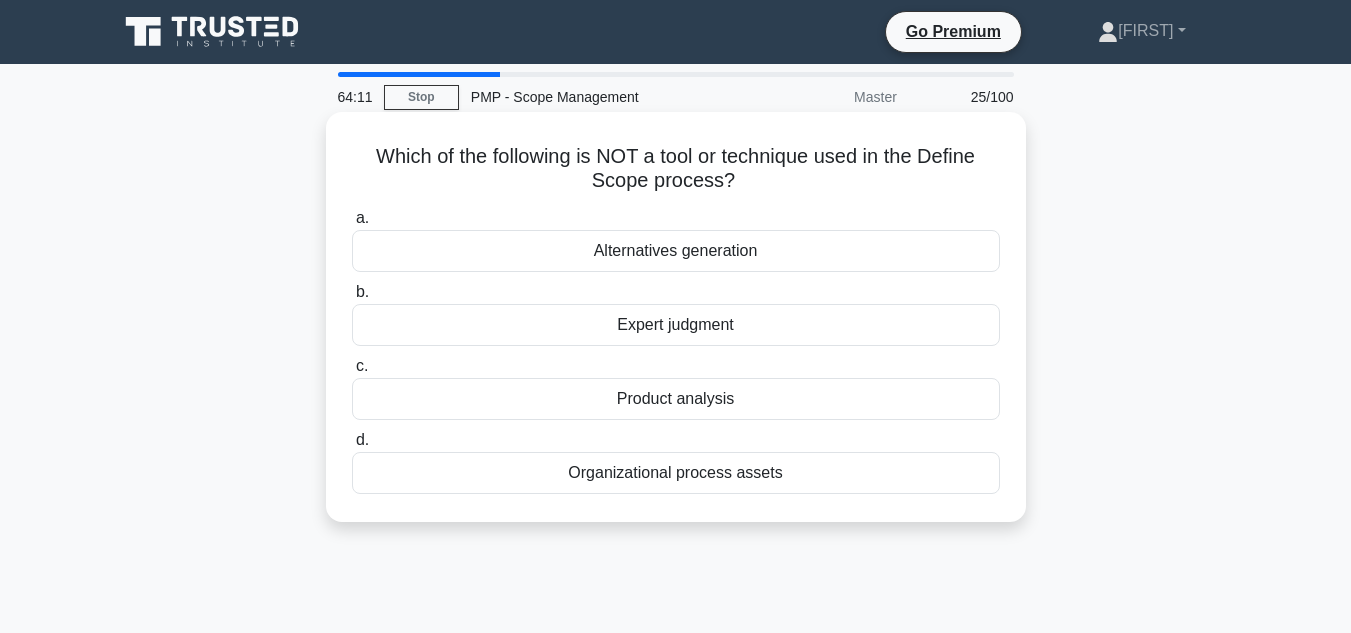 click on "Organizational process assets" at bounding box center (676, 473) 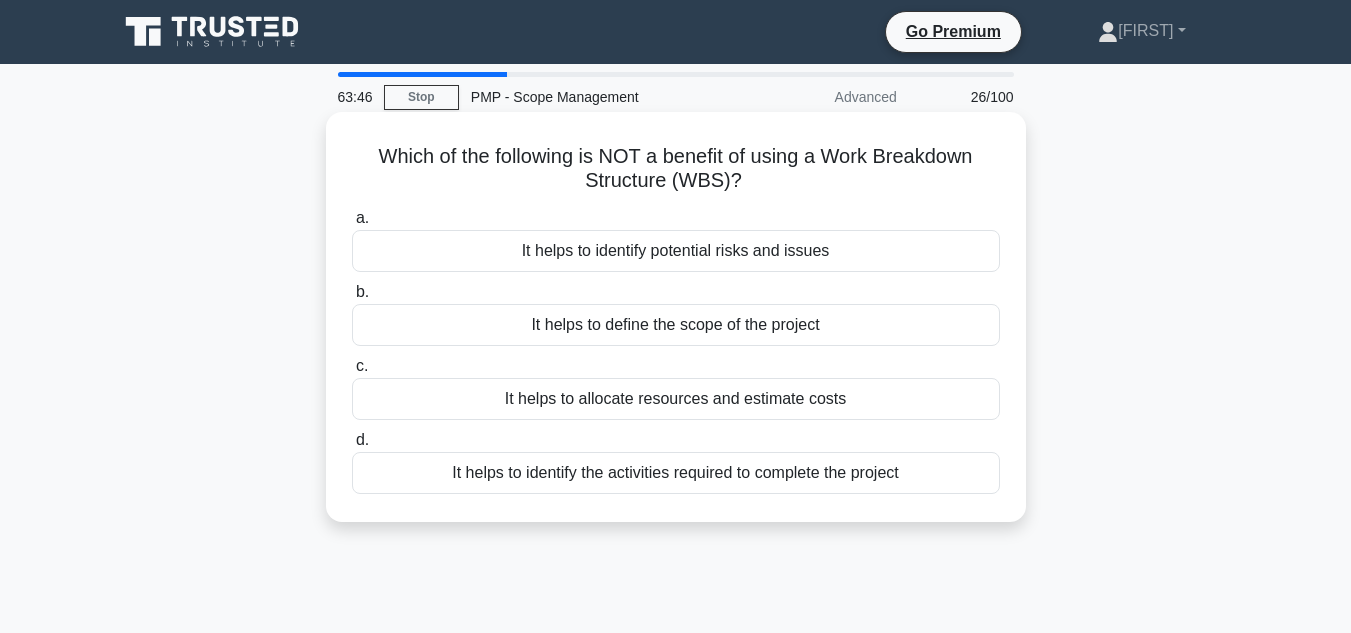 click on "It helps to allocate resources and estimate costs" at bounding box center (676, 399) 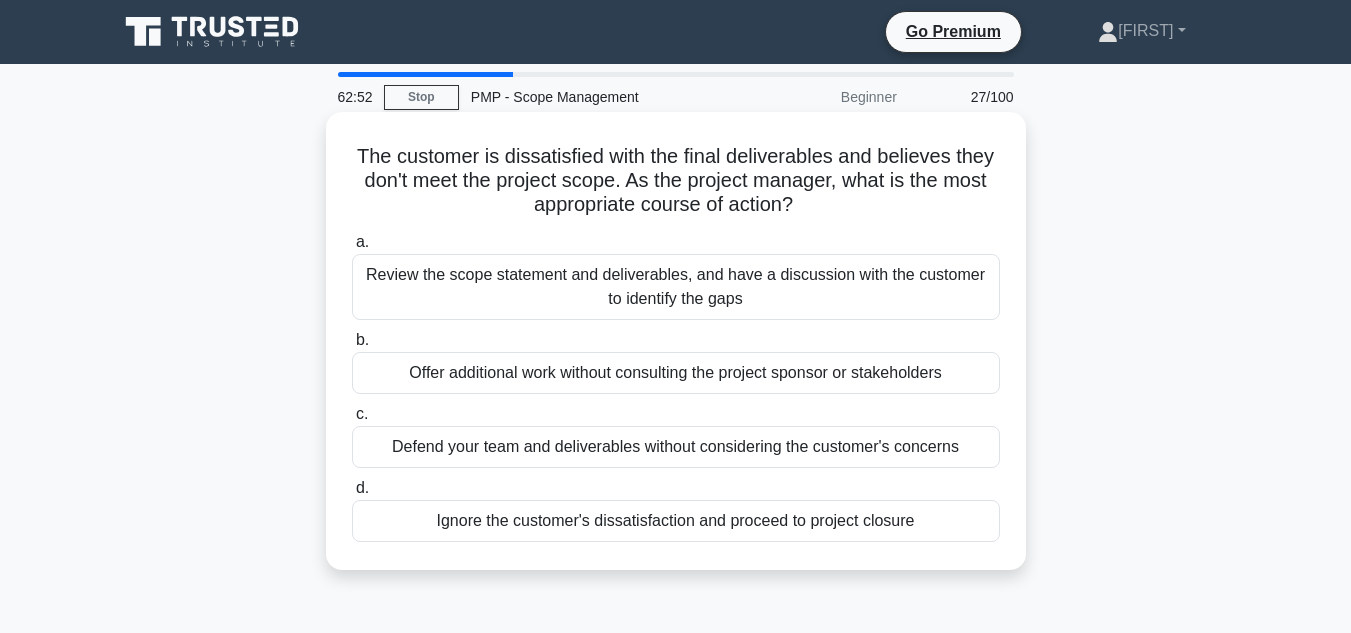 click on "Review the scope statement and deliverables, and have a discussion with the customer to identify the gaps" at bounding box center (676, 287) 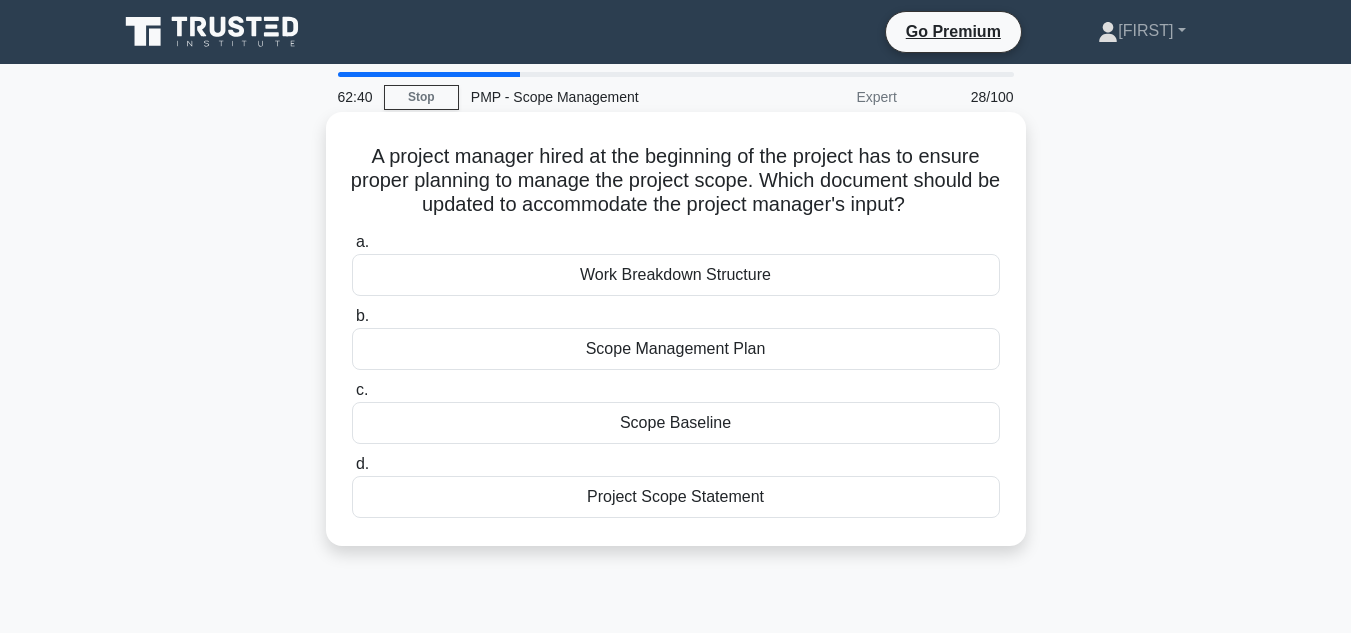 click on "Work Breakdown Structure" at bounding box center (676, 275) 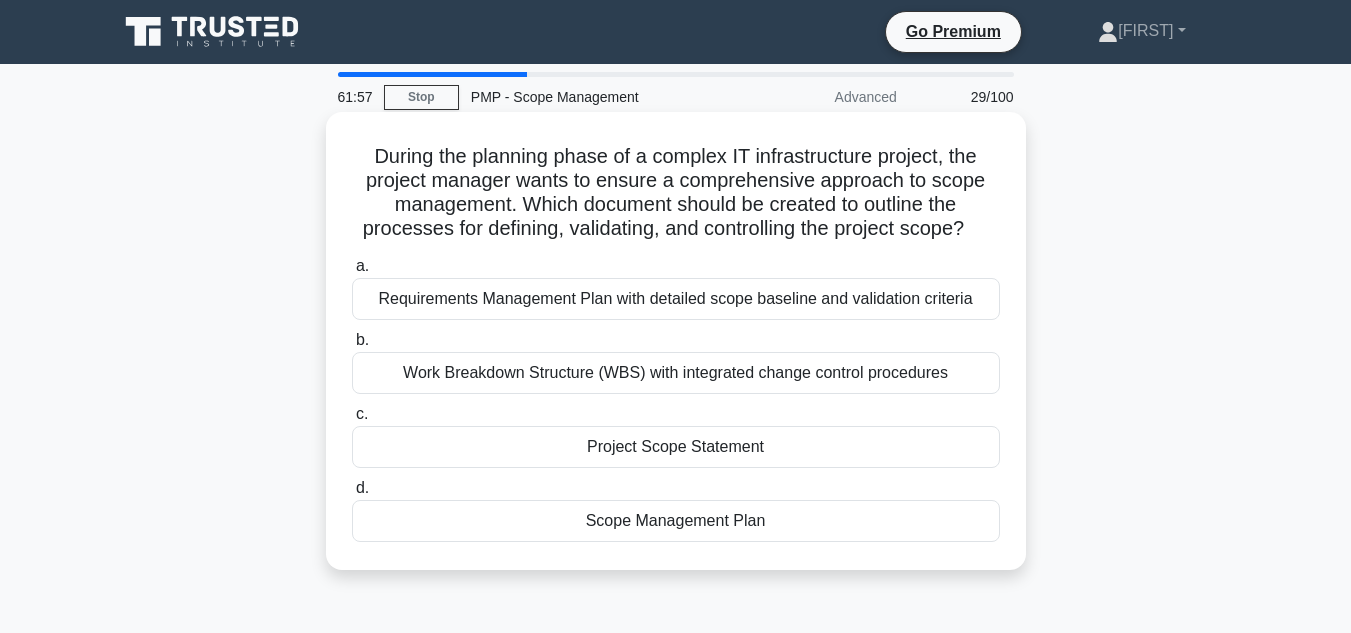 click on "Work Breakdown Structure (WBS) with integrated change control procedures" at bounding box center (676, 373) 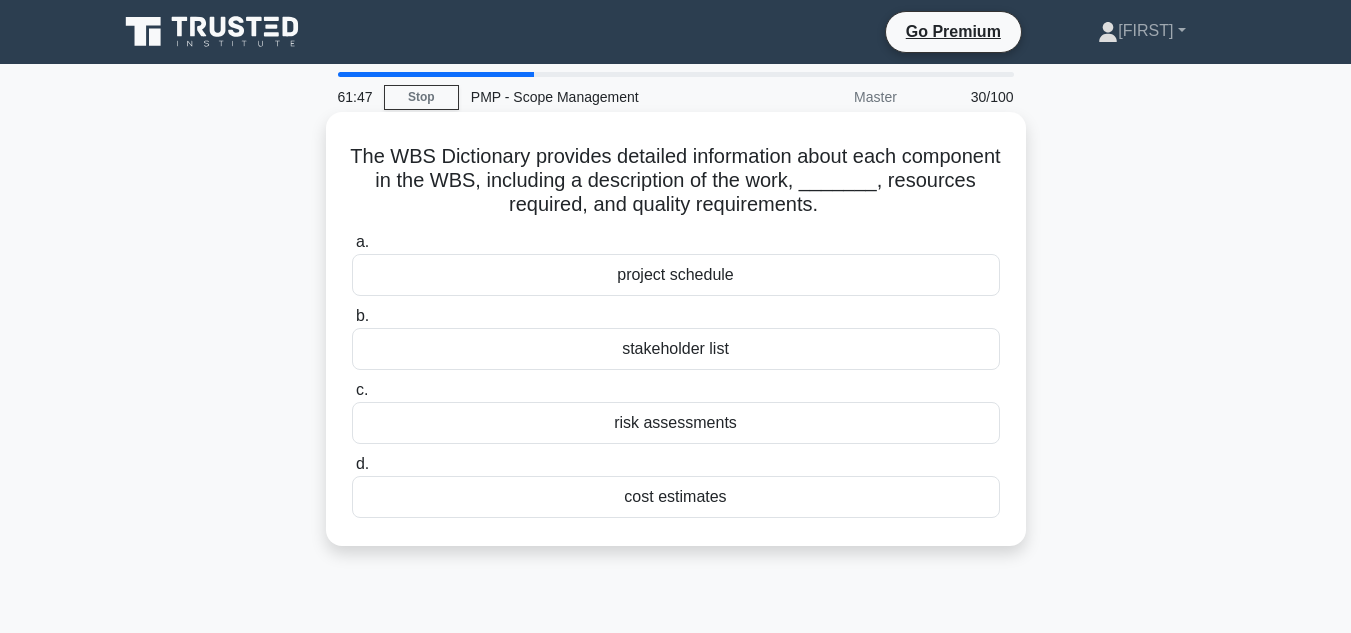 click on "project schedule" at bounding box center [676, 275] 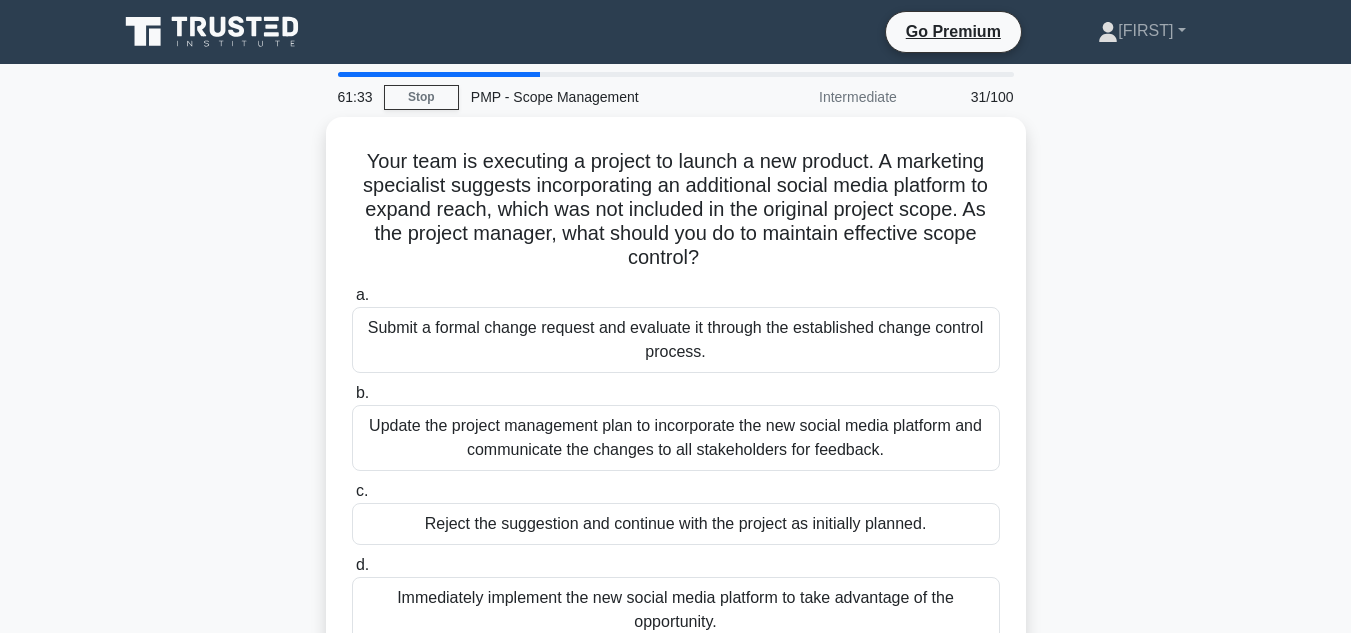 click on "Your team is executing a project to launch a new product. A marketing specialist suggests incorporating an additional social media platform to expand reach, which was not included in the original project scope. As the project manager, what should you do to maintain effective scope control?
.spinner_0XTQ{transform-origin:center;animation:spinner_y6GP .75s linear infinite}@keyframes spinner_y6GP{100%{transform:rotate(360deg)}}
a.
b. c. d." at bounding box center (676, 406) 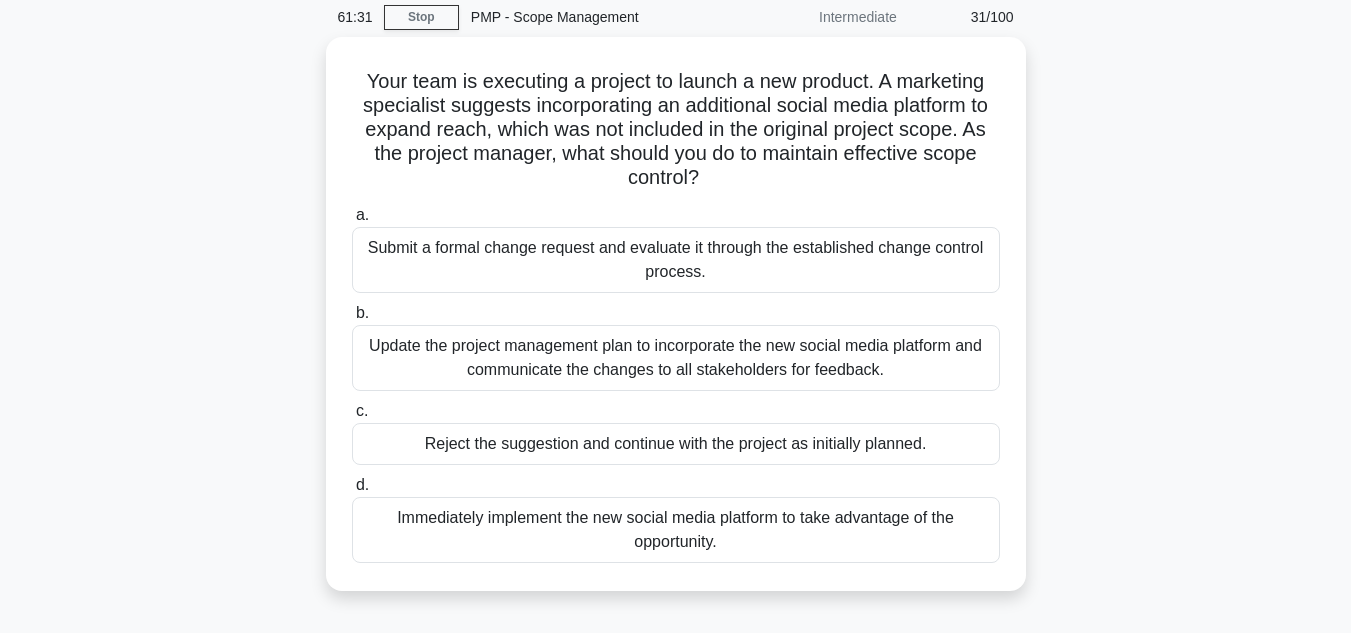 scroll, scrollTop: 120, scrollLeft: 0, axis: vertical 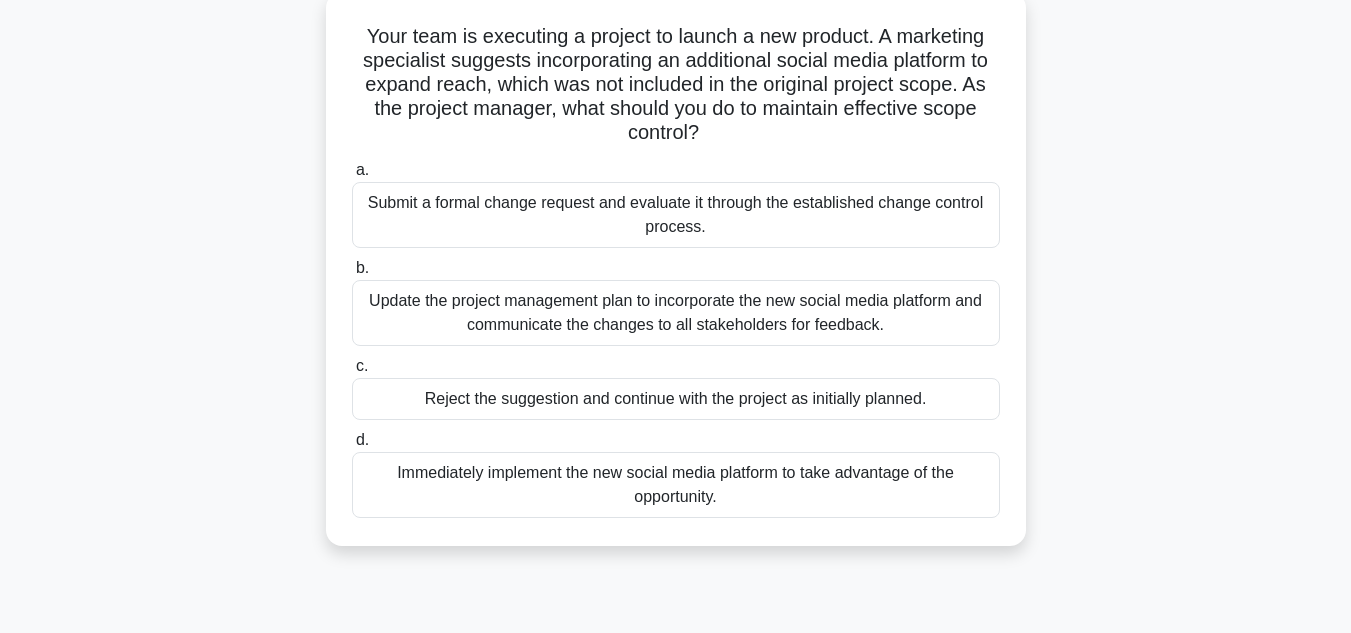 click on "Submit a formal change request and evaluate it through the established change control process." at bounding box center [676, 215] 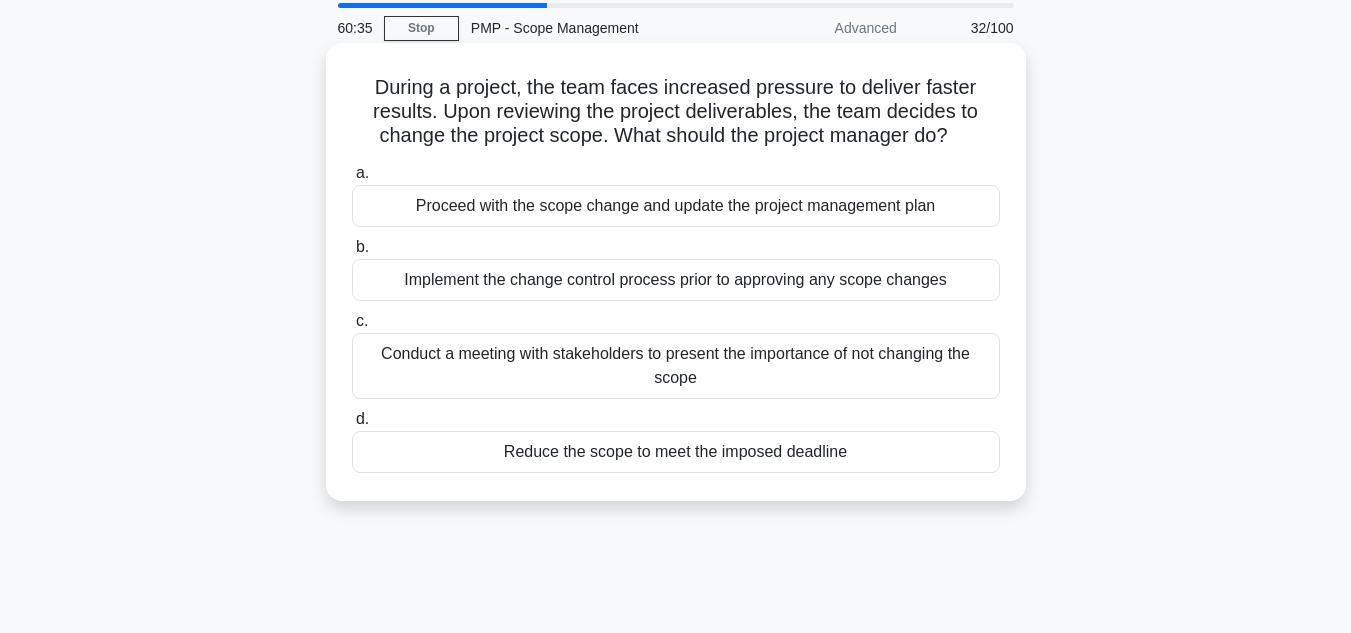 scroll, scrollTop: 0, scrollLeft: 0, axis: both 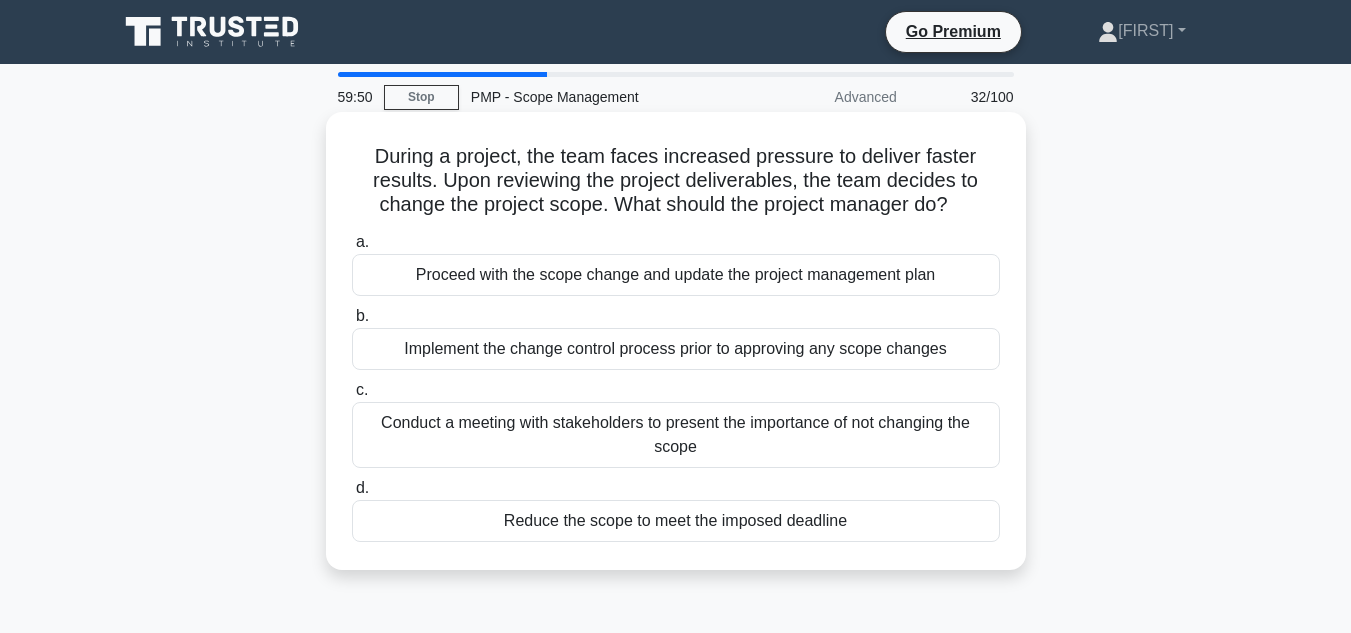 click on "Implement the change control process prior to approving any scope changes" at bounding box center [676, 349] 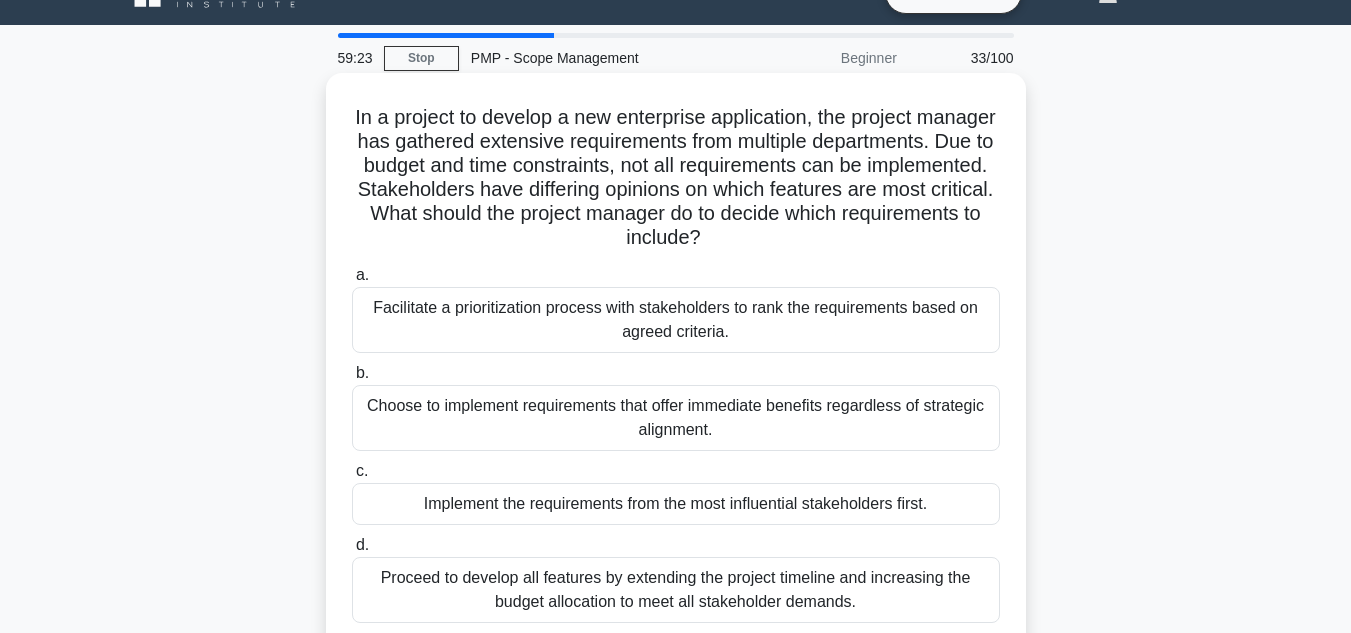 scroll, scrollTop: 40, scrollLeft: 0, axis: vertical 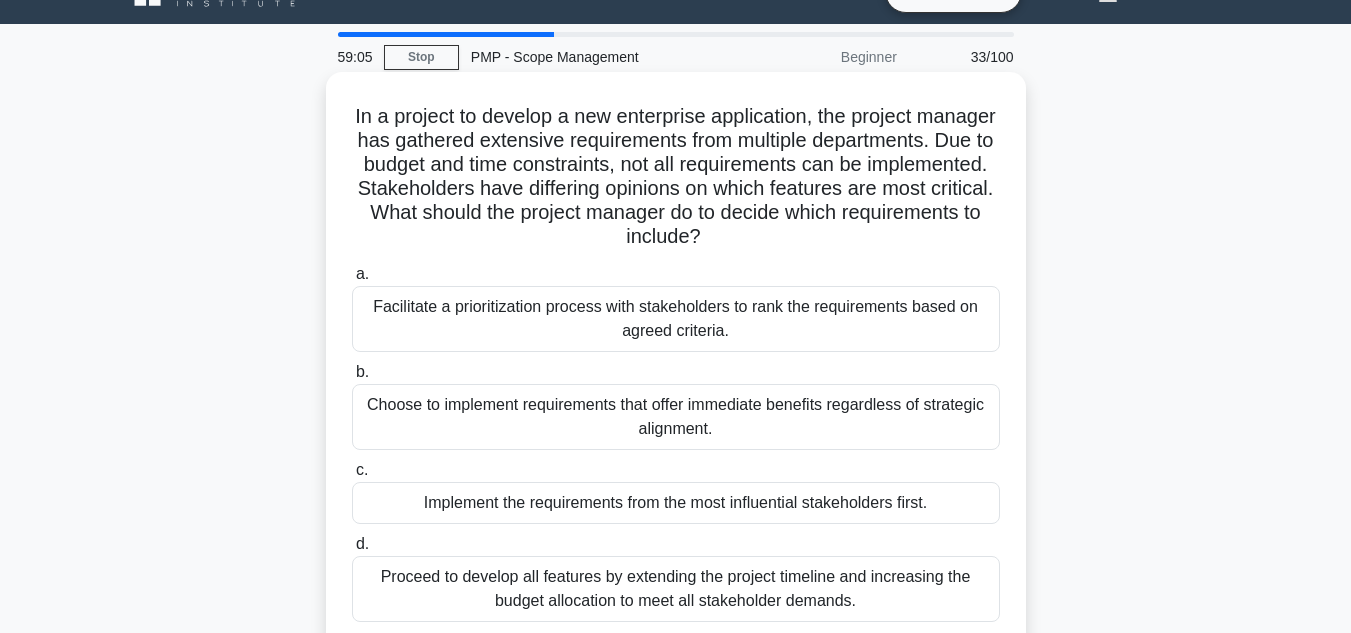click on "Facilitate a prioritization process with stakeholders to rank the requirements based on agreed criteria." at bounding box center (676, 319) 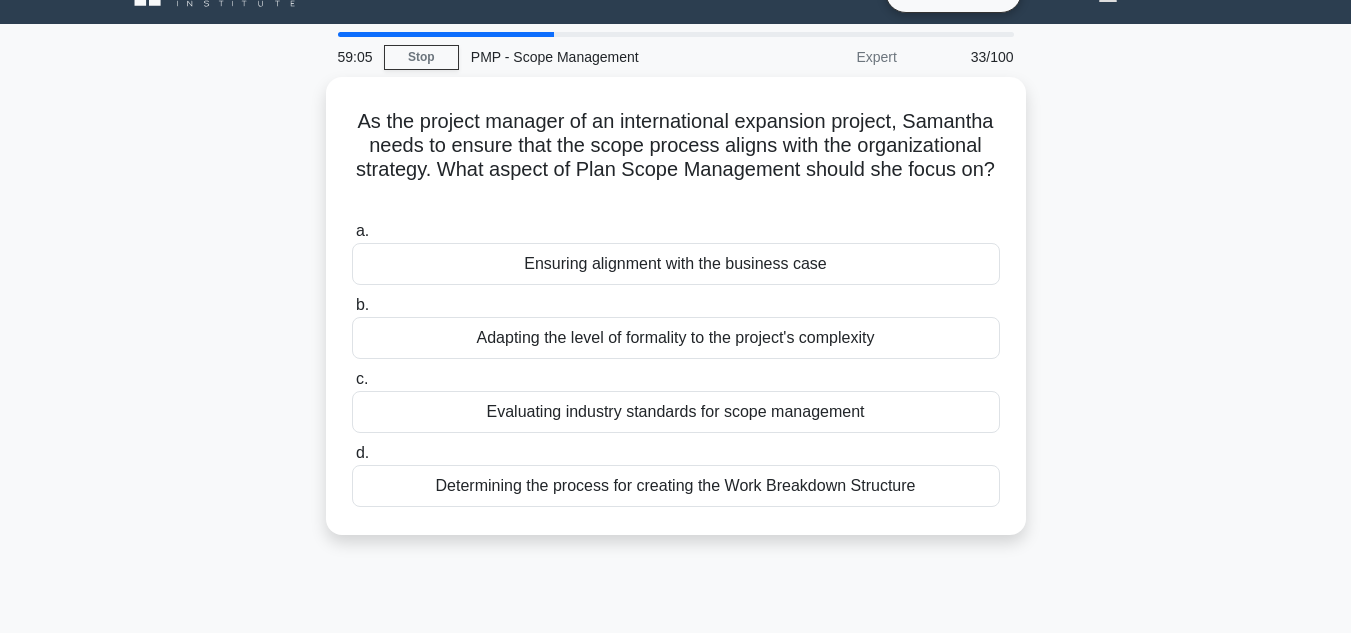 scroll, scrollTop: 0, scrollLeft: 0, axis: both 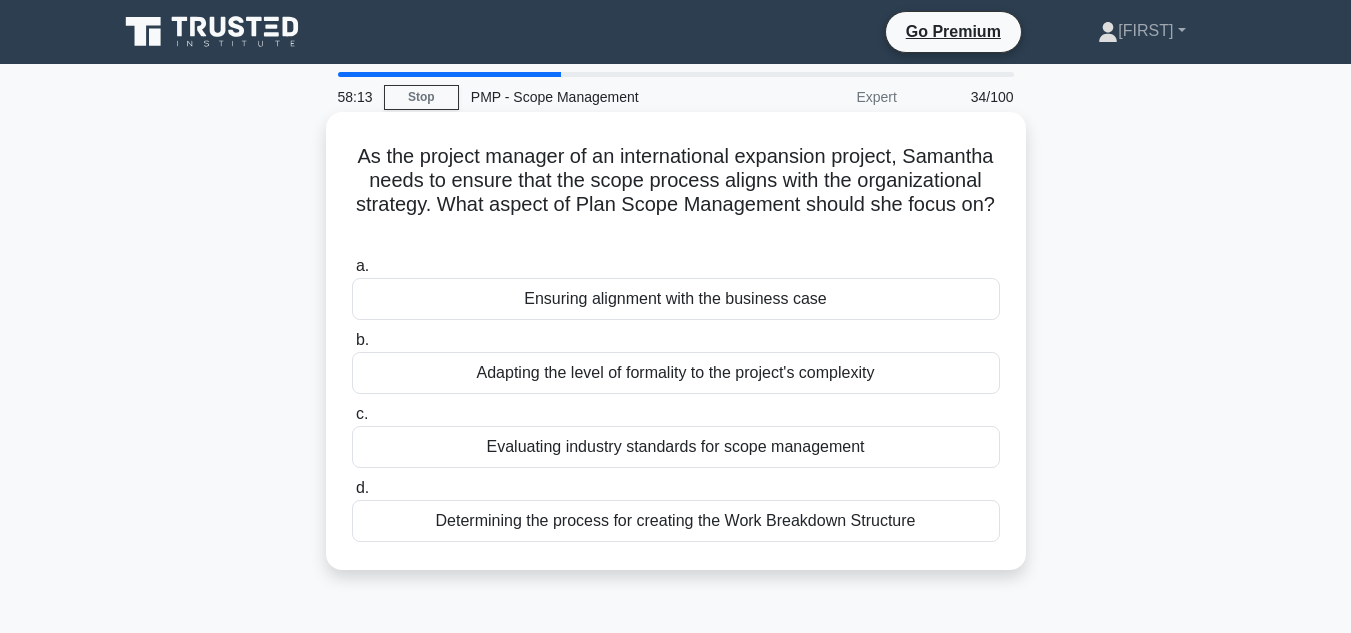click on "Adapting the level of formality to the project's complexity" at bounding box center (676, 373) 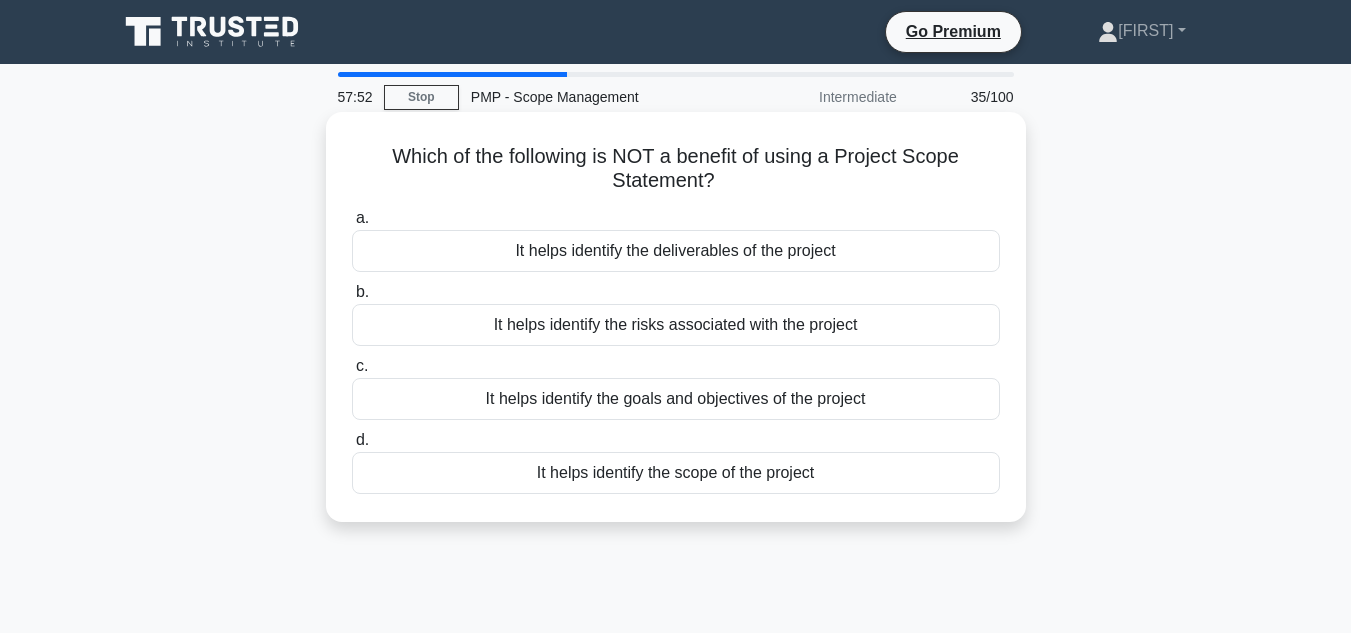 click on "It helps identify the risks associated with the project" at bounding box center (676, 325) 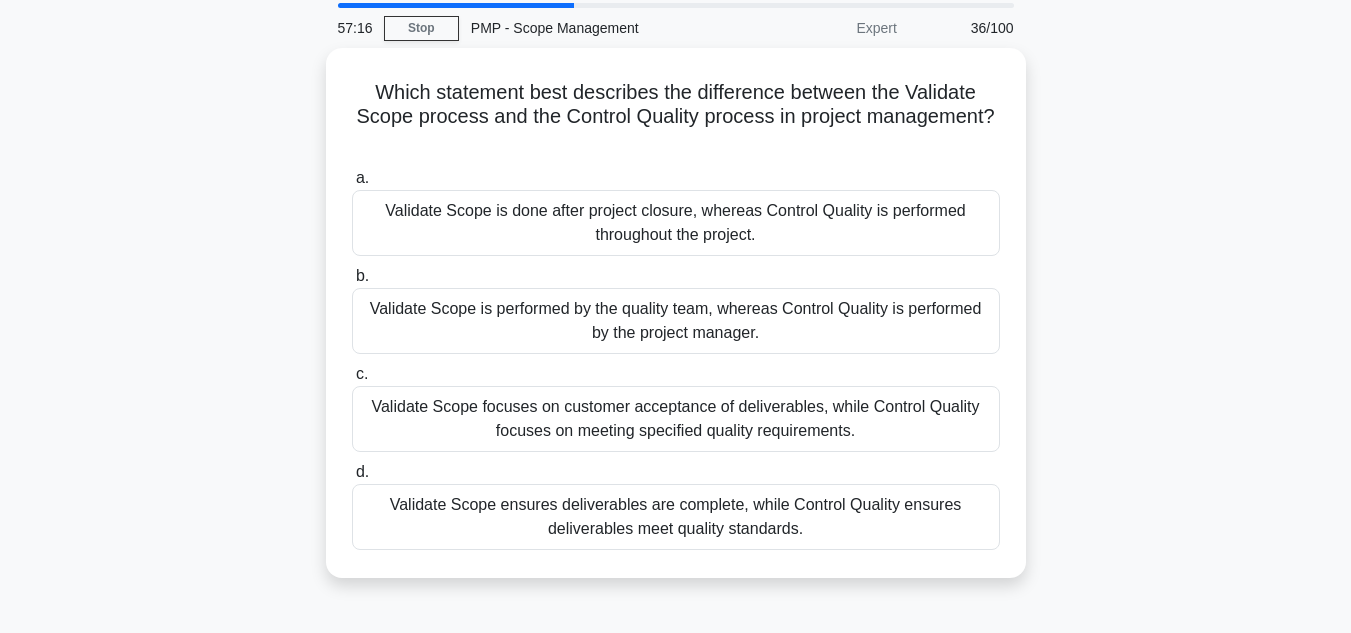 scroll, scrollTop: 40, scrollLeft: 0, axis: vertical 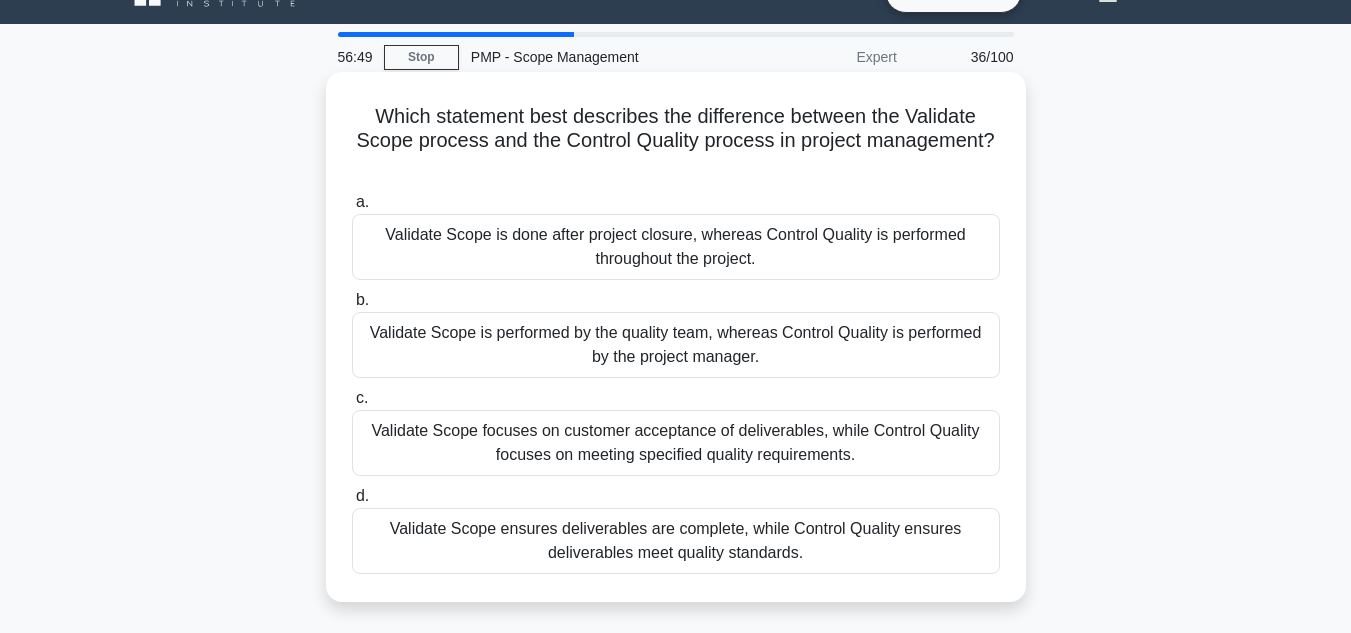 click on "Validate Scope is done after project closure, whereas Control Quality is performed throughout the project." at bounding box center (676, 247) 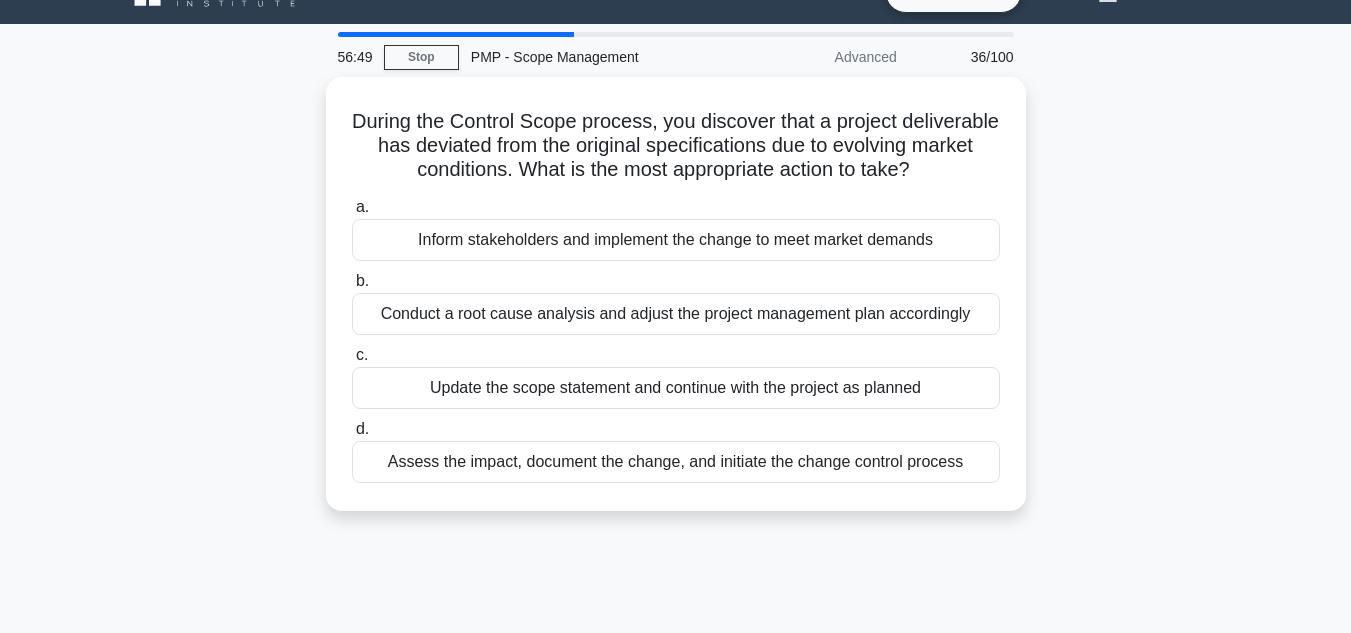 scroll, scrollTop: 0, scrollLeft: 0, axis: both 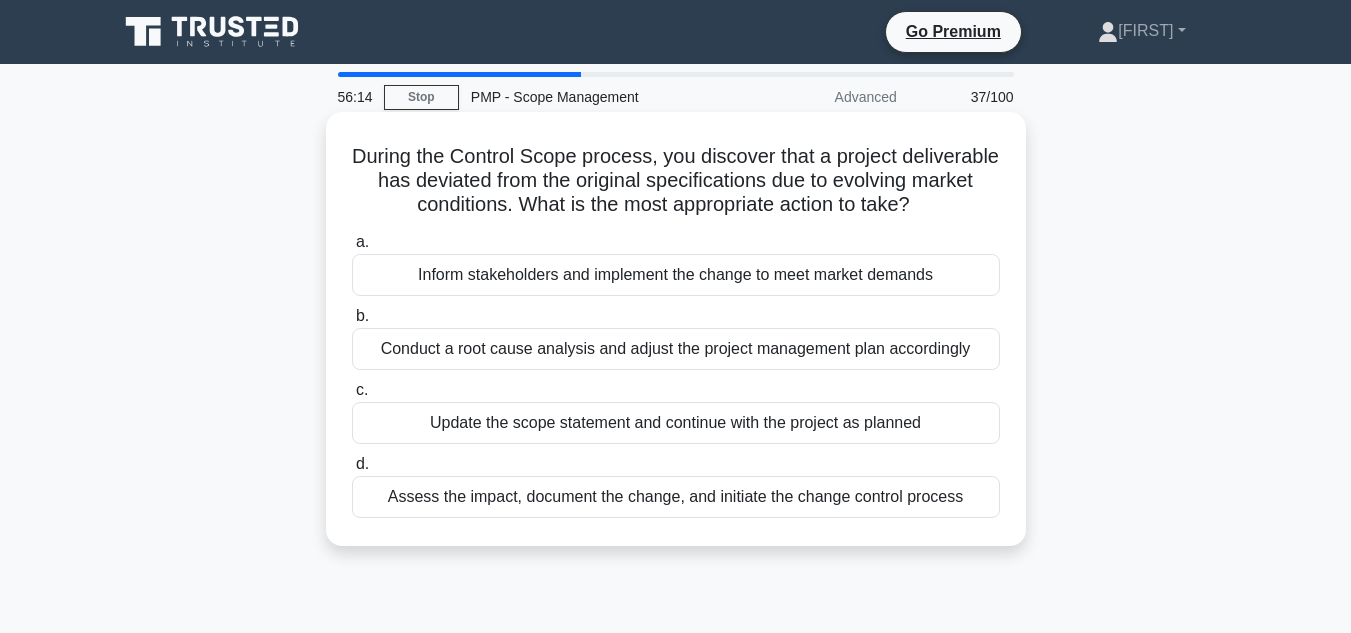 click on "Conduct a root cause analysis and adjust the project management plan accordingly" at bounding box center [676, 349] 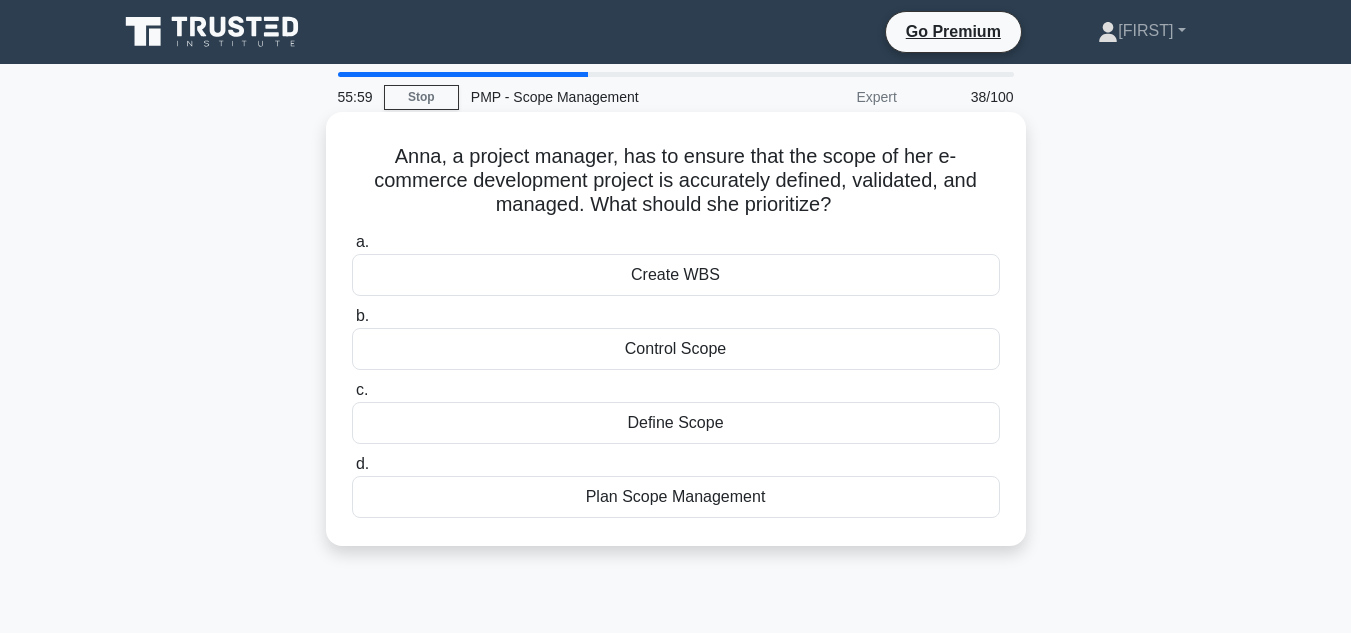 click on "Control Scope" at bounding box center (676, 349) 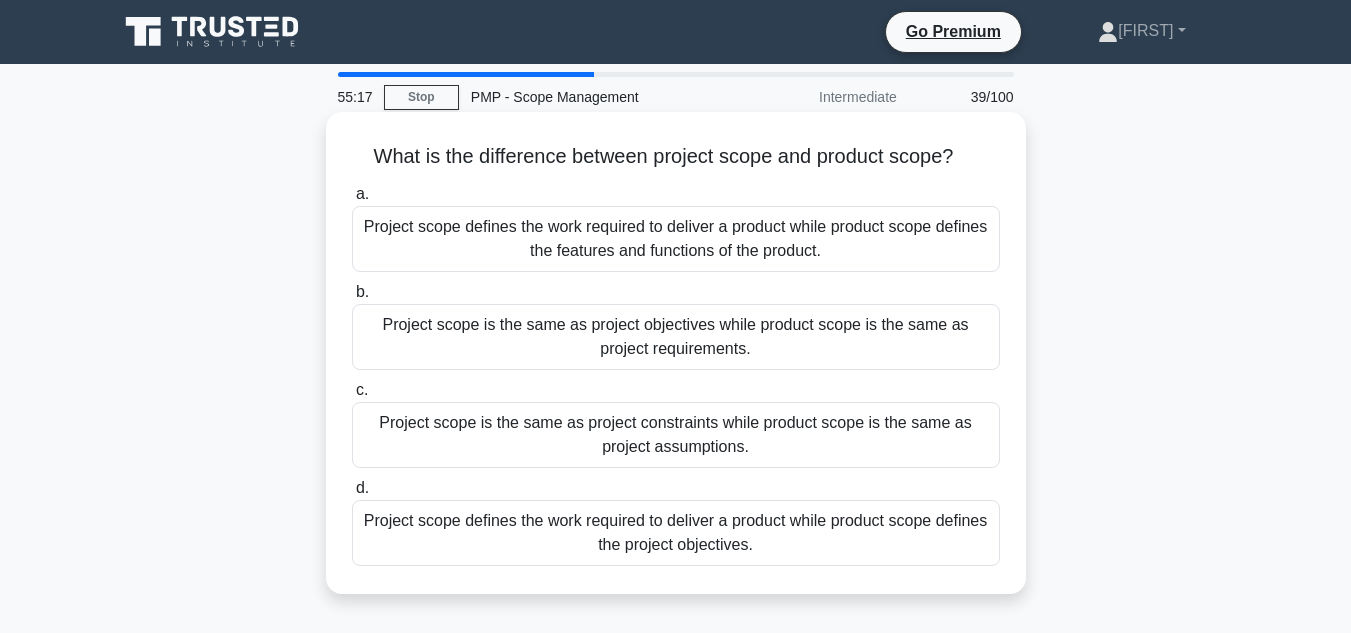 click on "Project scope defines the work required to deliver a product while product scope defines the project objectives." at bounding box center (676, 533) 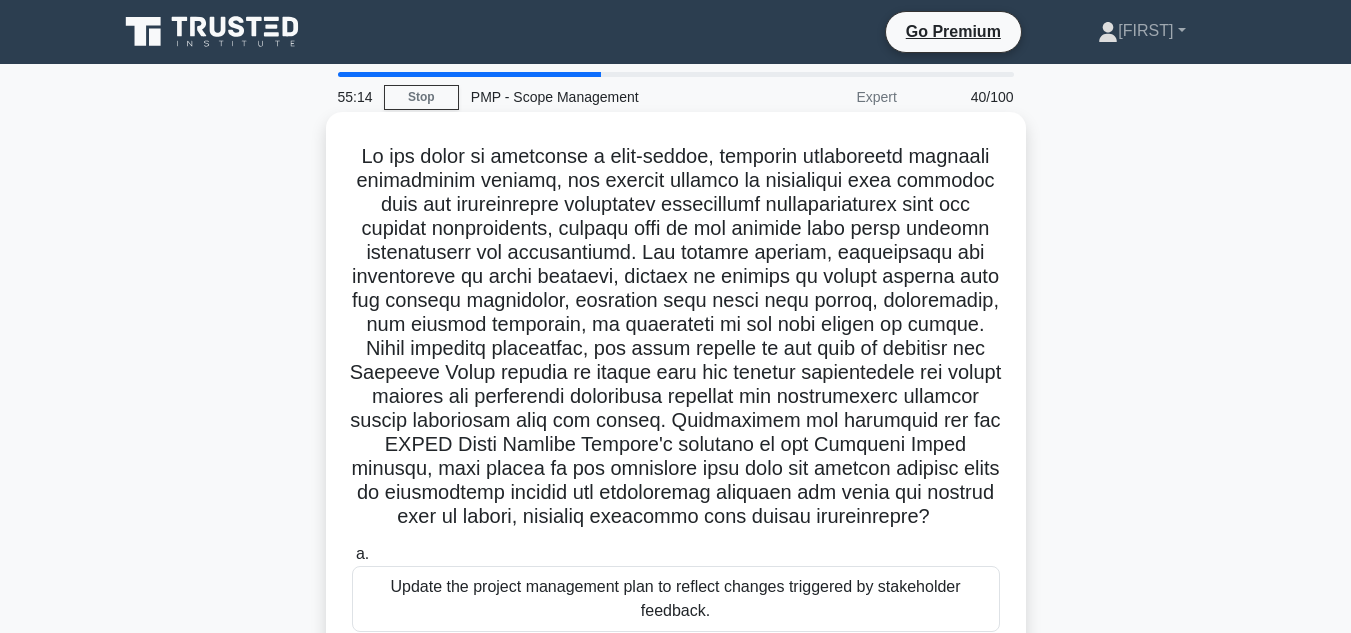click on ".spinner_0XTQ{transform-origin:center;animation:spinner_y6GP .75s linear infinite}@keyframes spinner_y6GP{100%{transform:rotate(360deg)}}
a.
Update the project management plan to reflect changes triggered by stakeholder feedback.
b. c." at bounding box center [676, 533] 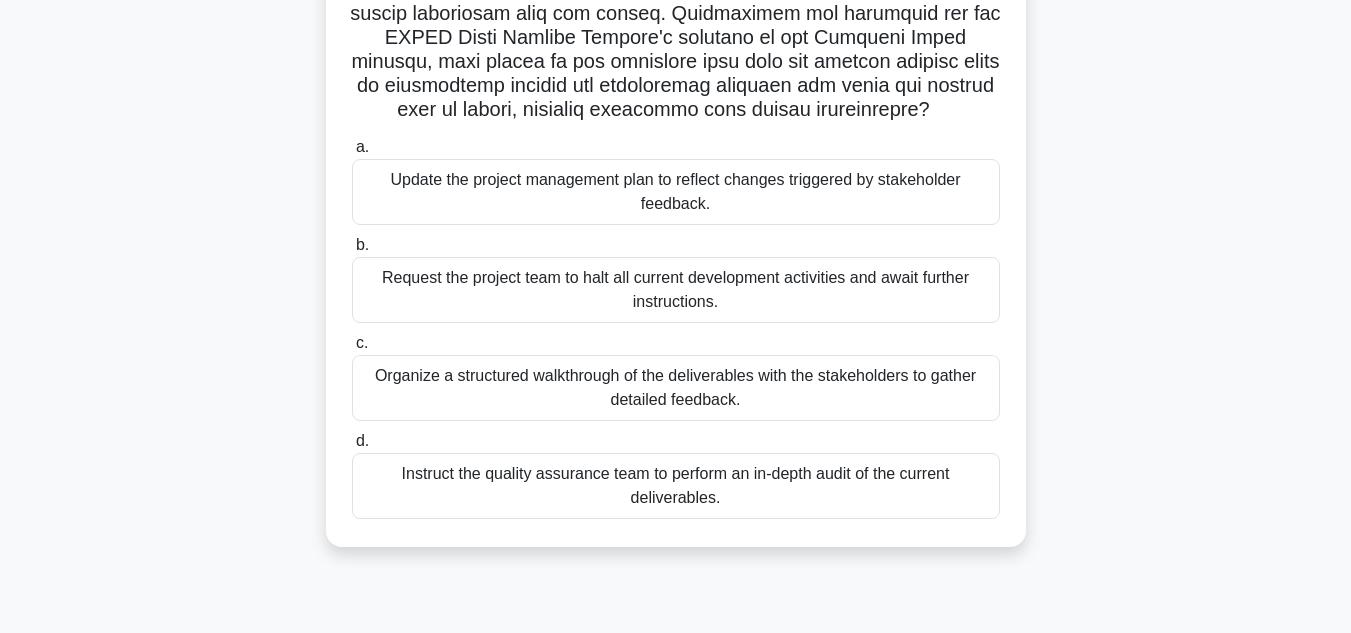 scroll, scrollTop: 447, scrollLeft: 0, axis: vertical 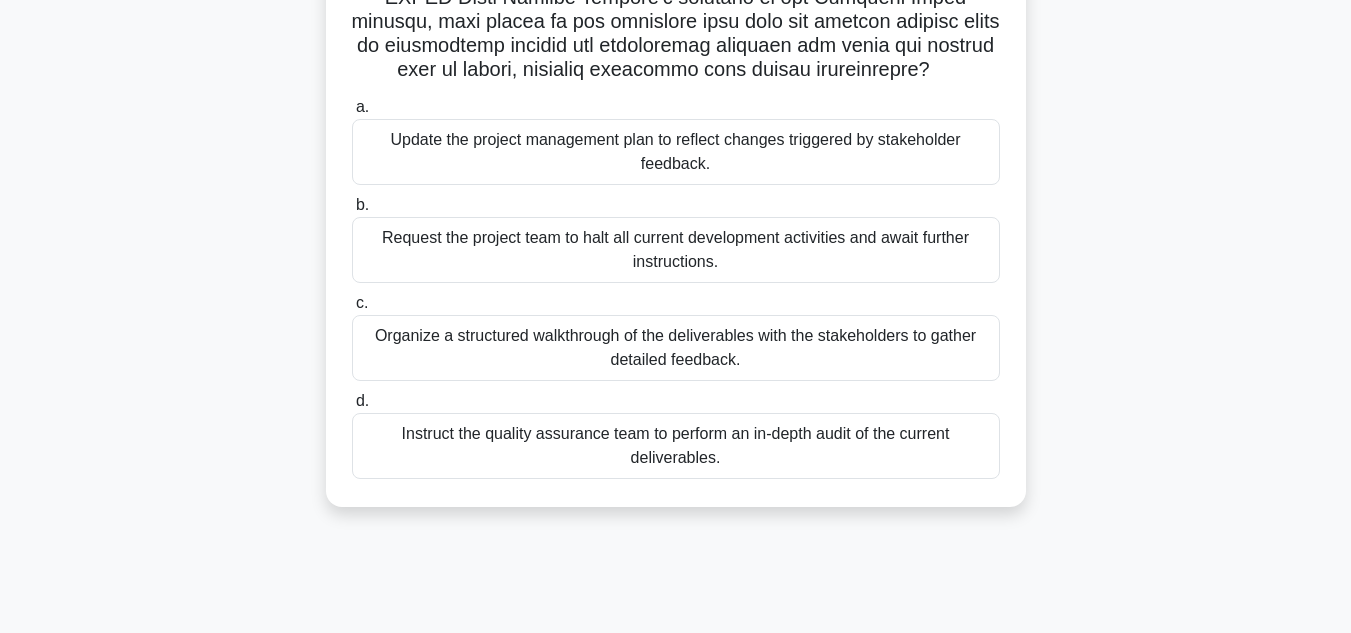 click on "Request the project team to halt all current development activities and await further instructions." at bounding box center [676, 250] 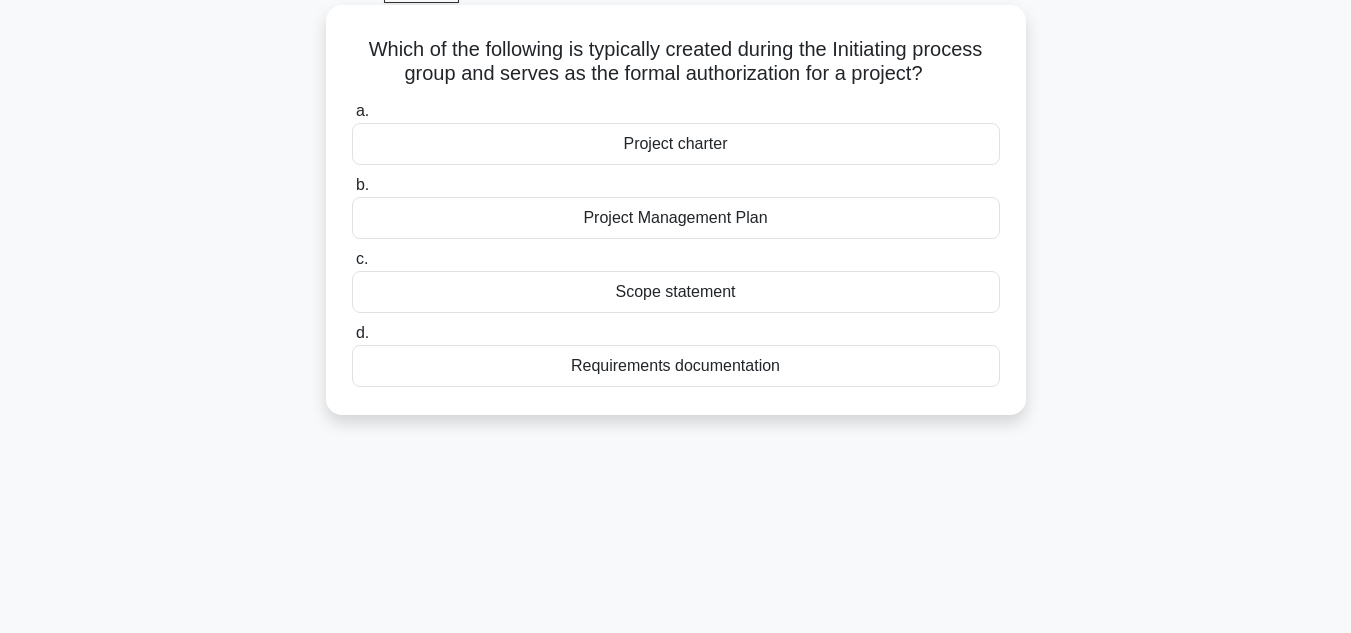 scroll, scrollTop: 0, scrollLeft: 0, axis: both 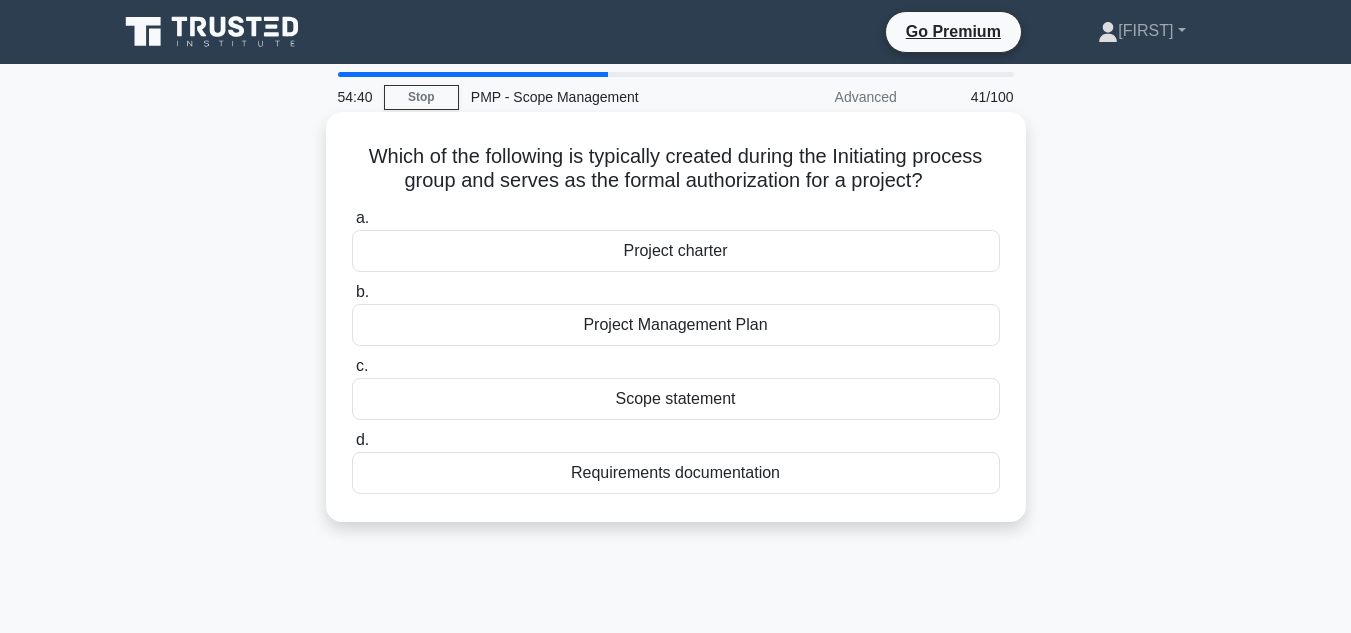 click on "Project Management Plan" at bounding box center [676, 325] 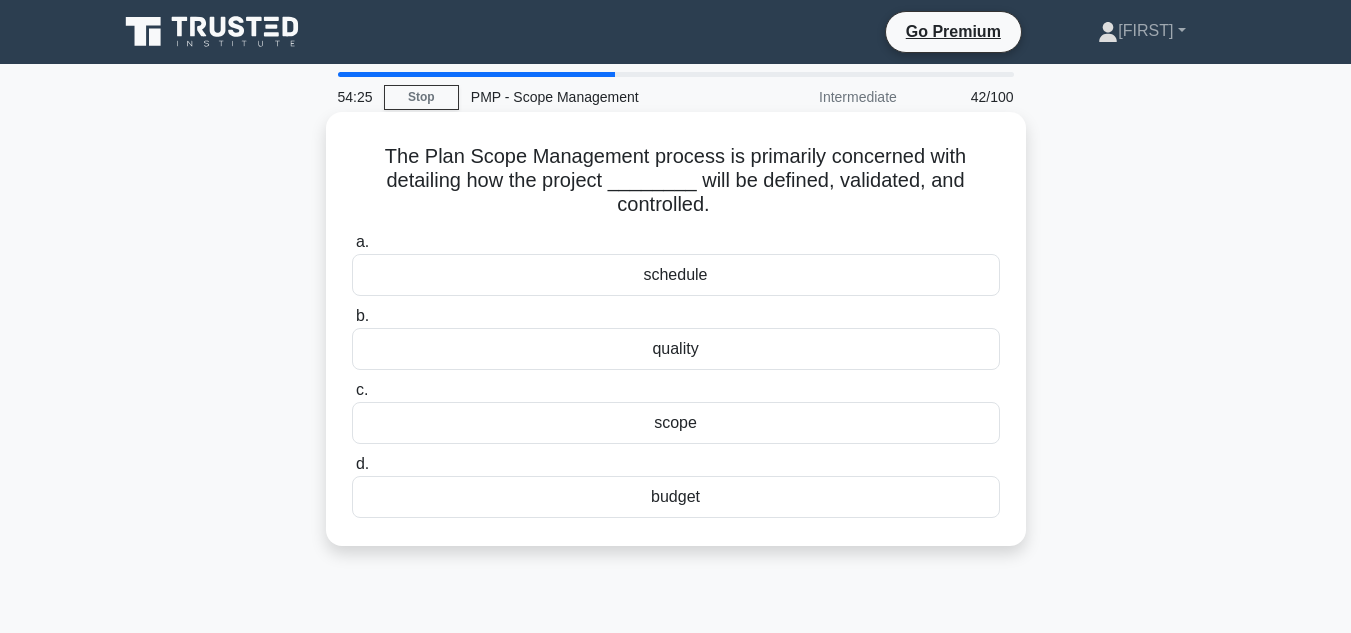 click on "scope" at bounding box center [676, 423] 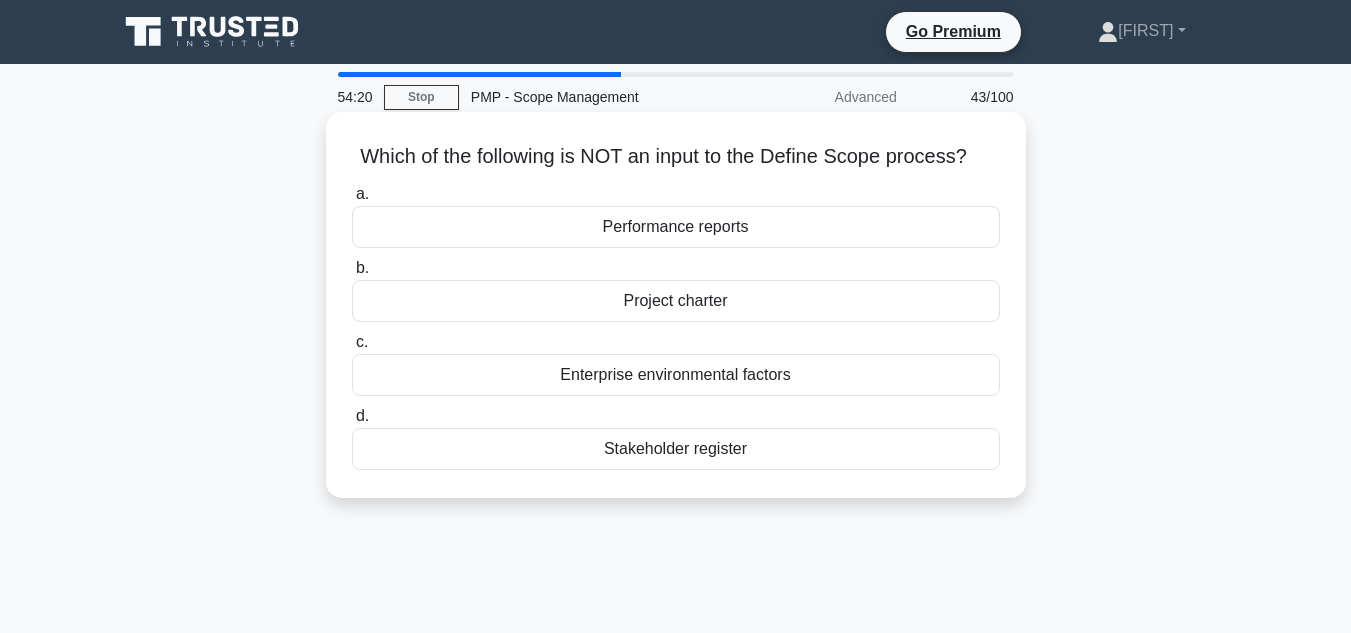 click on "Enterprise environmental factors" at bounding box center [676, 375] 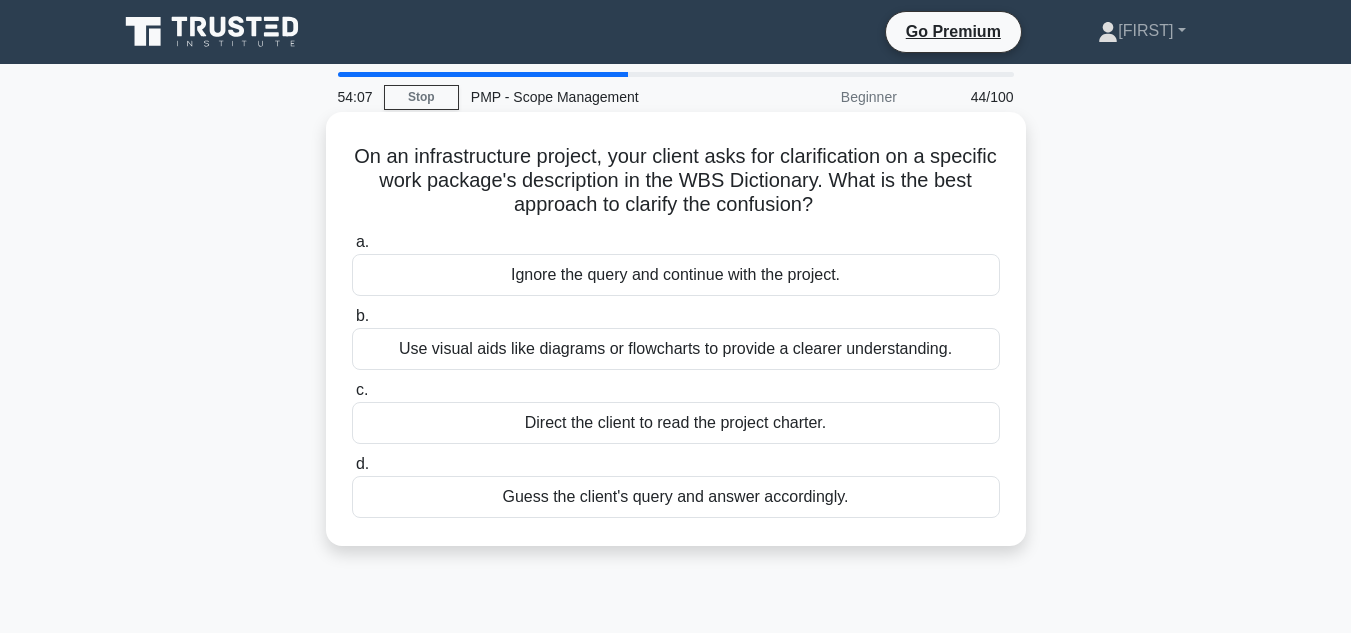 click on "Use visual aids like diagrams or flowcharts to provide a clearer understanding." at bounding box center [676, 349] 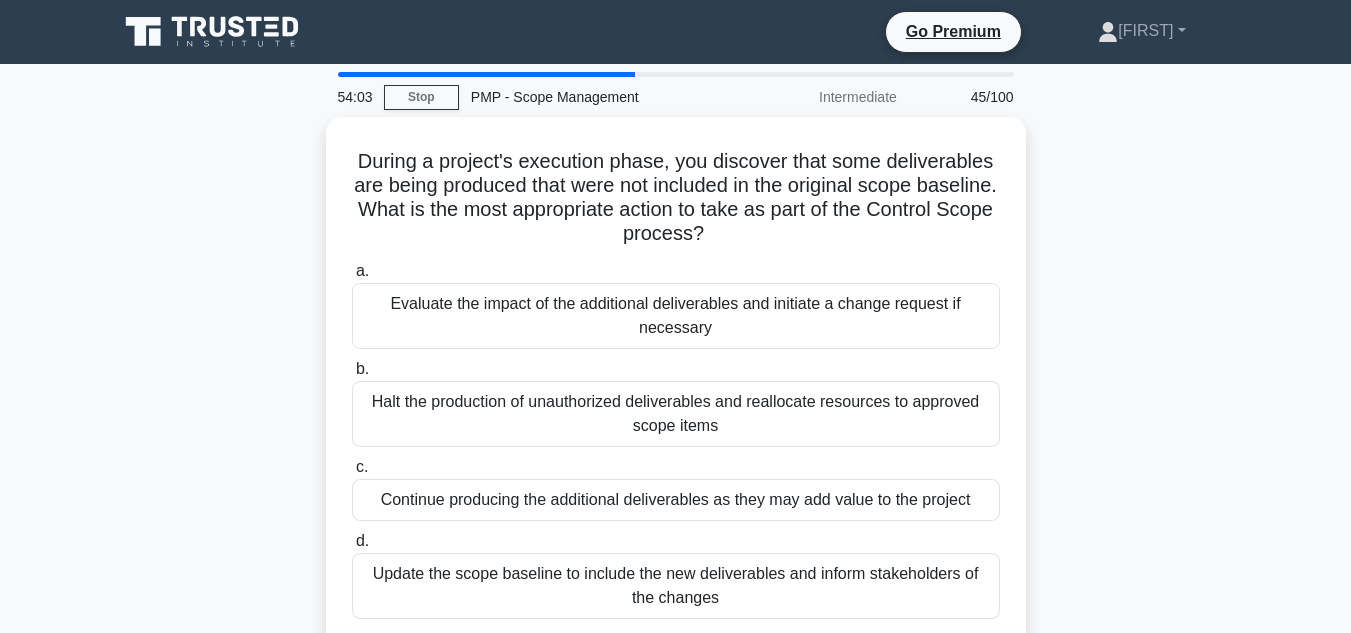 click on "During a project's execution phase, you discover that some deliverables are being produced that were not included in the original scope baseline. What is the most appropriate action to take as part of the Control Scope process?
.spinner_0XTQ{transform-origin:center;animation:spinner_y6GP .75s linear infinite}@keyframes spinner_y6GP{100%{transform:rotate(360deg)}}
a.
b. c." at bounding box center [676, 394] 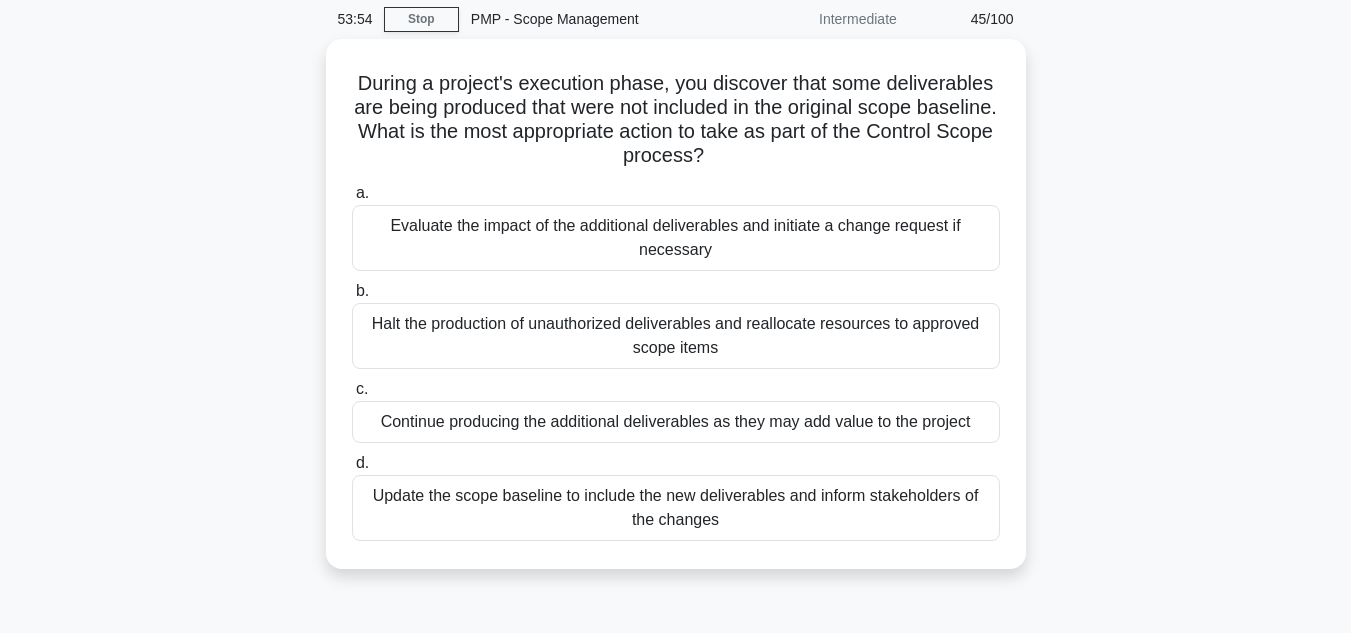 scroll, scrollTop: 80, scrollLeft: 0, axis: vertical 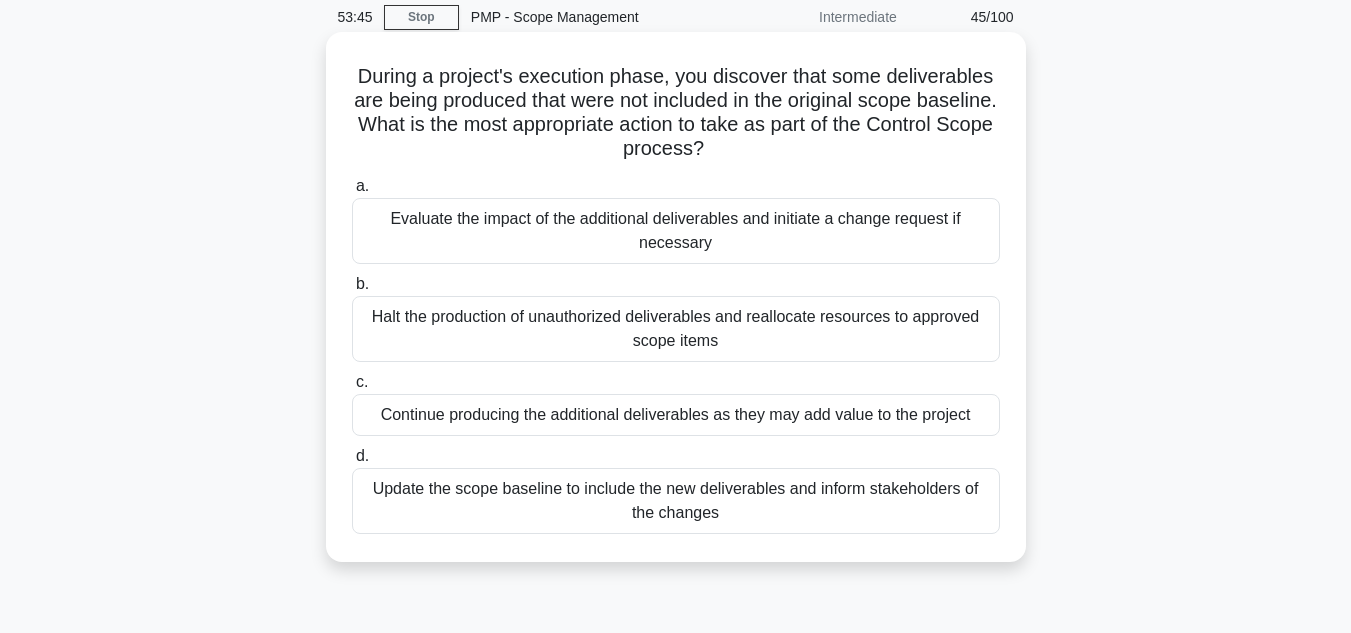 click on "Evaluate the impact of the additional deliverables and initiate a change request if necessary" at bounding box center [676, 231] 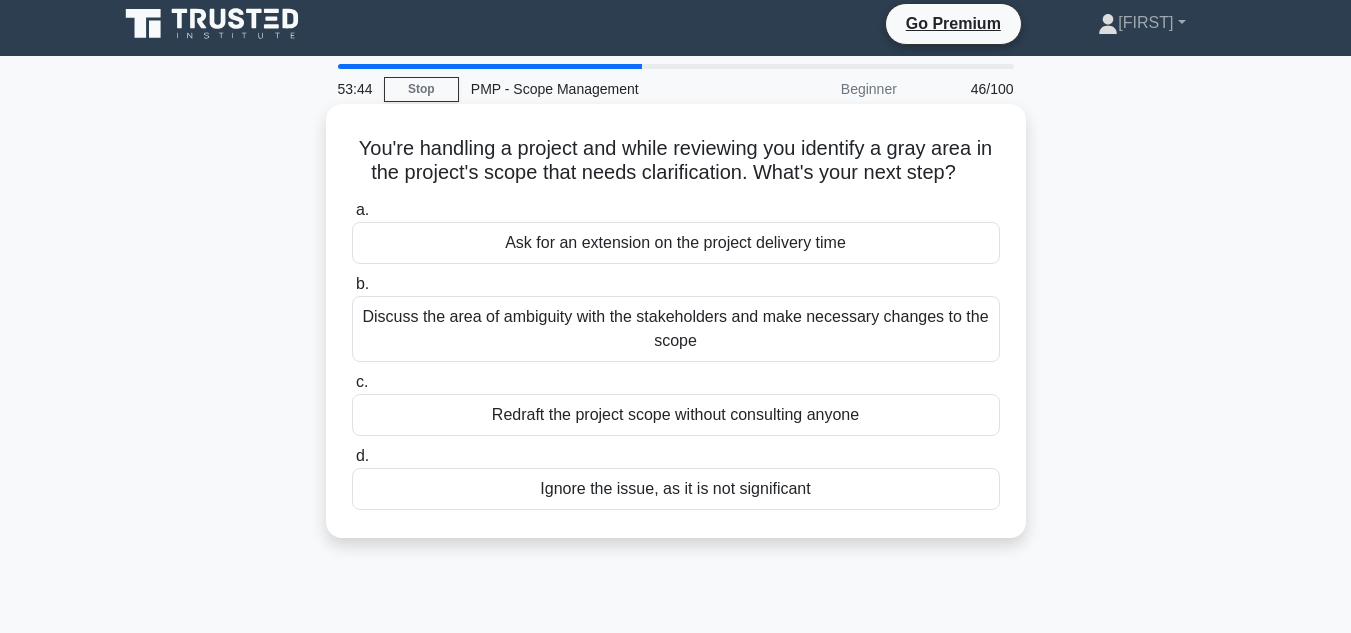 scroll, scrollTop: 0, scrollLeft: 0, axis: both 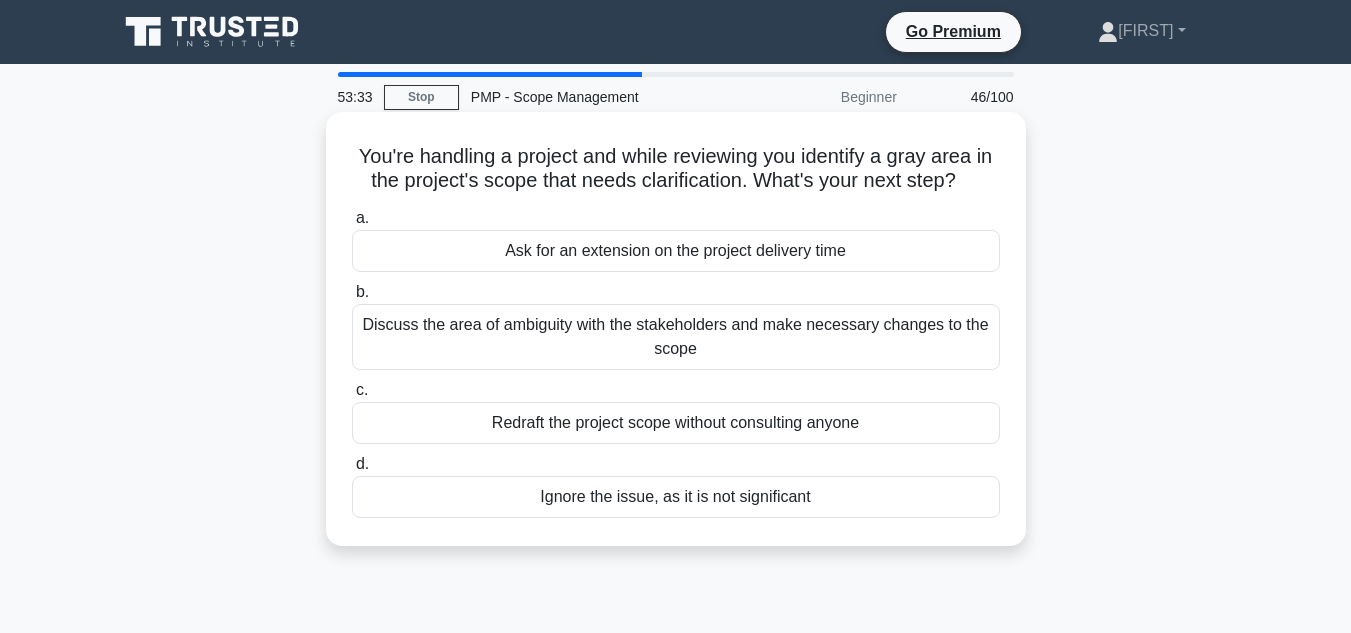click on "Discuss the area of ambiguity with the stakeholders and make necessary changes to the scope" at bounding box center (676, 337) 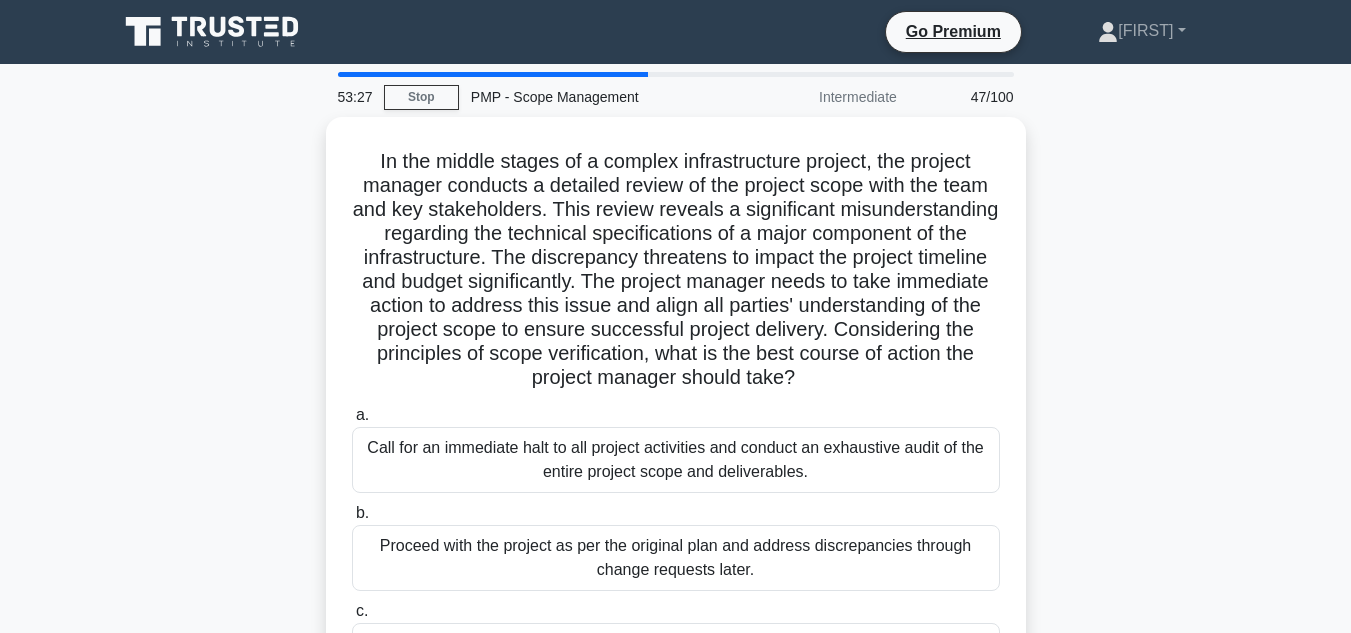 click on "In the middle stages of a complex infrastructure project, the project manager conducts a detailed review of the project scope with the team and key stakeholders. This review reveals a significant misunderstanding regarding the technical specifications of a major component of the infrastructure. The discrepancy threatens to impact the project timeline and budget significantly. The project manager needs to take immediate action to address this issue and align all parties' understanding of the project scope to ensure successful project delivery. Considering the principles of scope verification, what is the best course of action the project manager should take?
.spinner_0XTQ{transform-origin:center;animation:spinner_y6GP .75s linear infinite}@keyframes spinner_y6GP{100%{transform:rotate(360deg)}}
a. b. c. d." at bounding box center [676, 478] 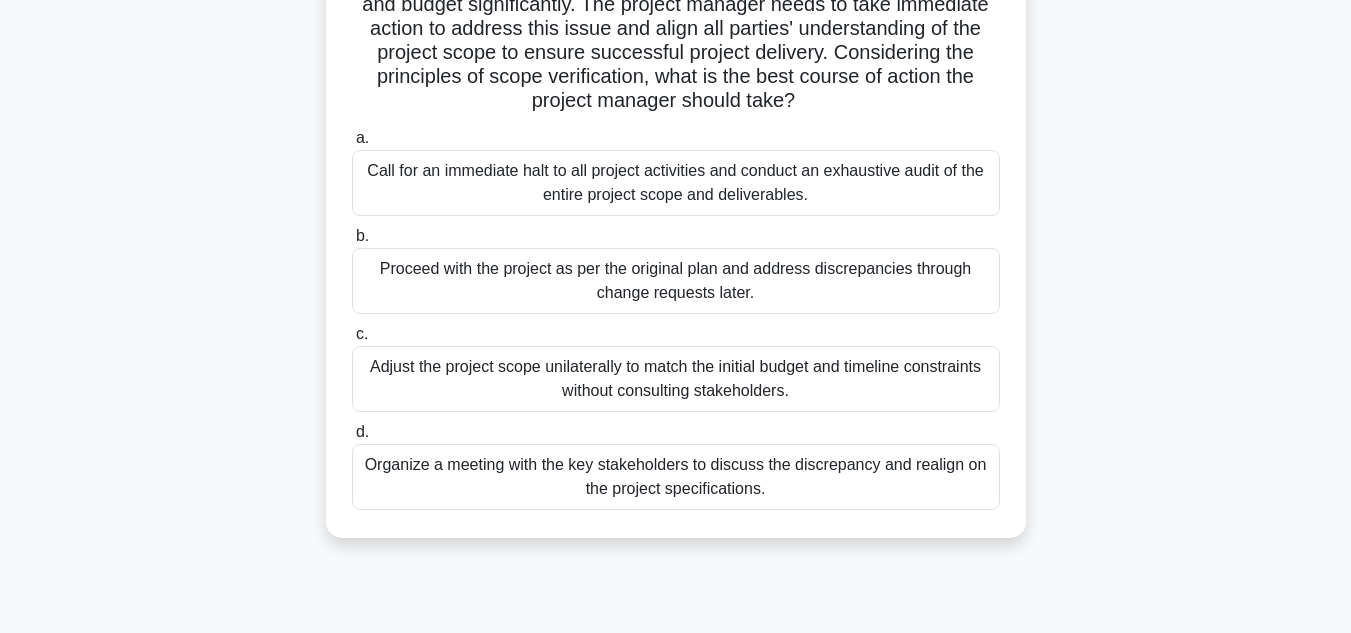 scroll, scrollTop: 280, scrollLeft: 0, axis: vertical 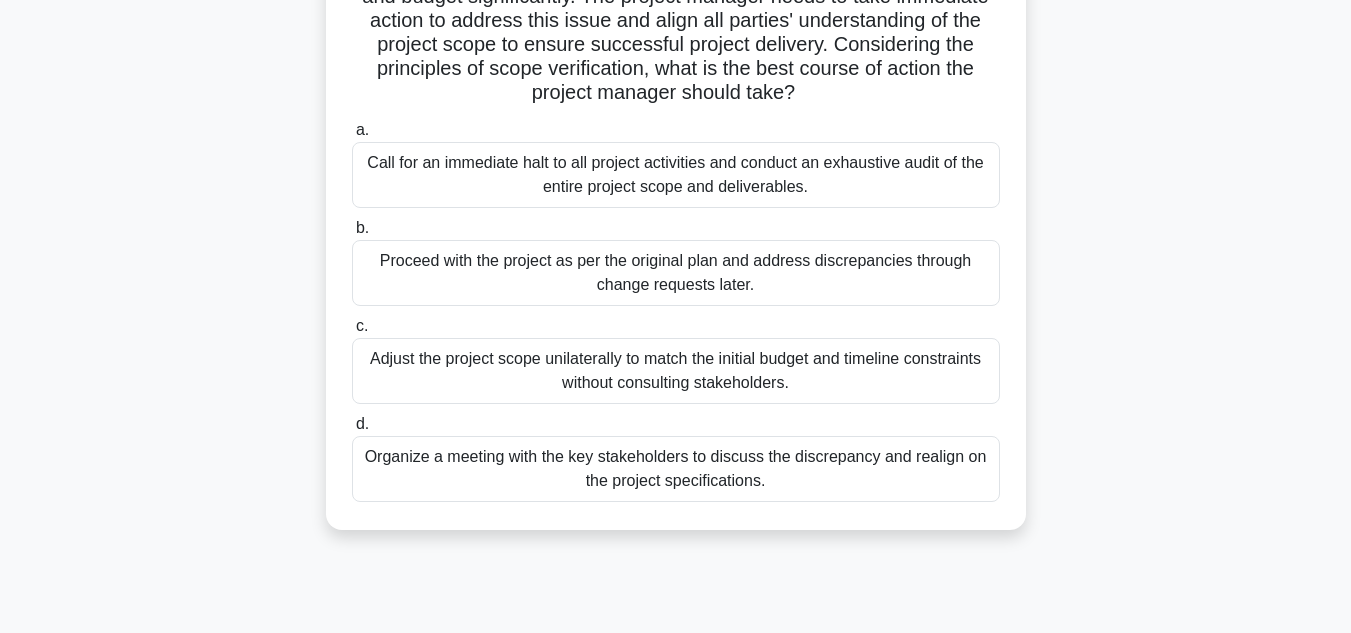 click on "Adjust the project scope unilaterally to match the initial budget and timeline constraints without consulting stakeholders." at bounding box center (676, 371) 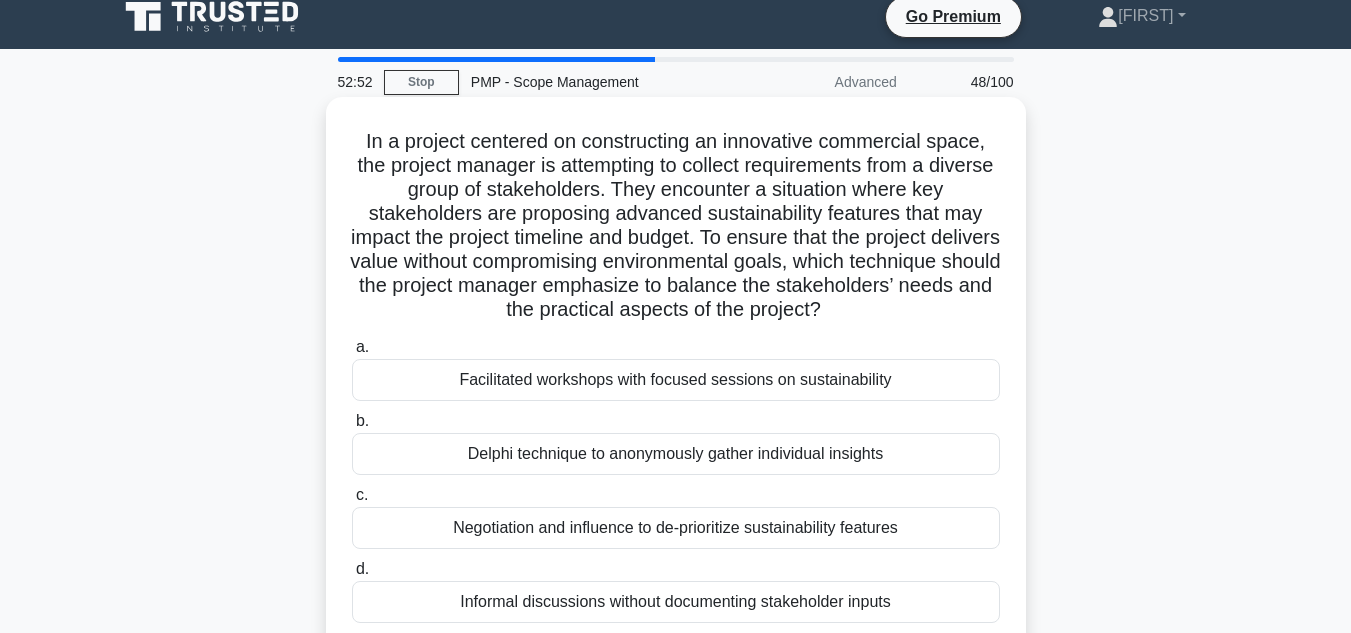 scroll, scrollTop: 0, scrollLeft: 0, axis: both 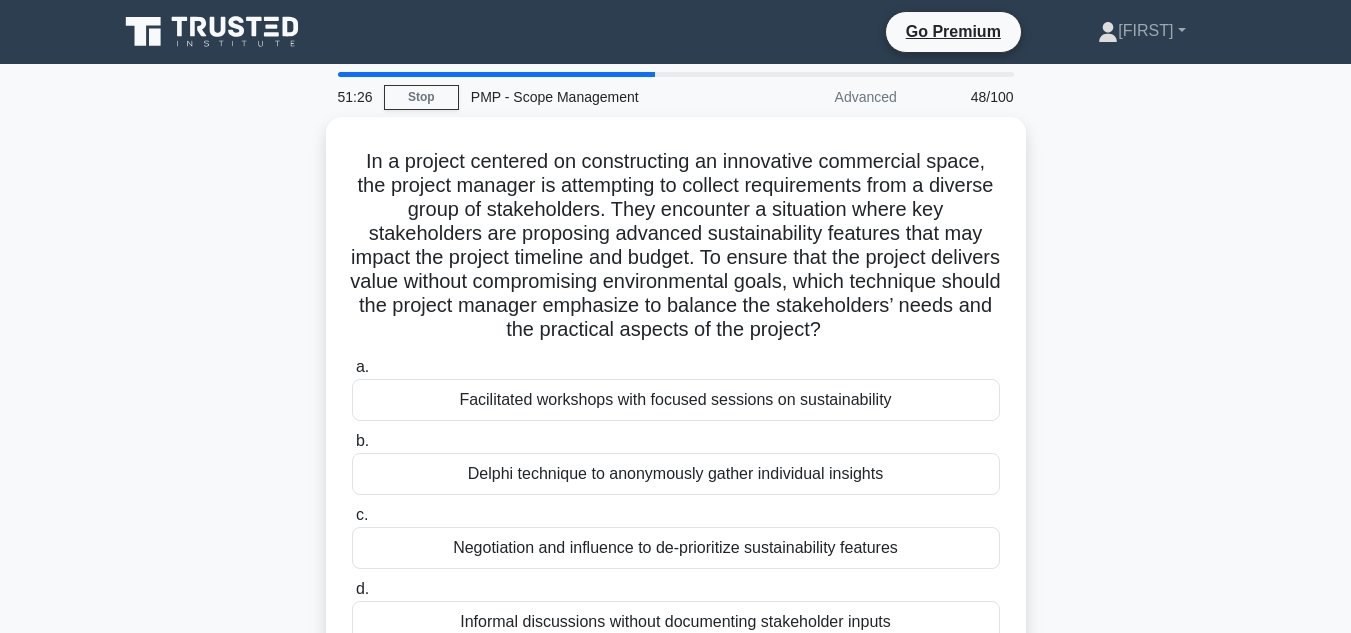 click on "In a project centered on constructing an innovative commercial space, the project manager is attempting to collect requirements from a diverse group of stakeholders. They encounter a situation where key stakeholders are proposing advanced sustainability features that may impact the project timeline and budget. To ensure that the project delivers value without compromising environmental goals, which technique should the project manager emphasize to balance the stakeholders’ needs and the practical aspects of the project?
.spinner_0XTQ{transform-origin:center;animation:spinner_y6GP .75s linear infinite}@keyframes spinner_y6GP{100%{transform:rotate(360deg)}}
a. b. c. d." at bounding box center [676, 406] 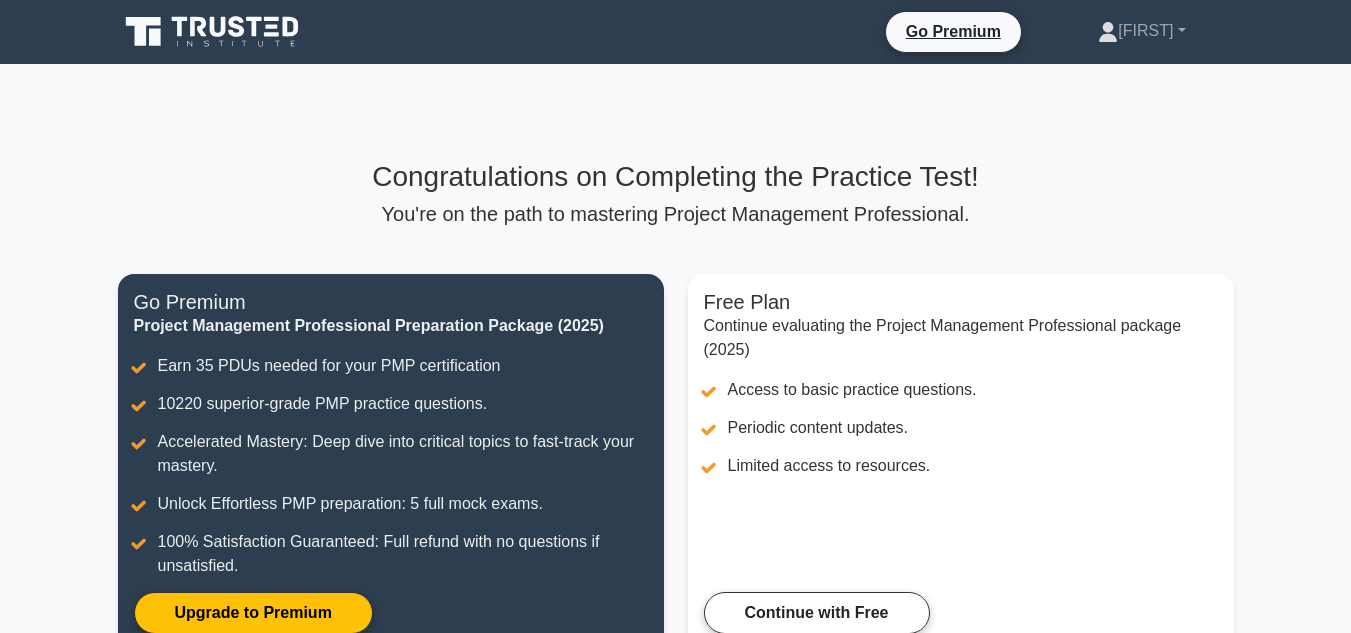 scroll, scrollTop: 0, scrollLeft: 0, axis: both 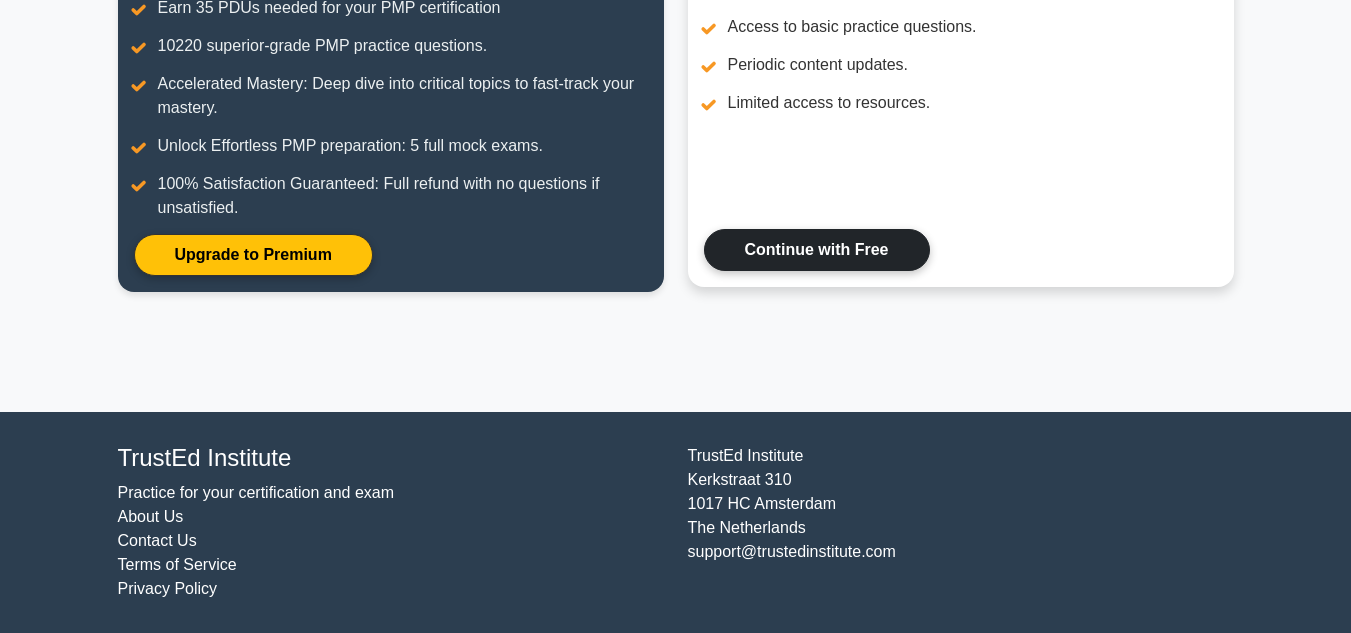 click on "Continue with Free" at bounding box center [817, 250] 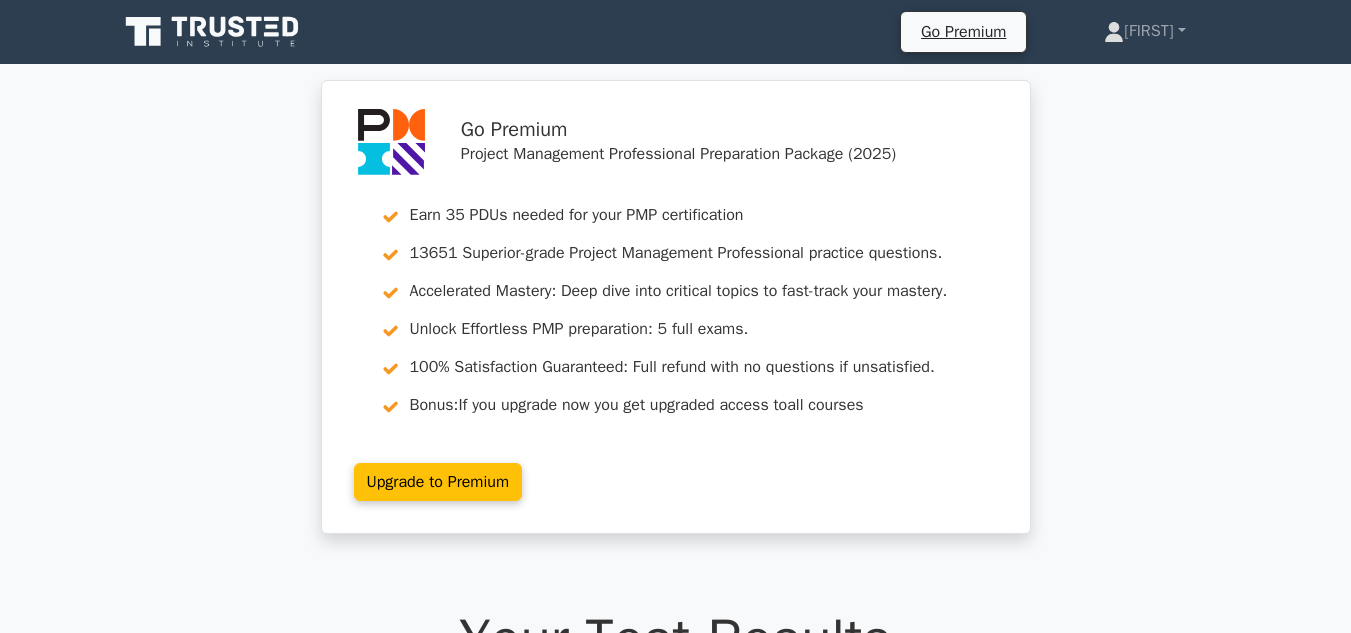 scroll, scrollTop: 0, scrollLeft: 0, axis: both 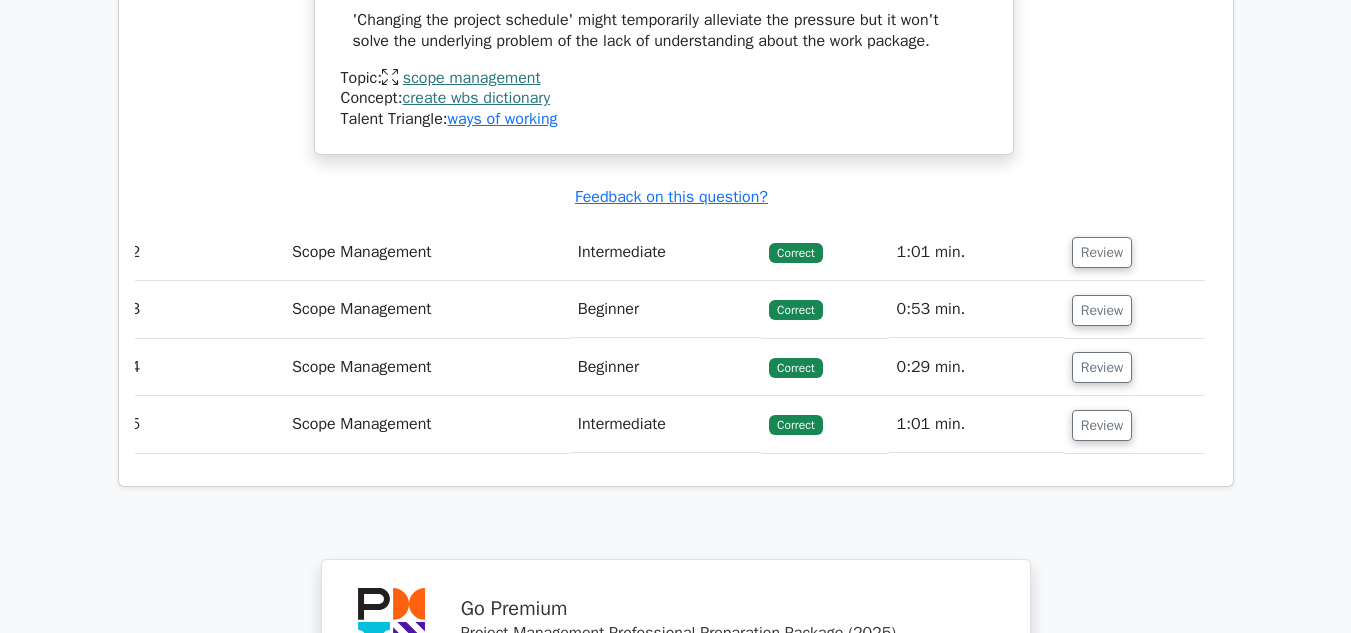 click on "Go Premium
Project Management Professional Preparation Package (2025)
Earn 35 PDUs needed for your PMP certification
13651 Superior-grade  Project Management Professional practice questions.
Accelerated Mastery: Deep dive into critical topics to fast-track your mastery.
Unlock Effortless PMP preparation: 5 full exams.
100% Satisfaction Guaranteed: Full refund with no questions if unsatisfied.
Bonus: all courses" at bounding box center [675, -523] 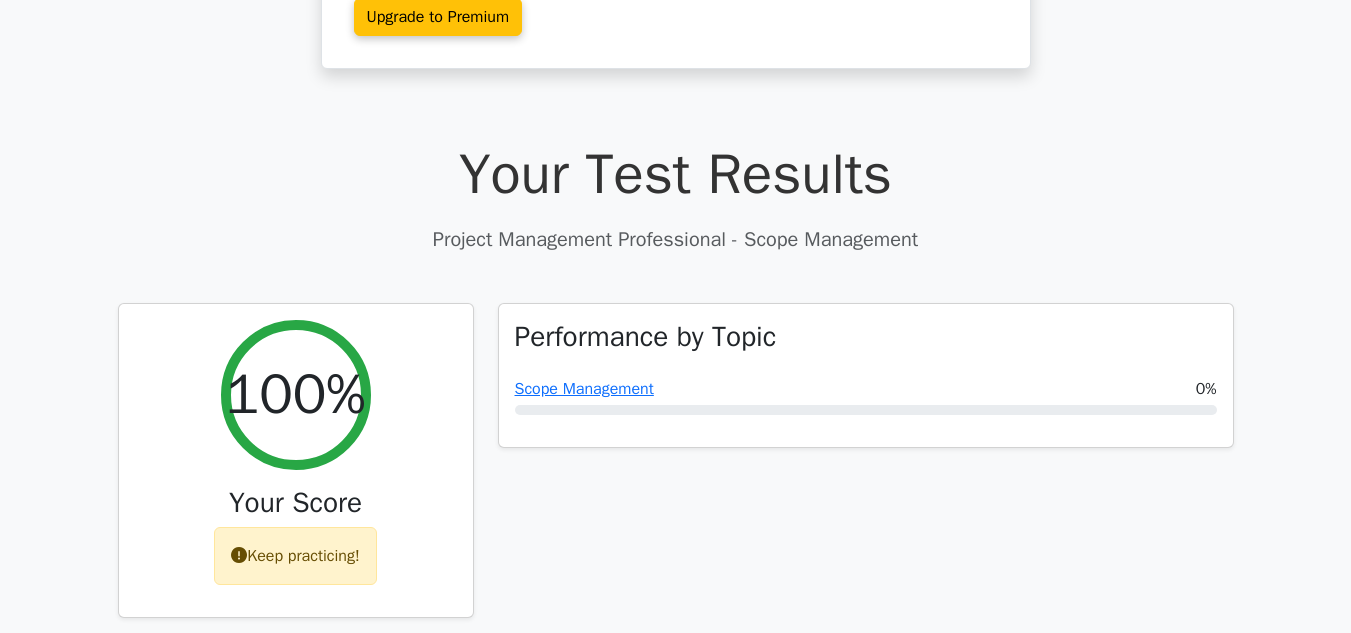 scroll, scrollTop: 520, scrollLeft: 0, axis: vertical 